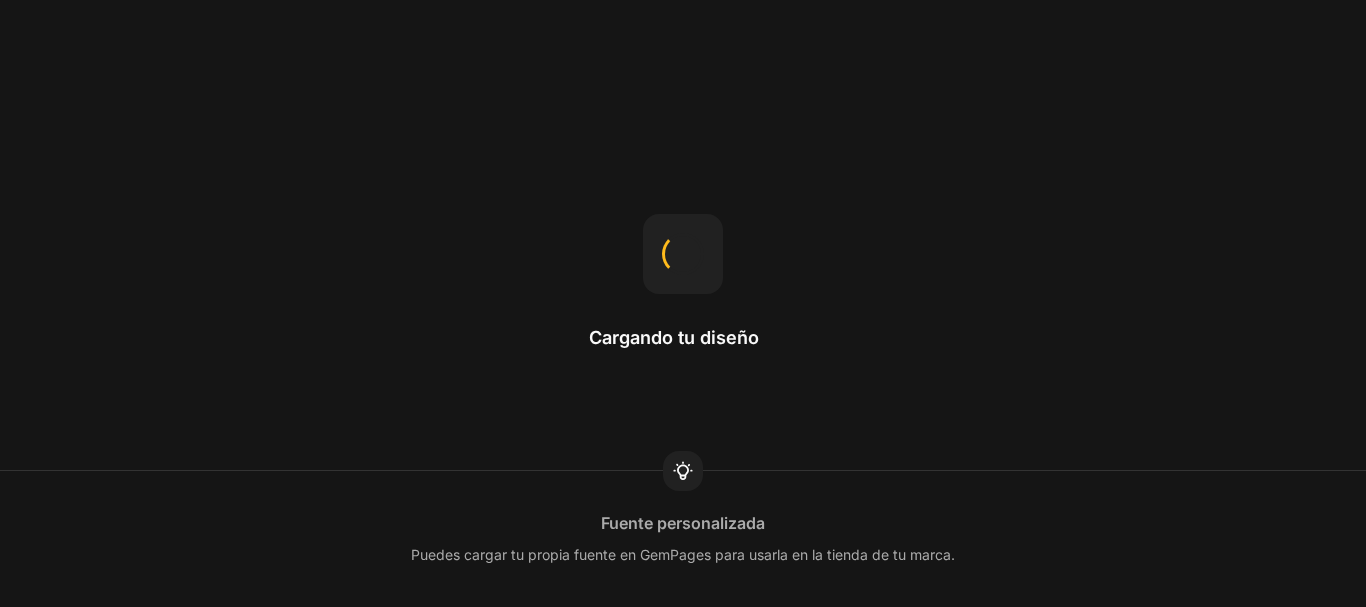 scroll, scrollTop: 0, scrollLeft: 0, axis: both 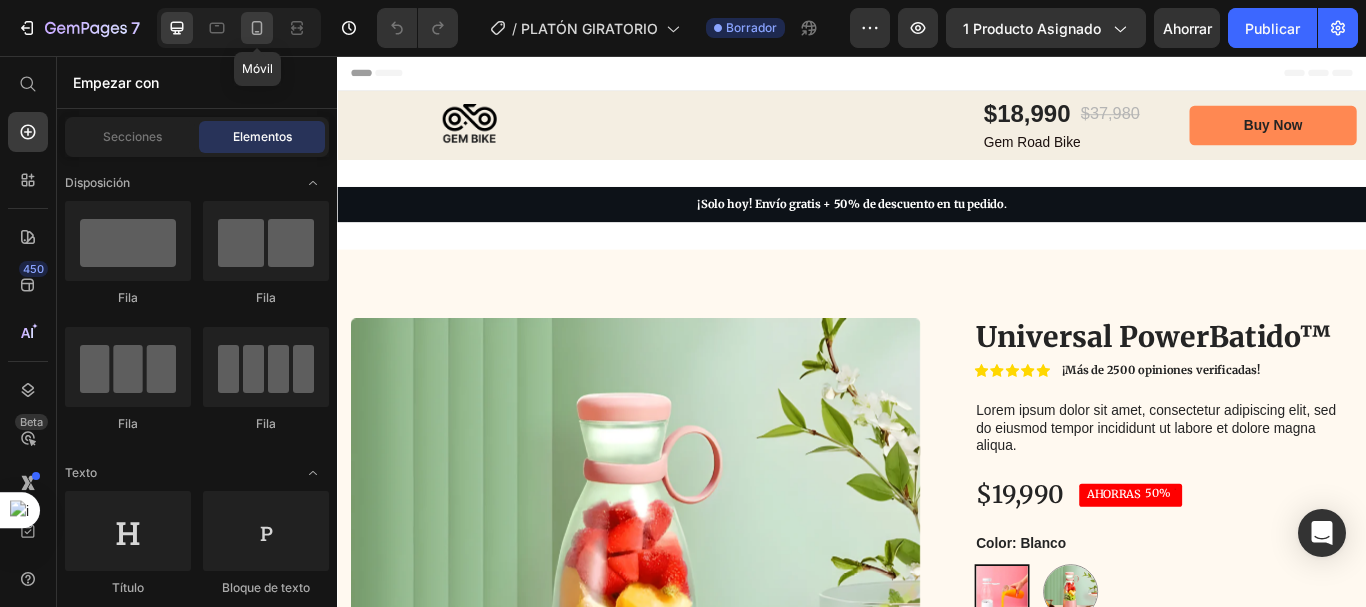 click 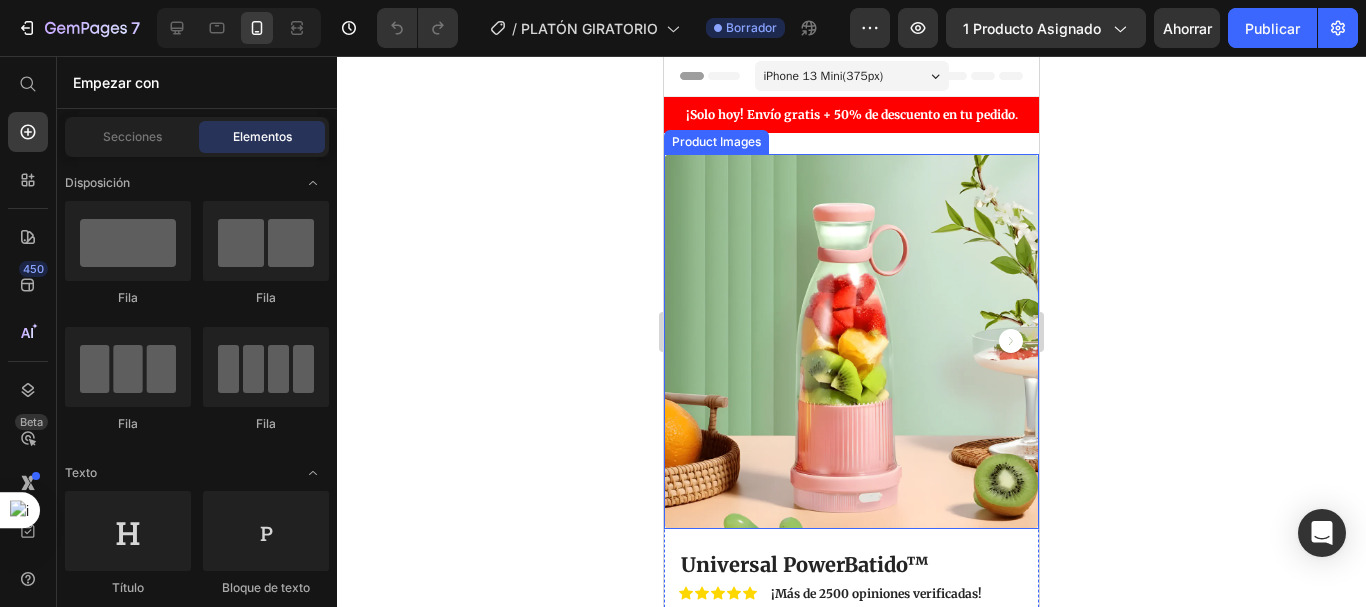 click at bounding box center (851, 341) 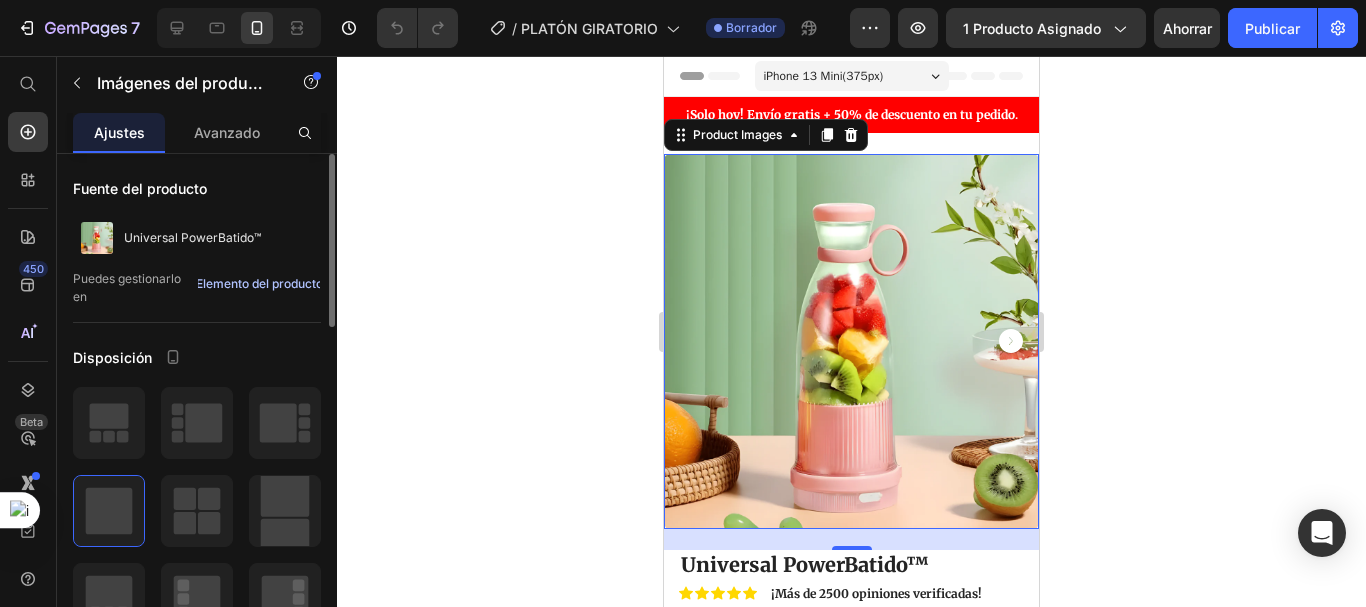 click on "Elemento del producto" at bounding box center (259, 283) 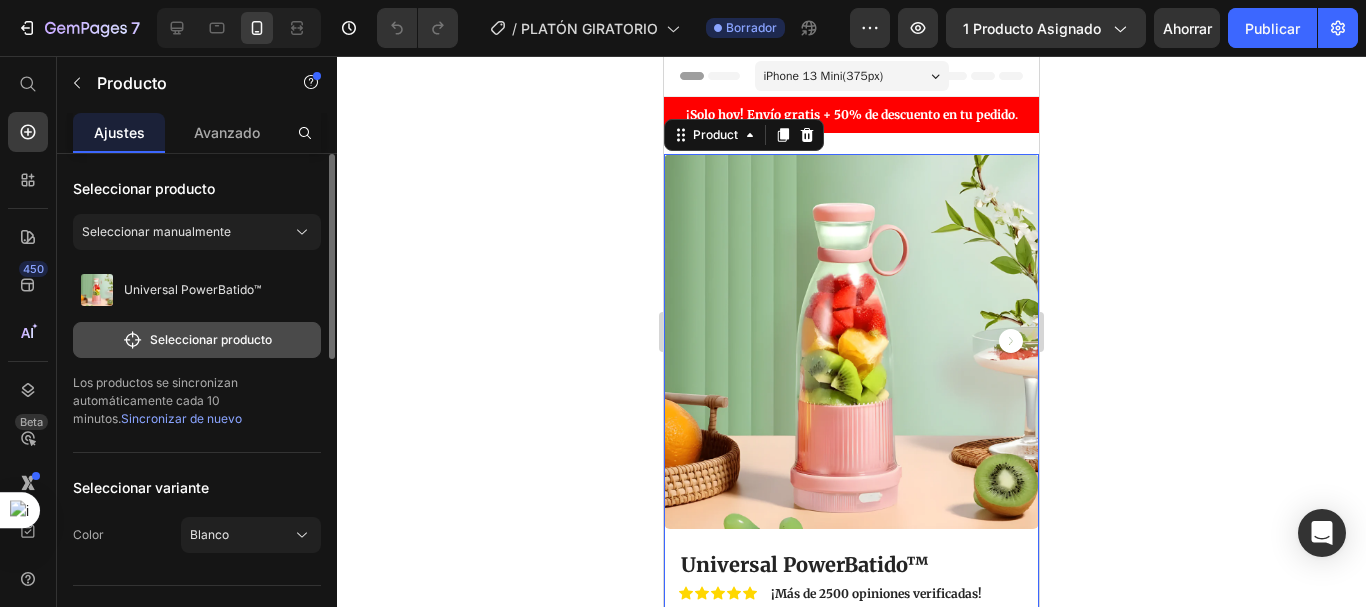 click on "Seleccionar producto" at bounding box center [211, 339] 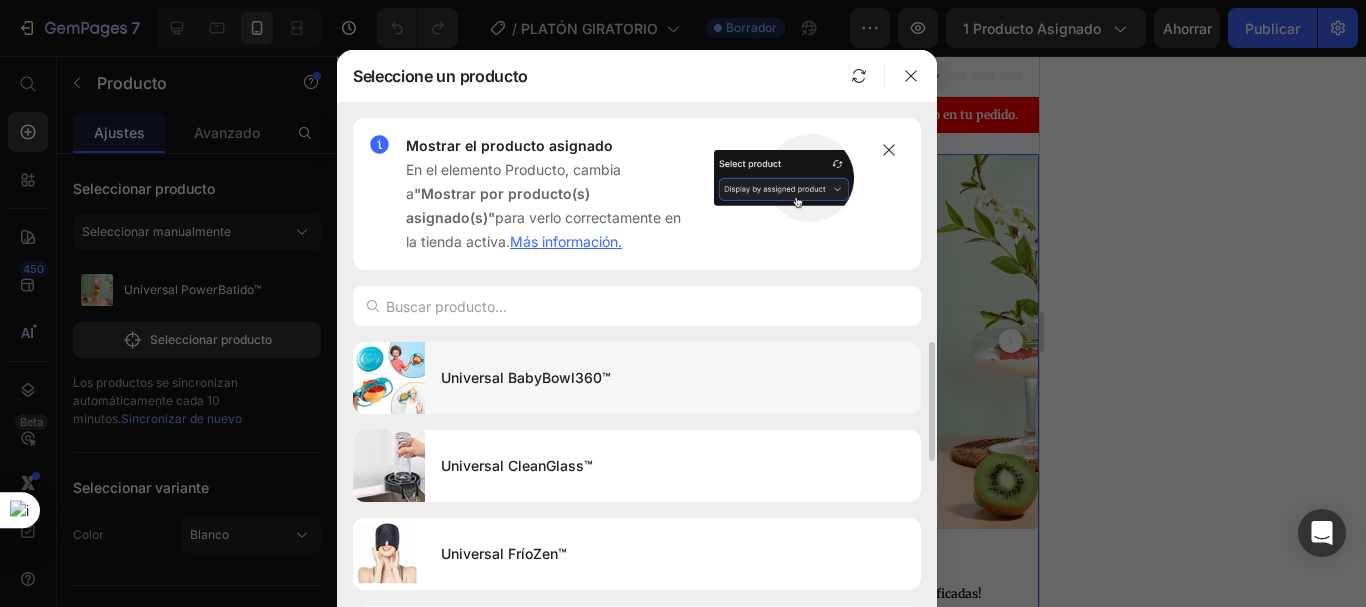 click on "Universal BabyBowl360™" at bounding box center [673, 378] 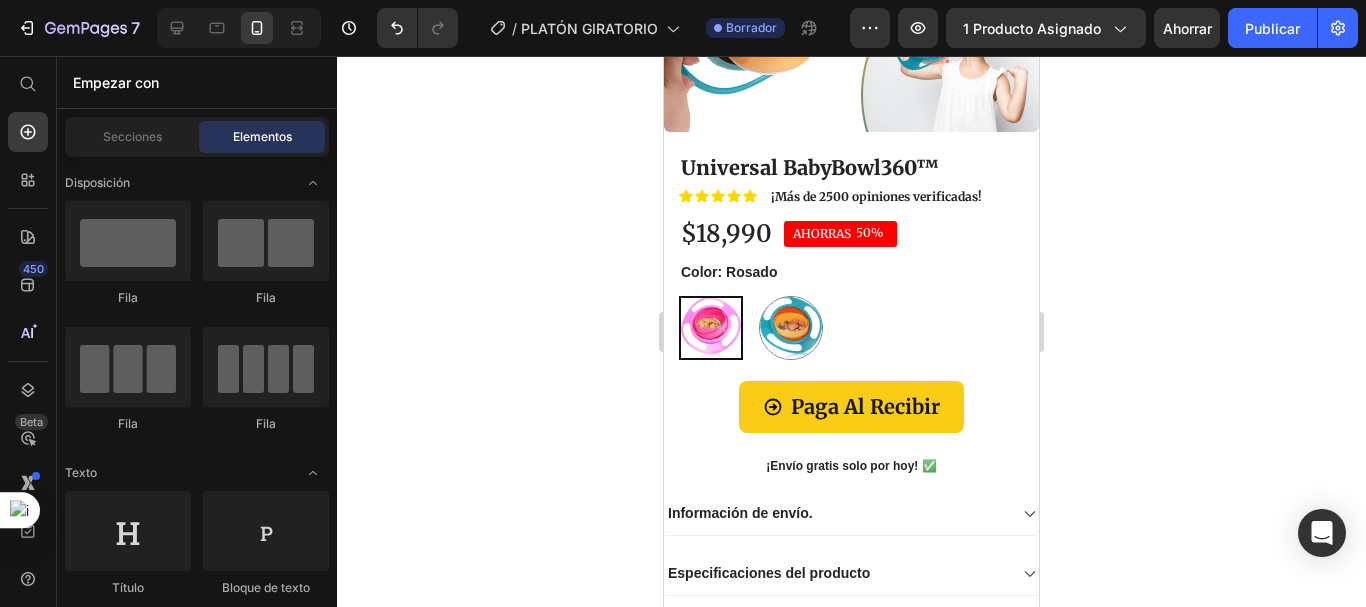 scroll, scrollTop: 0, scrollLeft: 0, axis: both 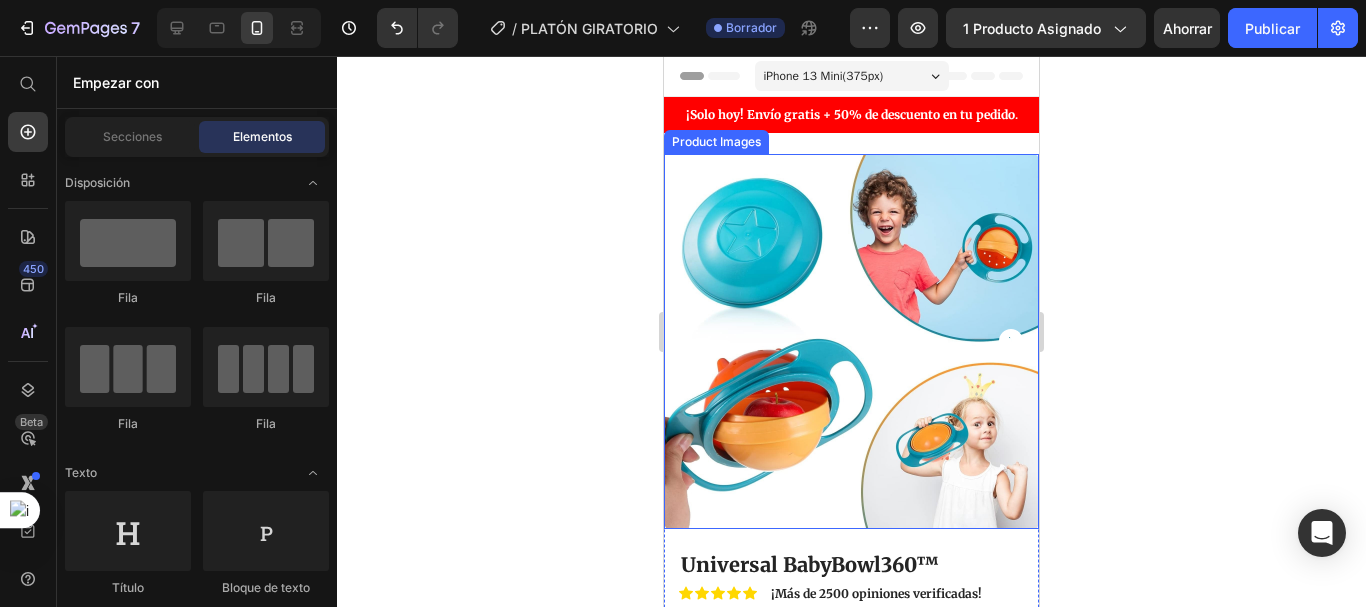 click 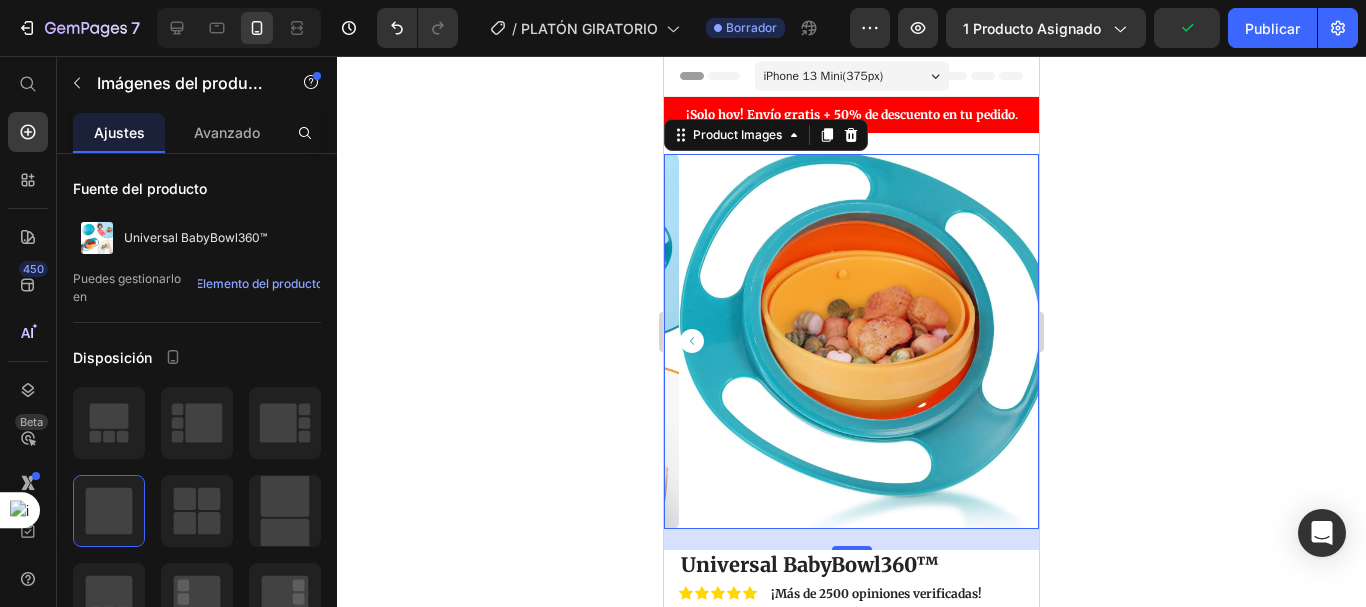 click 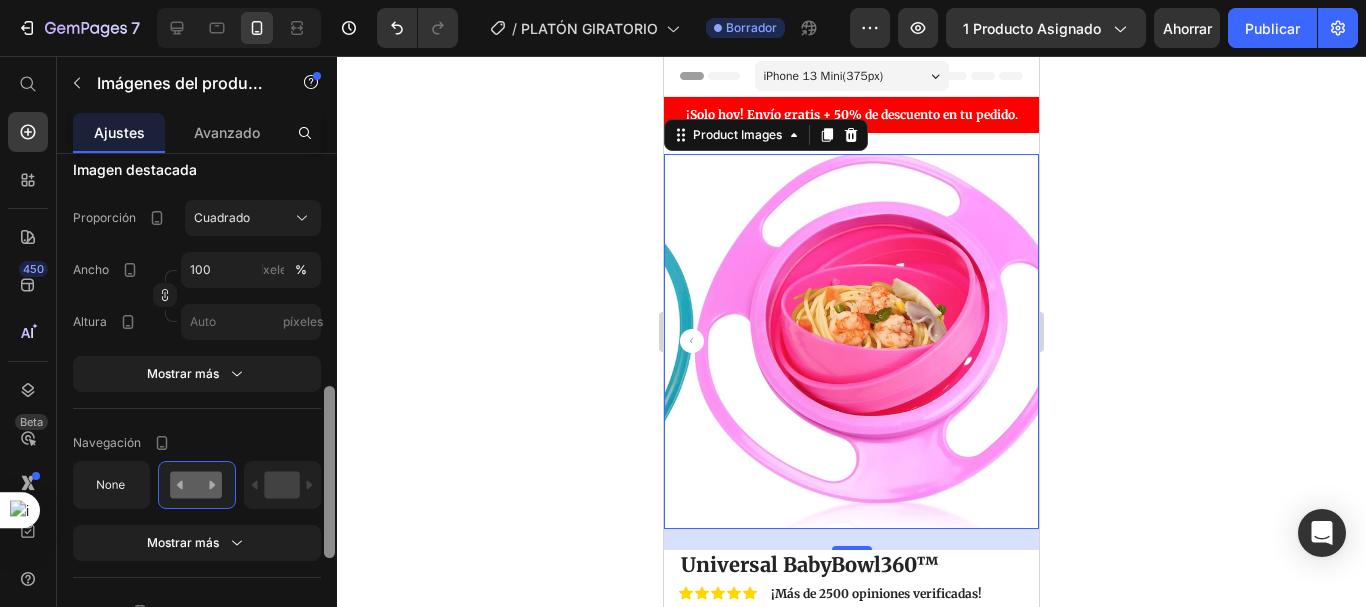 scroll, scrollTop: 688, scrollLeft: 0, axis: vertical 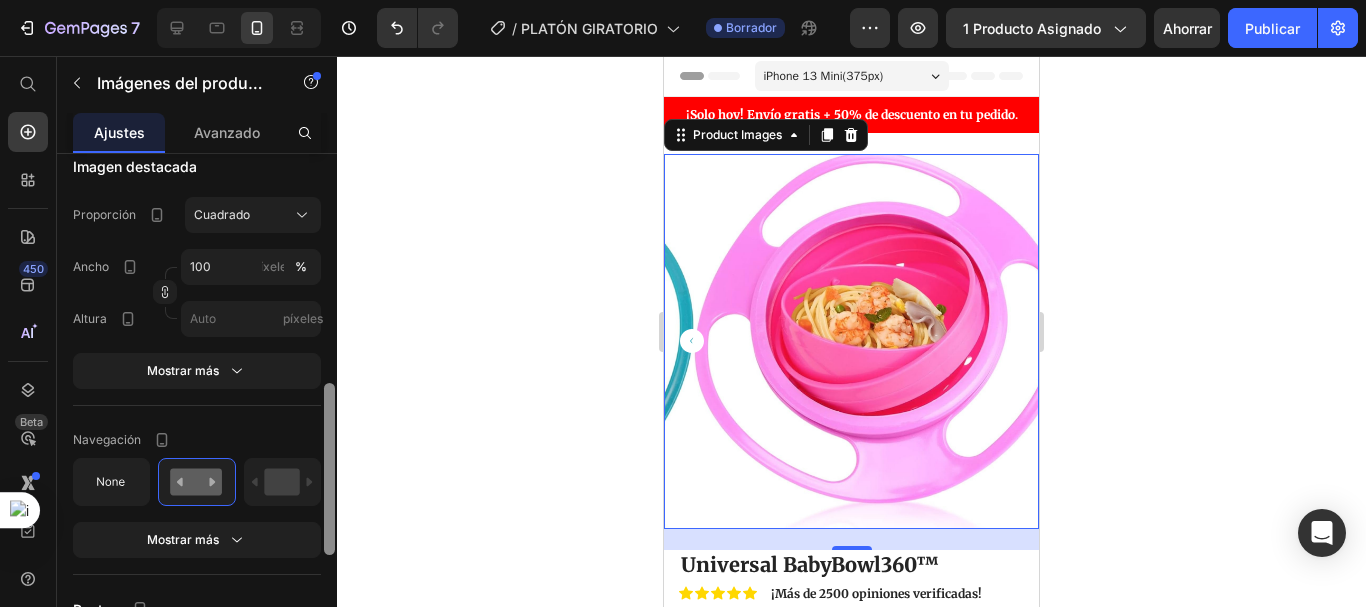 drag, startPoint x: 328, startPoint y: 253, endPoint x: 330, endPoint y: 487, distance: 234.00854 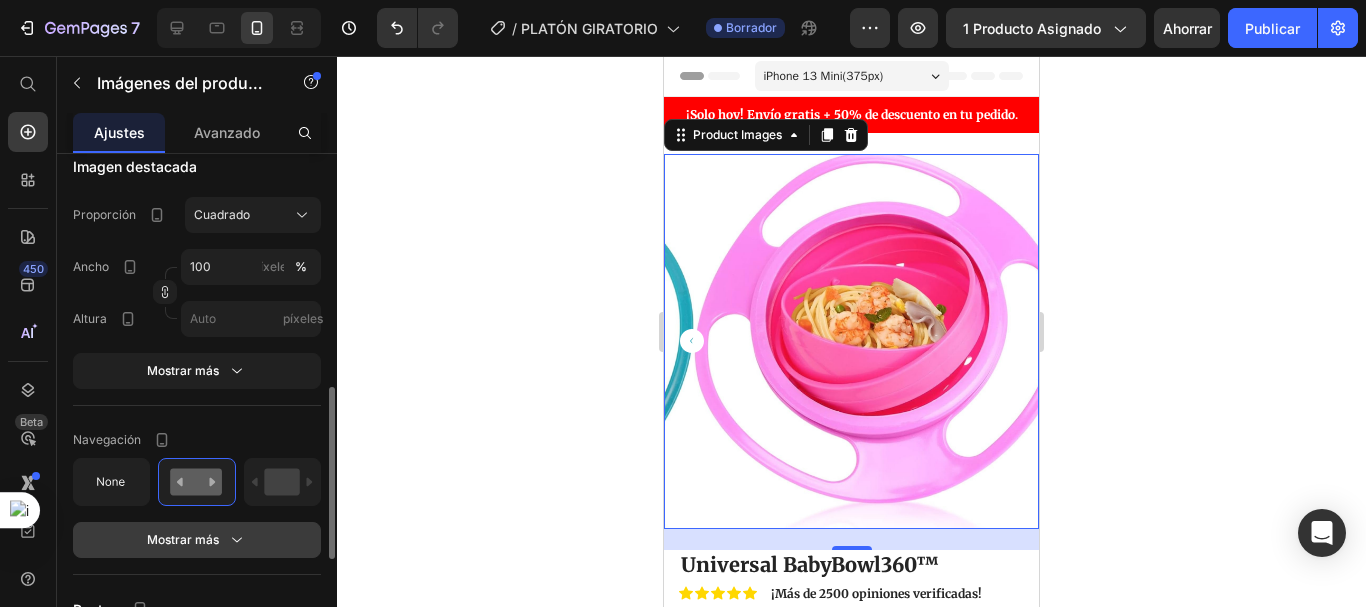 click on "Mostrar más" at bounding box center [197, 540] 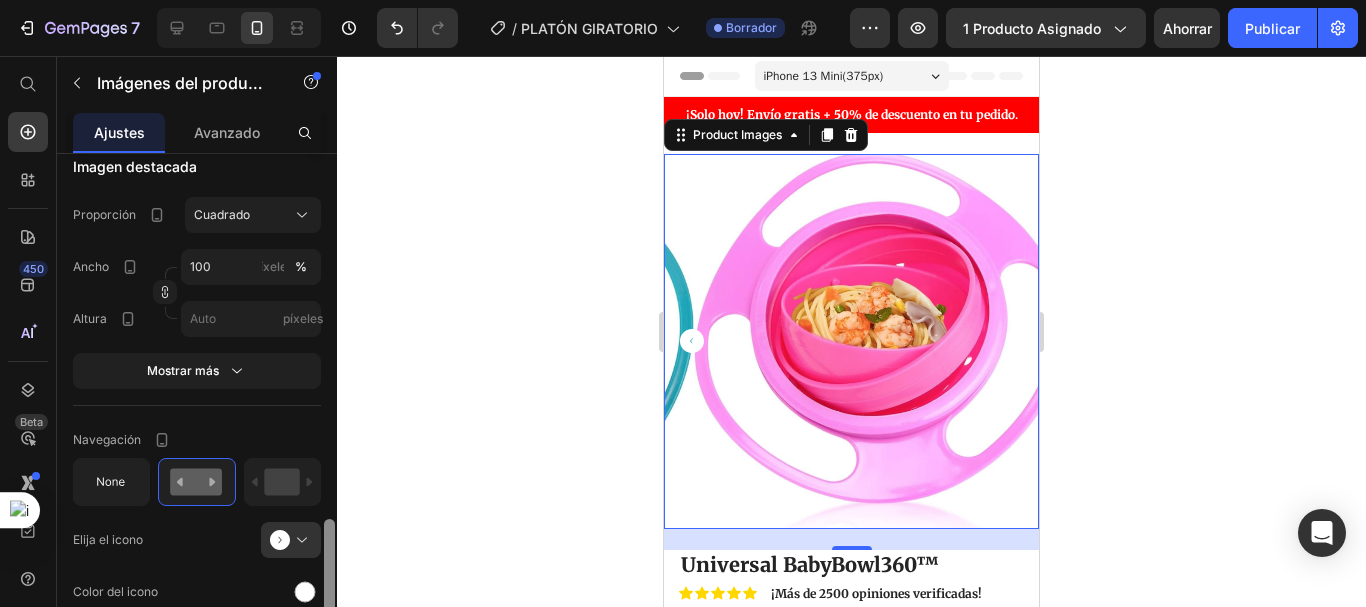 click at bounding box center [329, 592] 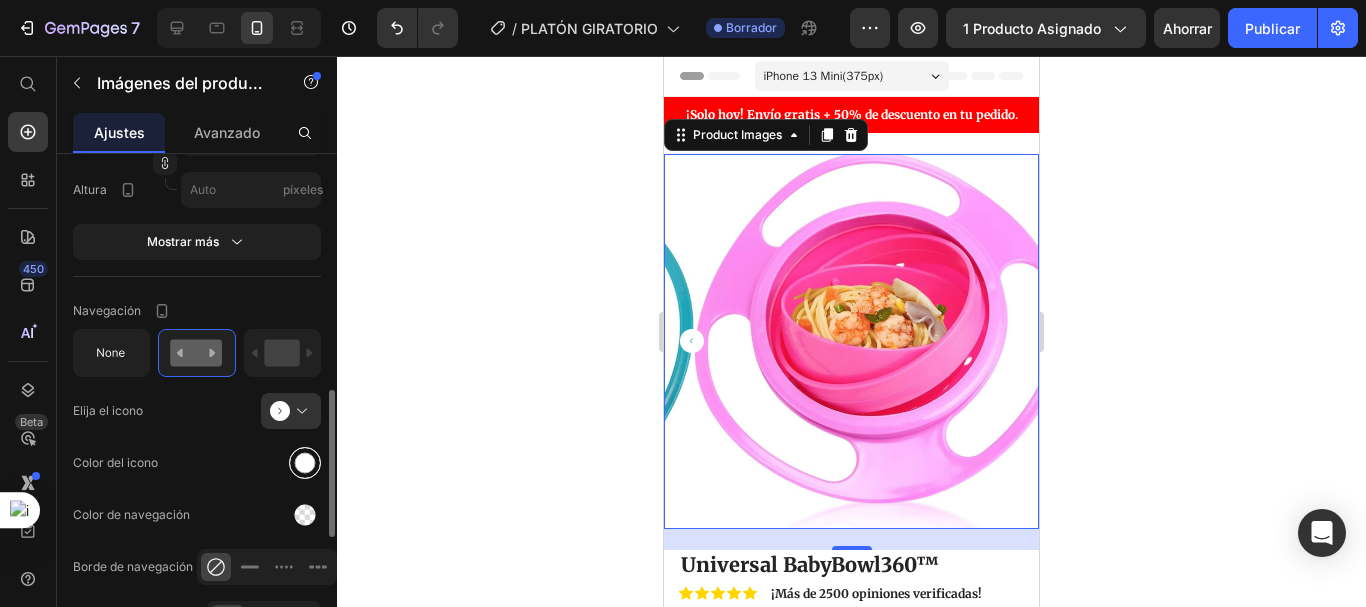 click at bounding box center [305, 463] 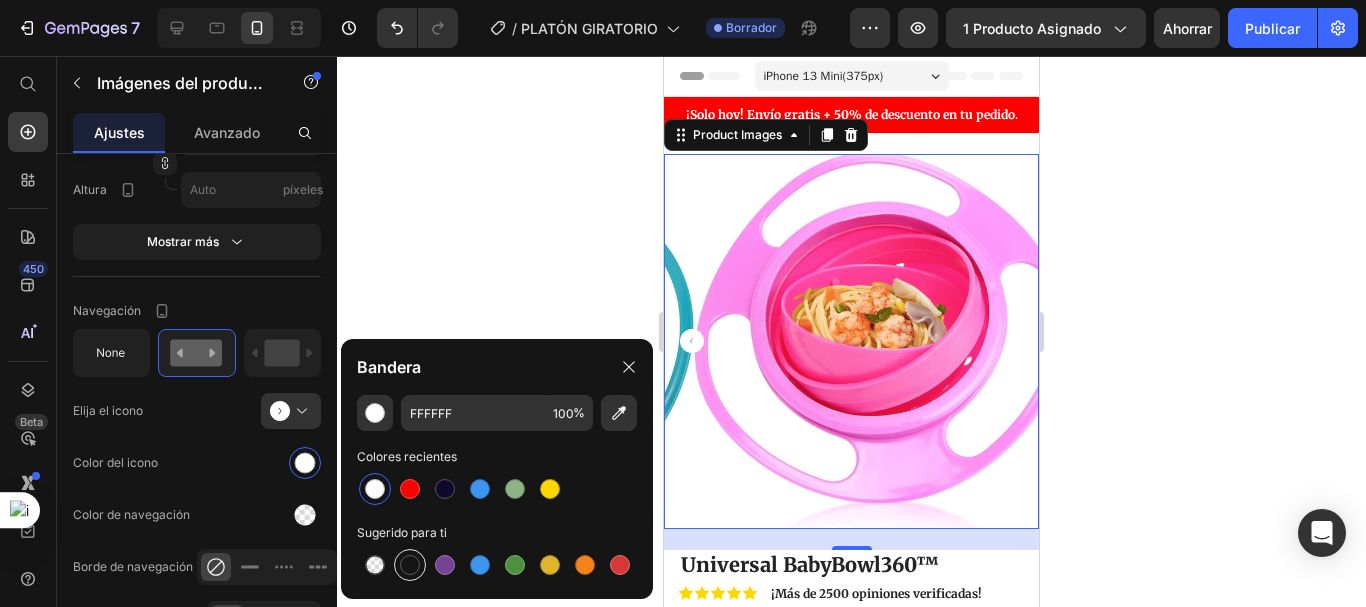 click at bounding box center (410, 565) 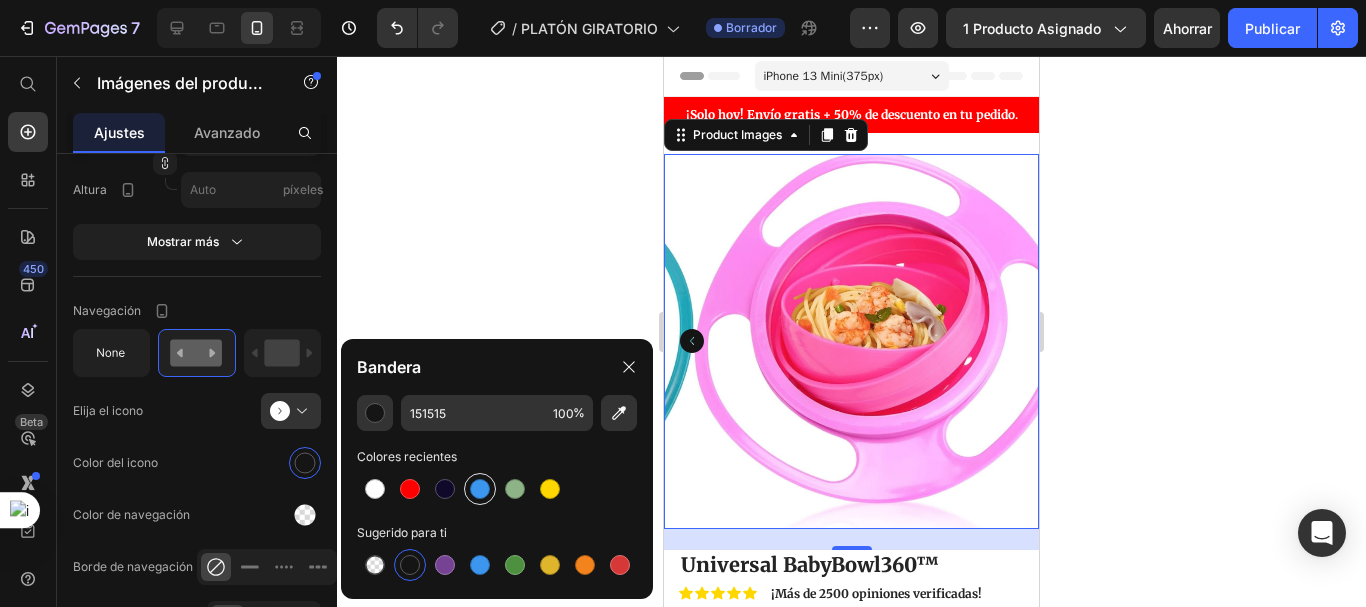 click at bounding box center [480, 489] 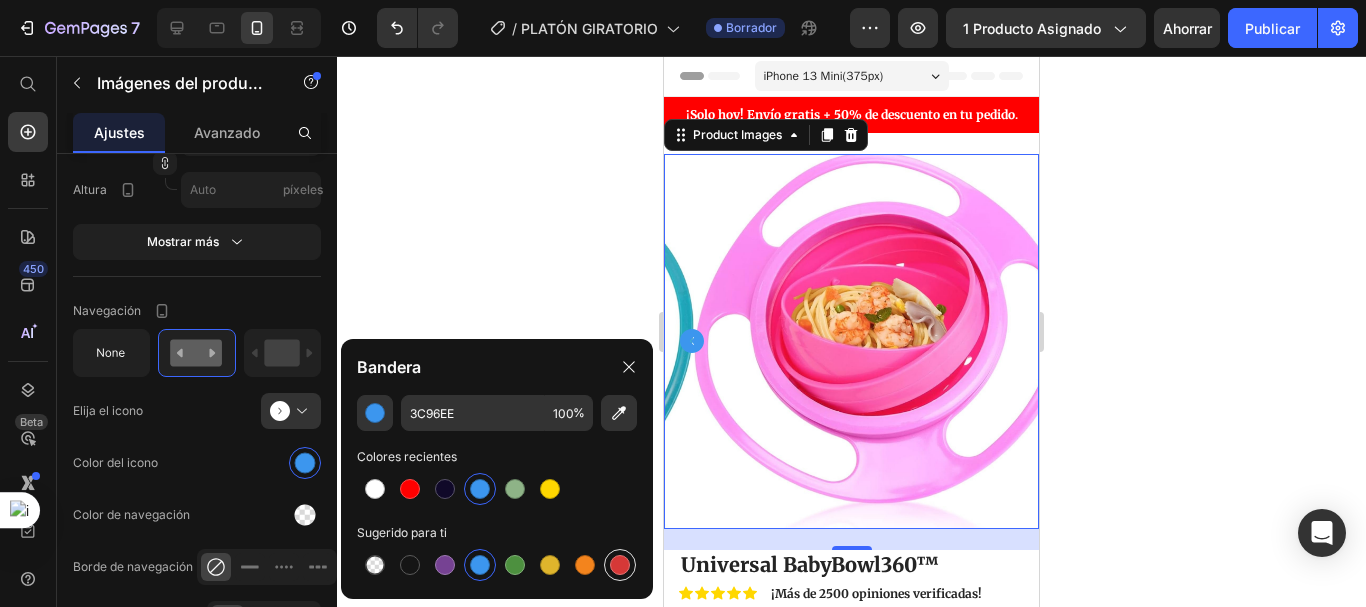 click at bounding box center (620, 565) 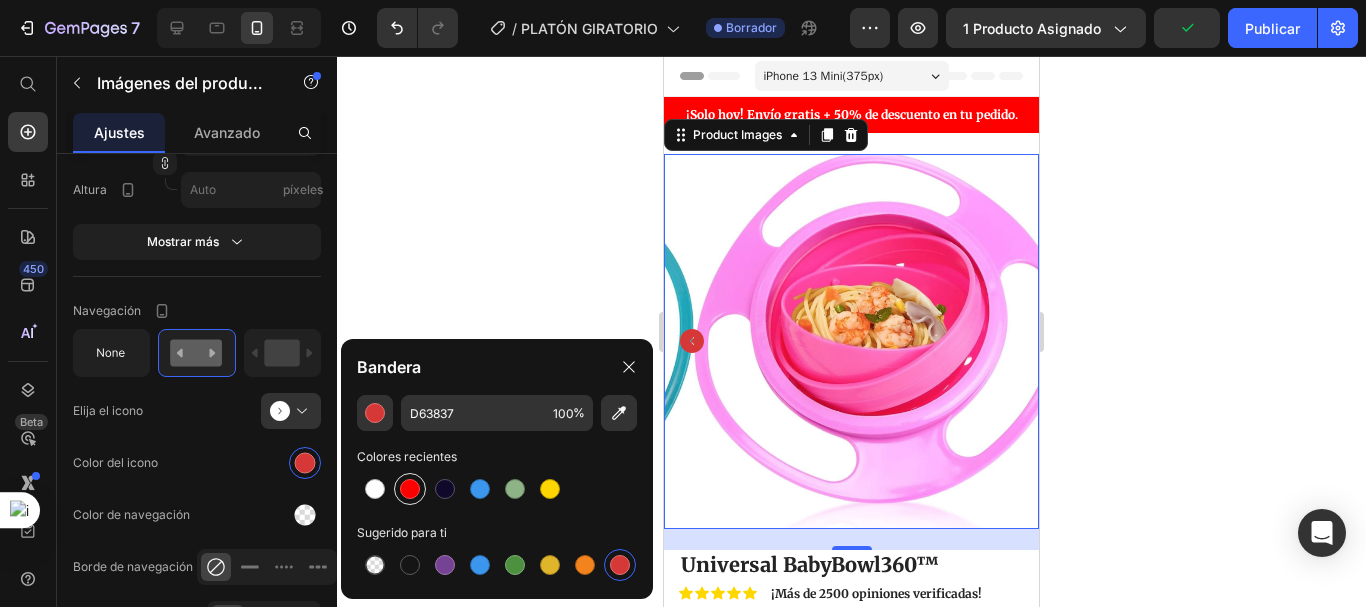 click at bounding box center (410, 489) 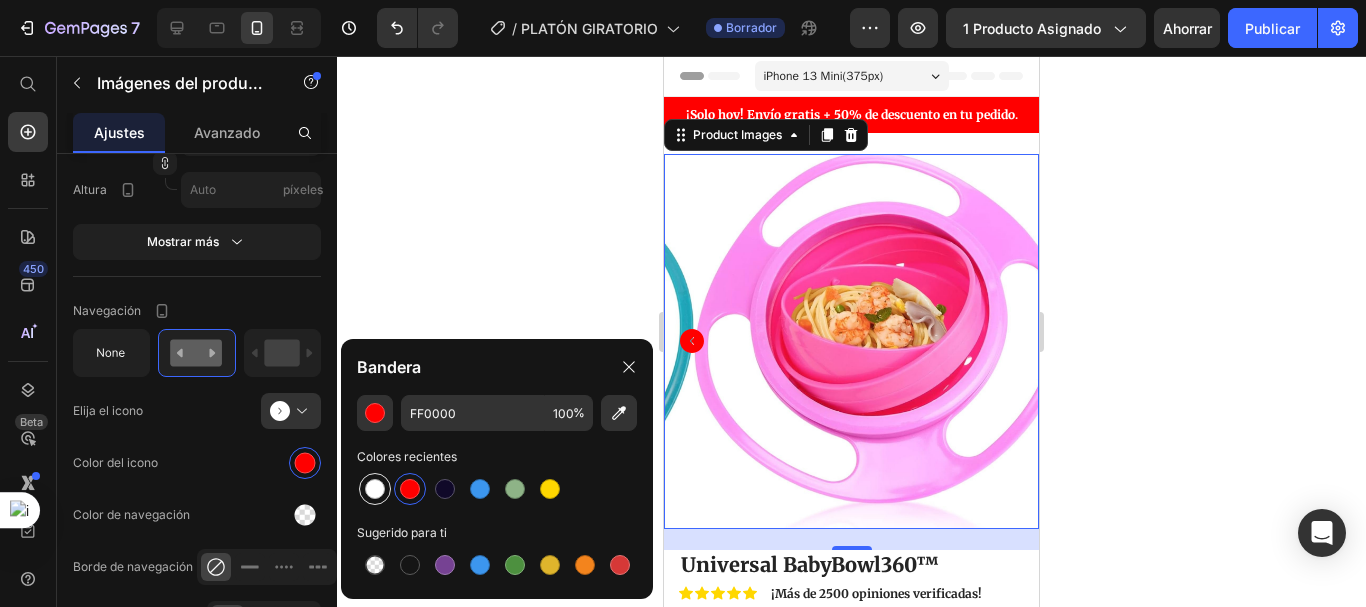 click at bounding box center [375, 489] 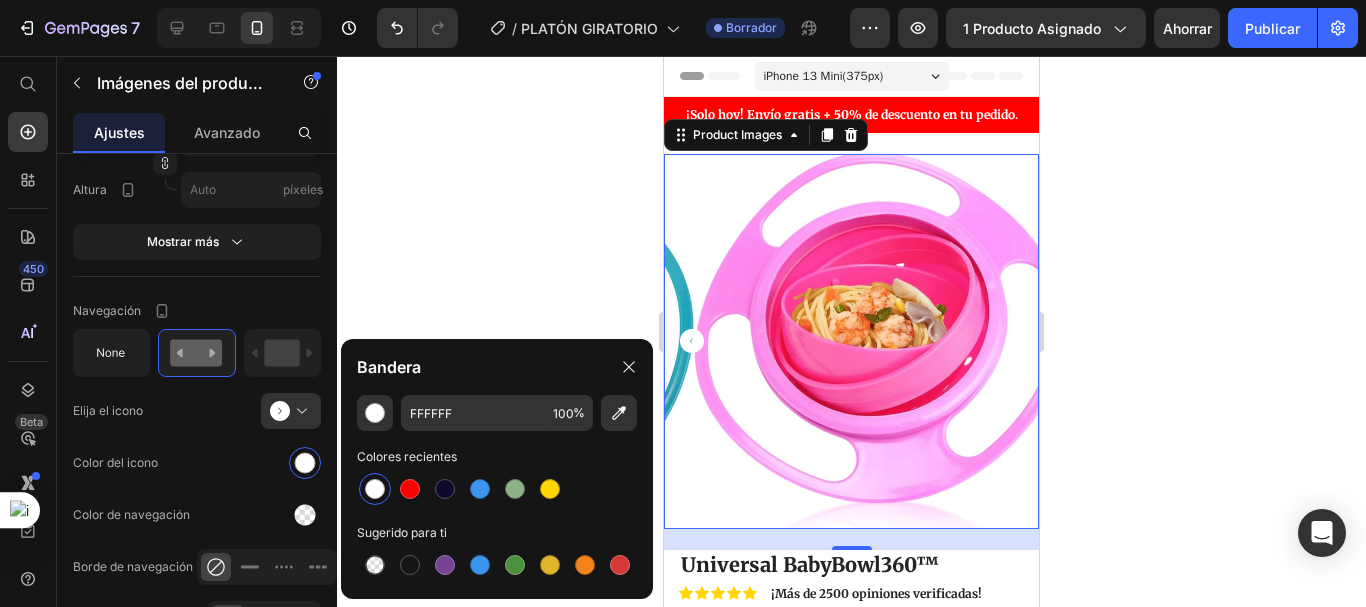 click at bounding box center (410, 565) 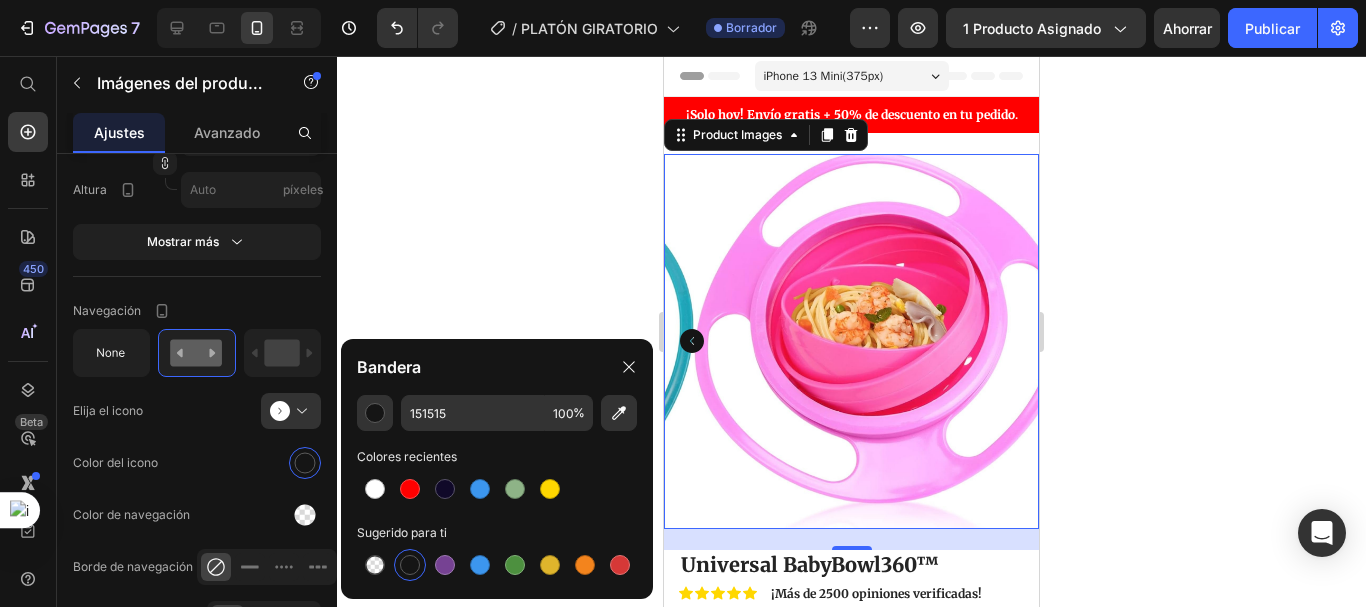 click 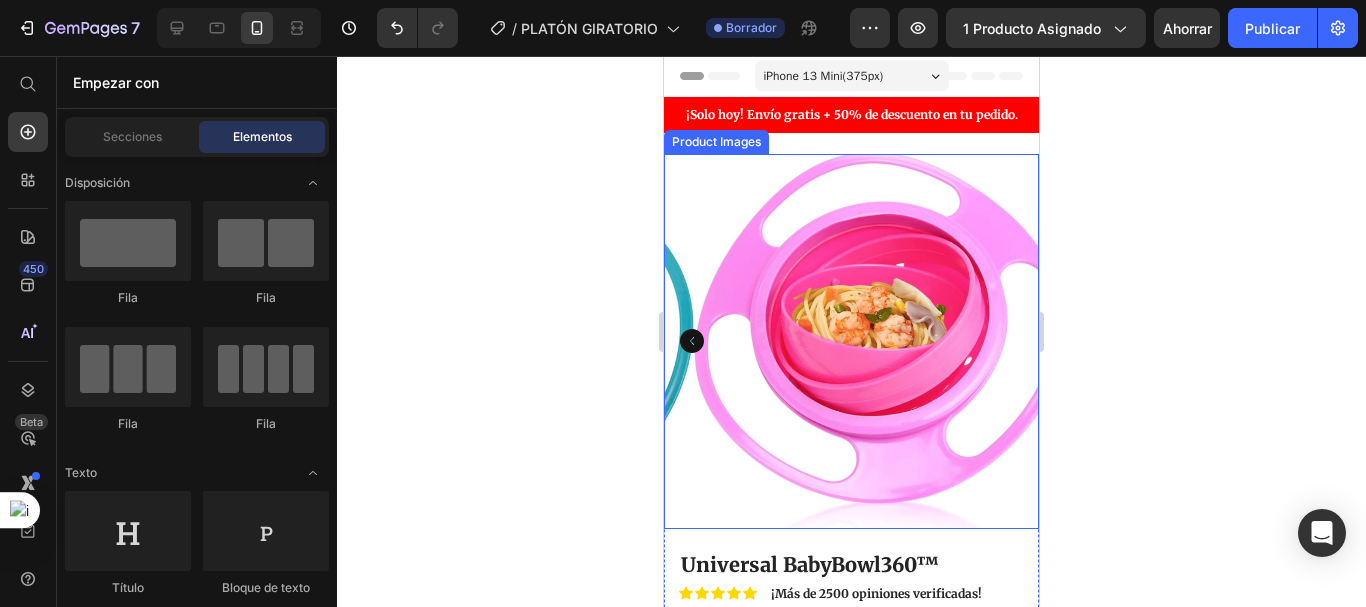 click 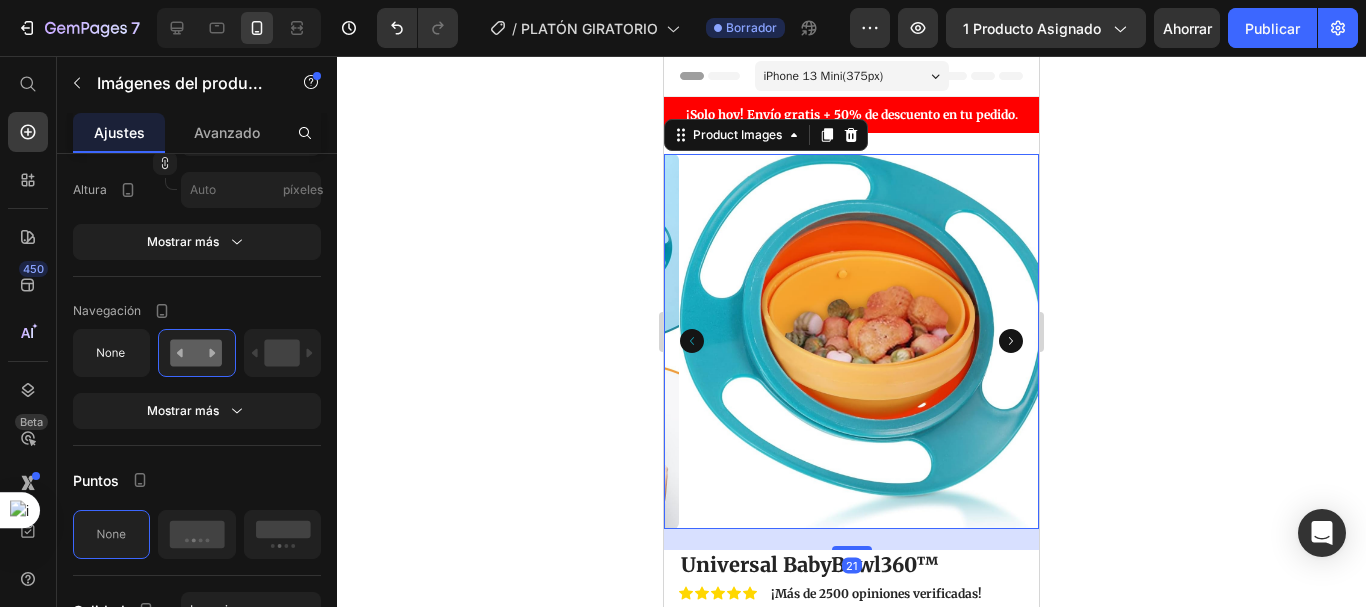 click 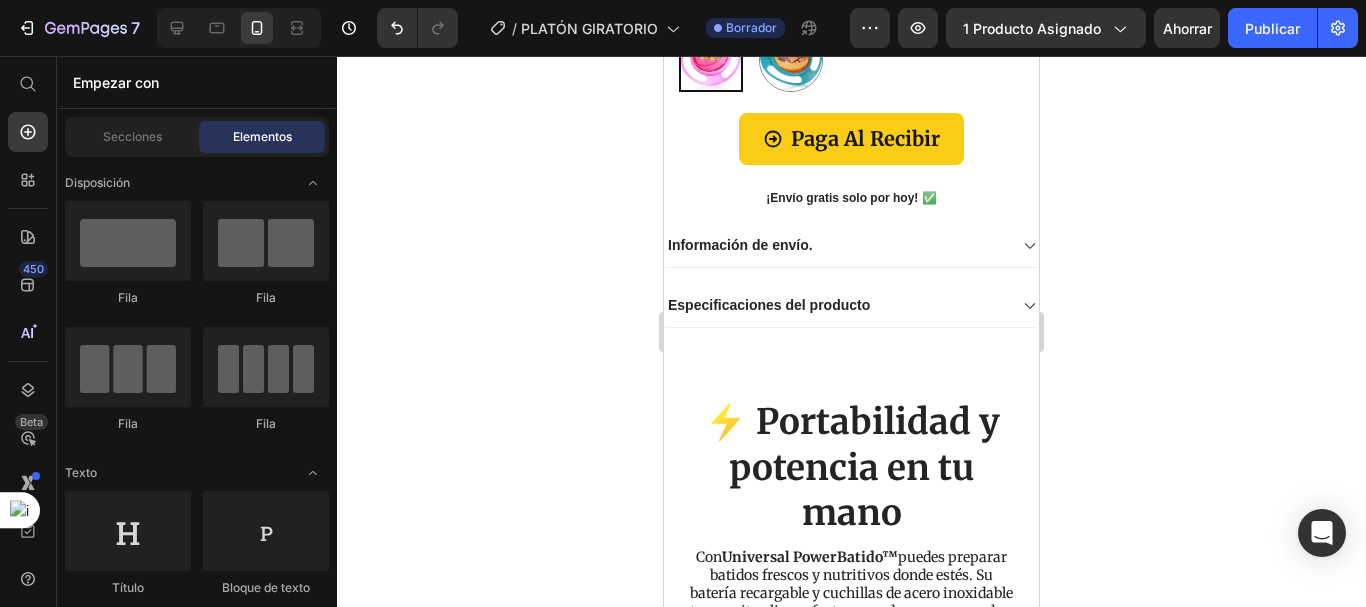 scroll, scrollTop: 678, scrollLeft: 0, axis: vertical 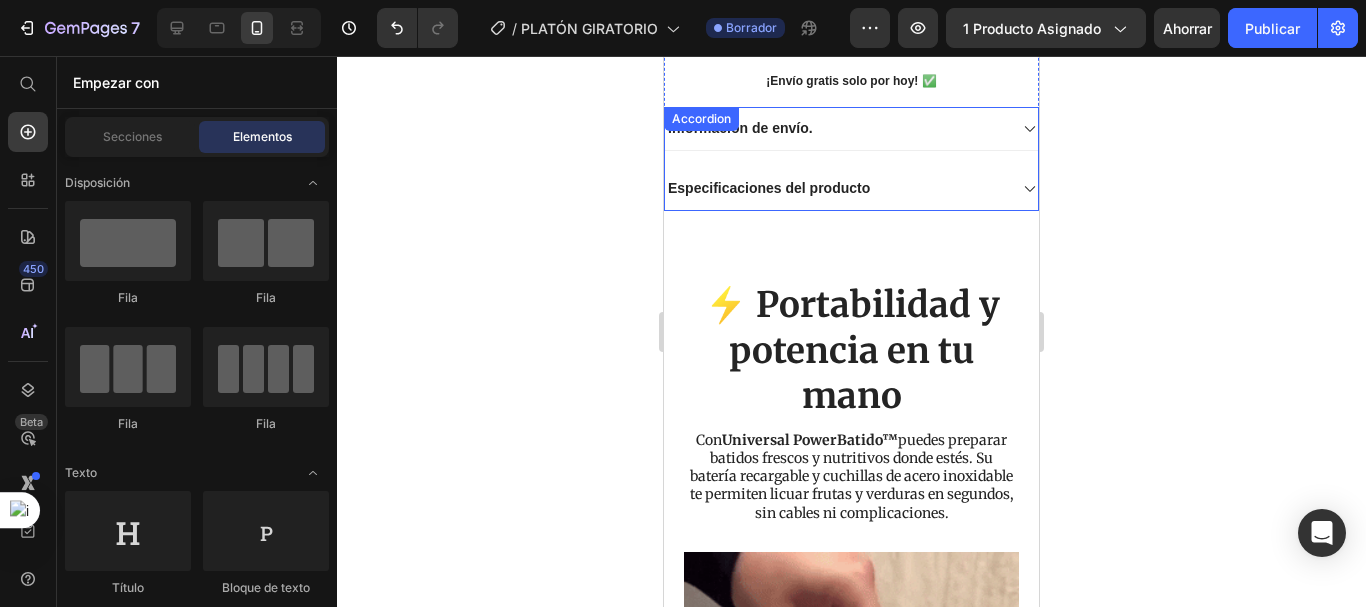 click 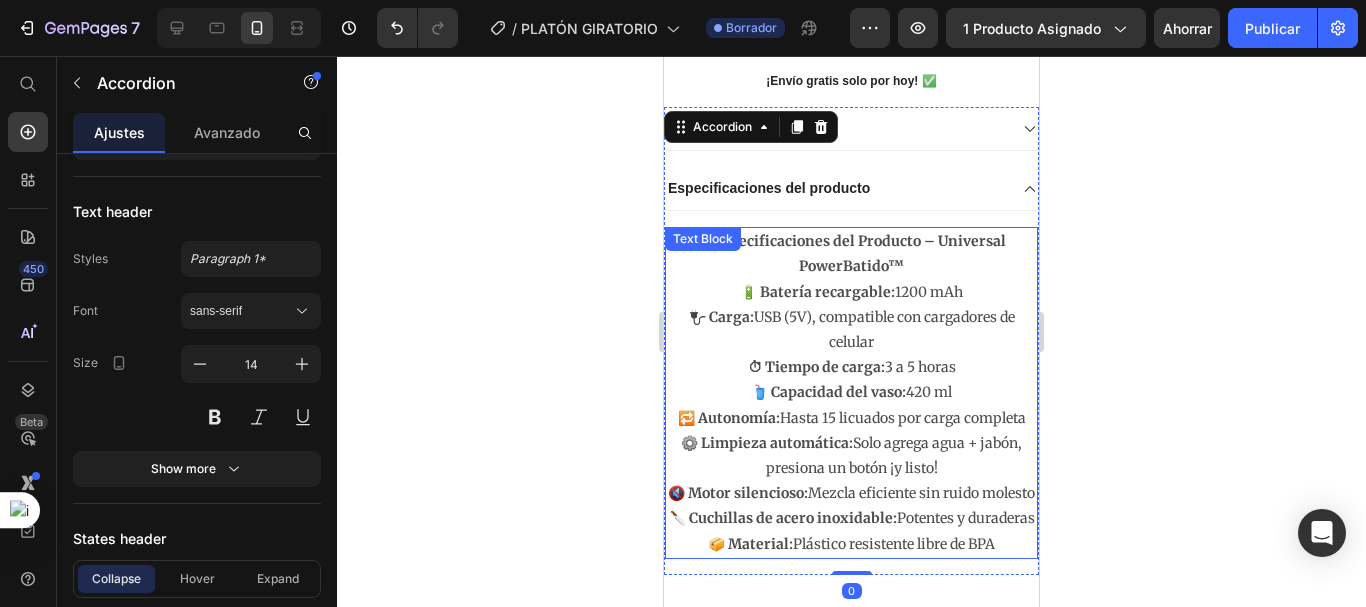click on "🔋 Batería recargable:  1200 mAh 🔌 Carga:  USB (5V), compatible con cargadores de celular ⏱ Tiempo de carga:  3 a 5 horas 🥤 Capacidad del vaso:  420 ml 🔁 Autonomía:  Hasta 15 licuados por carga completa ⚙️ Limpieza automática:  Solo agrega agua + jabón, presiona un botón ¡y listo! 🔇 Motor silencioso:  Mezcla eficiente sin ruido molesto 🔪 Cuchillas de acero inoxidable:  Potentes y duraderas 📦 Material:  Plástico resistente libre de BPA" at bounding box center (851, 418) 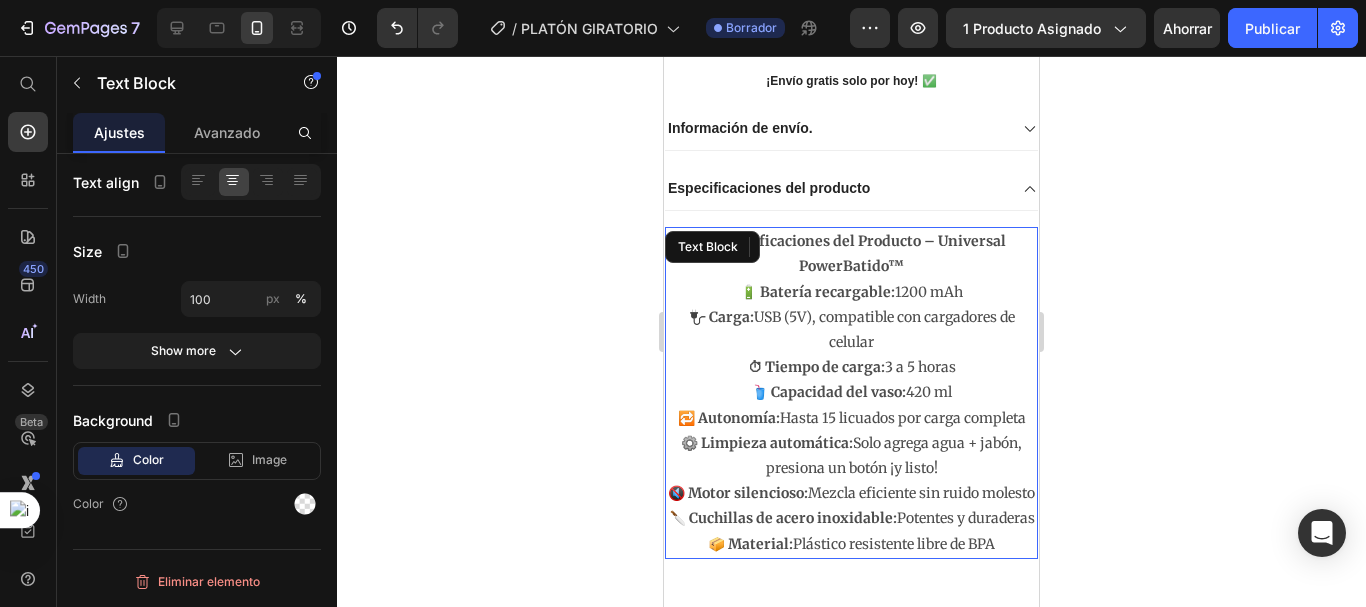 scroll, scrollTop: 0, scrollLeft: 0, axis: both 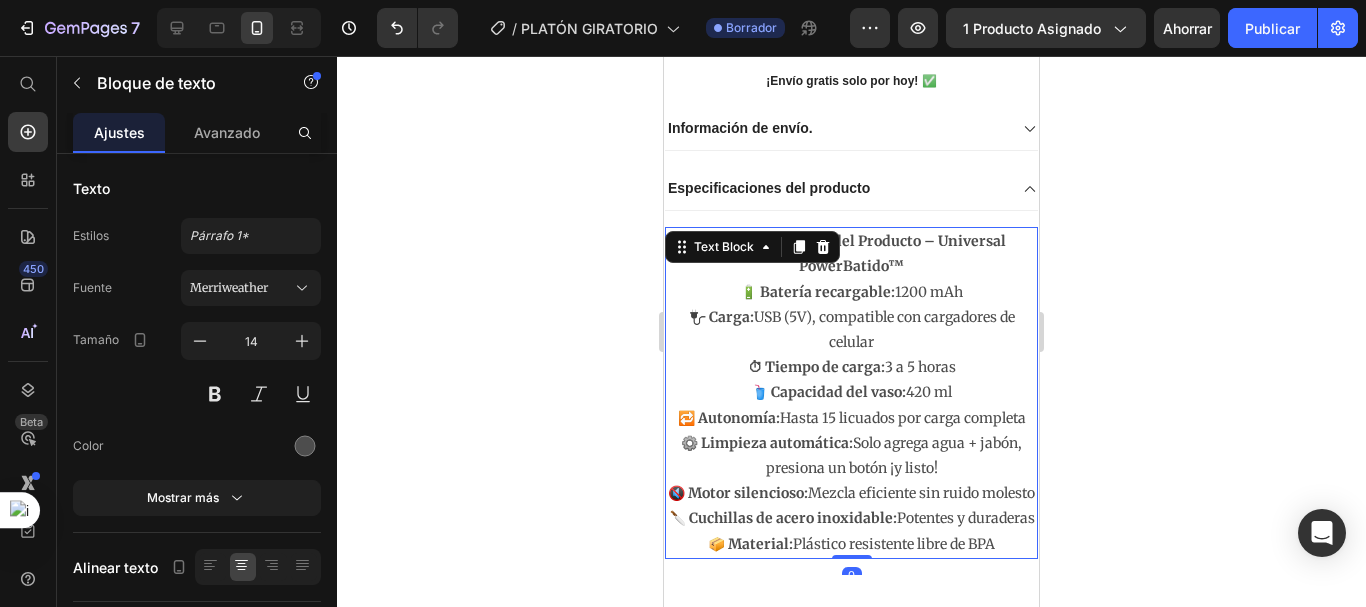click on "🔋 Batería recargable:  1200 mAh 🔌 Carga:  USB (5V), compatible con cargadores de celular ⏱ Tiempo de carga:  3 a 5 horas 🥤 Capacidad del vaso:  420 ml 🔁 Autonomía:  Hasta 15 licuados por carga completa ⚙️ Limpieza automática:  Solo agrega agua + jabón, presiona un botón ¡y listo! 🔇 Motor silencioso:  Mezcla eficiente sin ruido molesto 🔪 Cuchillas de acero inoxidable:  Potentes y duraderas 📦 Material:  Plástico resistente libre de BPA" at bounding box center (851, 418) 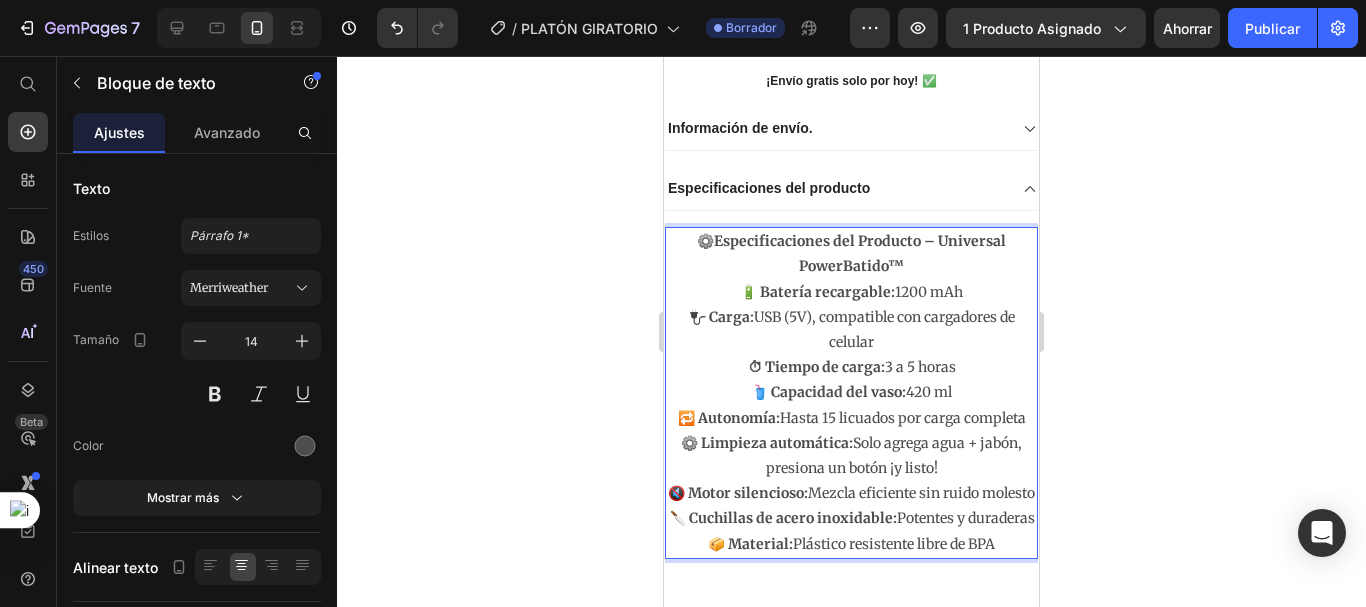 click on "⚙️  Especificaciones del Producto – Universal PowerBatido™" at bounding box center (851, 254) 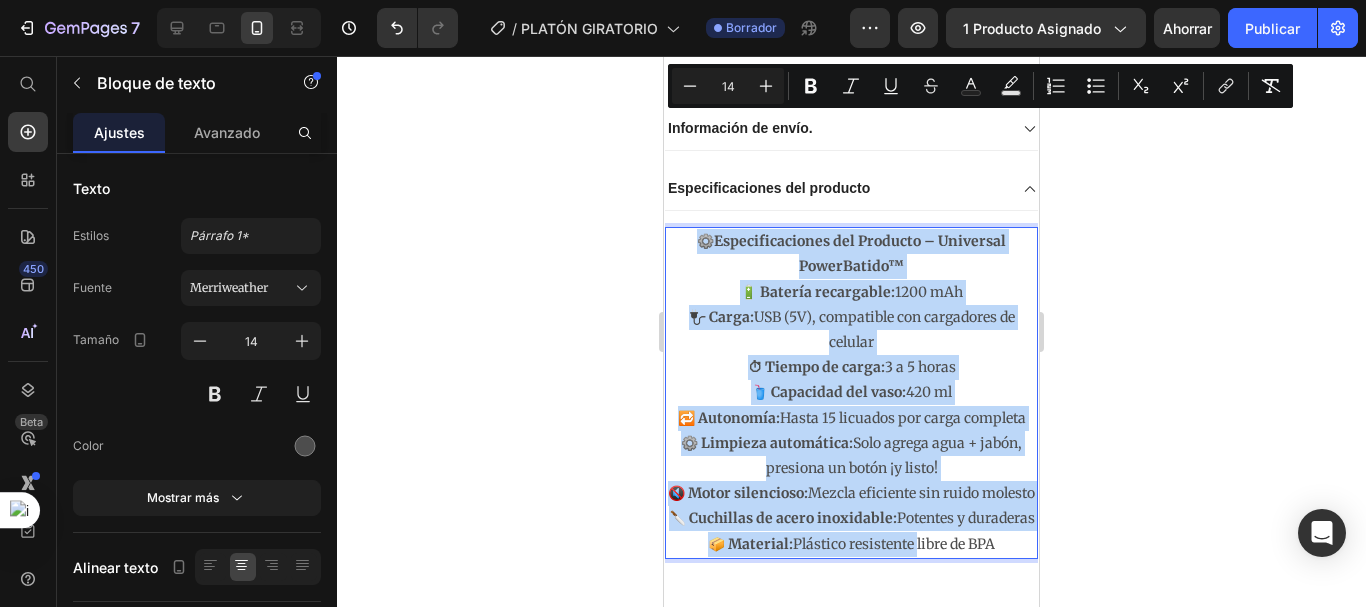 scroll, scrollTop: 1194, scrollLeft: 0, axis: vertical 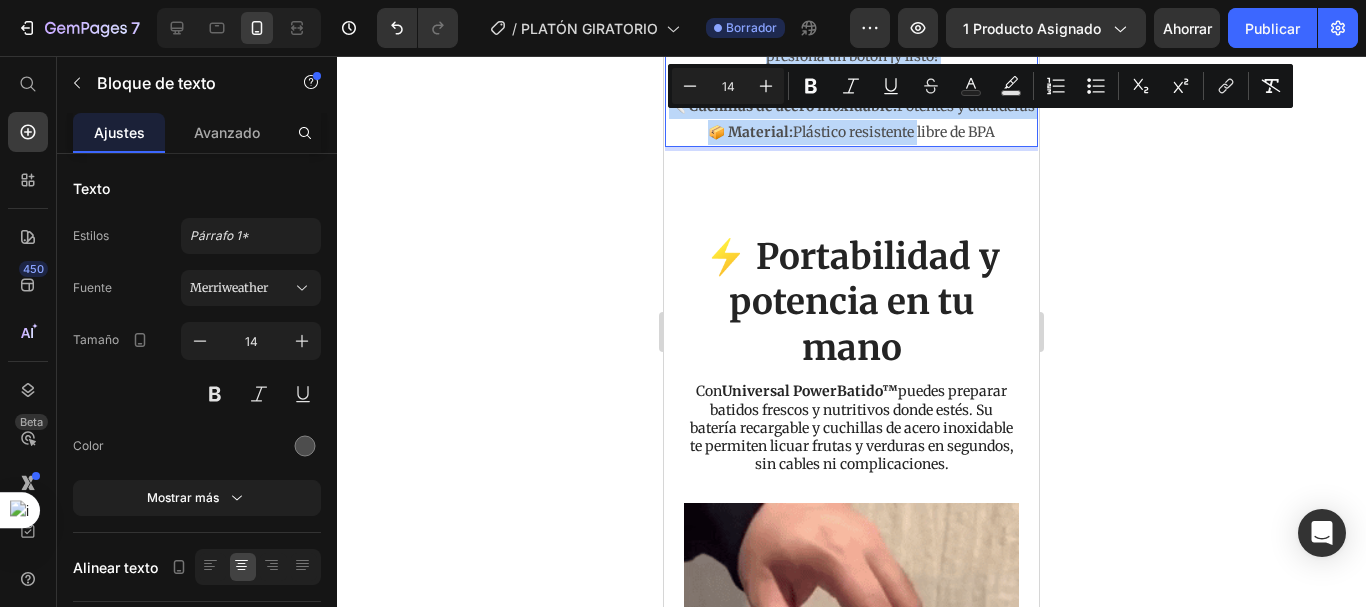 drag, startPoint x: 688, startPoint y: 230, endPoint x: 1003, endPoint y: 162, distance: 322.2561 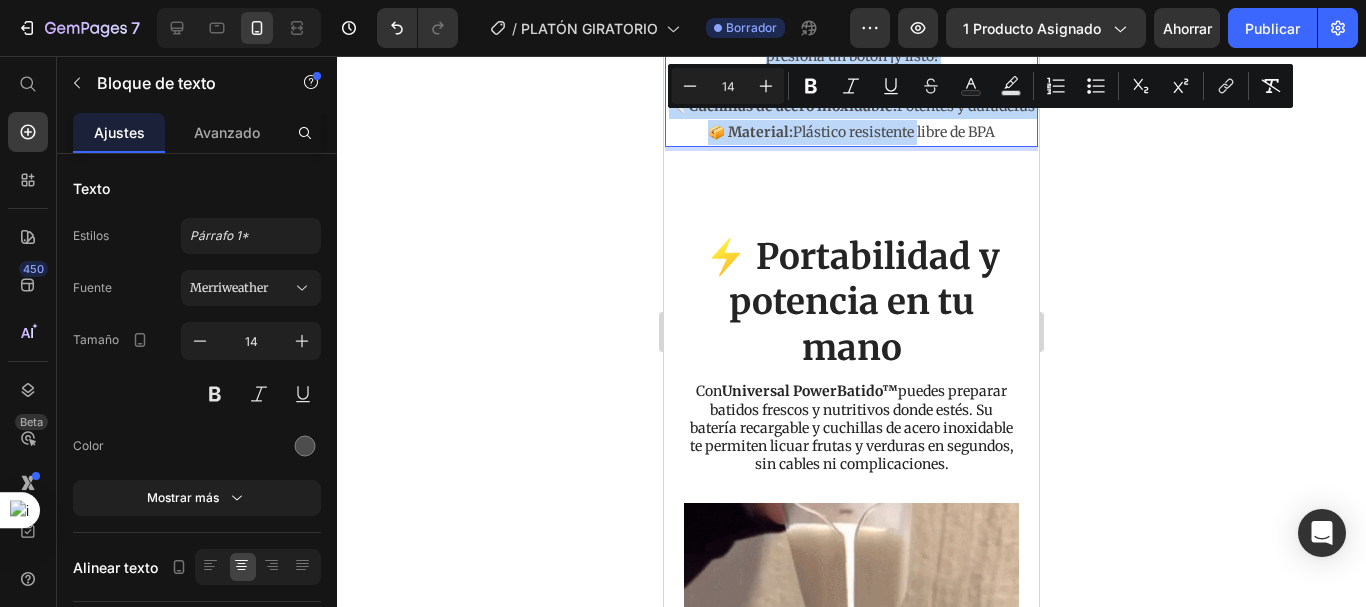 click on "⚙️  Especificaciones del Producto – Universal PowerBatido™ 🔋 Batería recargable:  1200 mAh 🔌 Carga:  USB (5V), compatible con cargadores de celular ⏱ Tiempo de carga:  3 a 5 horas 🥤 Capacidad del vaso:  420 ml 🔁 Autonomía:  Hasta 15 licuados por carga completa ⚙️ Limpieza automática:  Solo agrega agua + jabón, presiona un botón ¡y listo! 🔇 Motor silencioso:  Mezcla eficiente sin ruido molesto 🔪 Cuchillas de acero inoxidable:  Potentes y duraderas 📦 Material:  Plástico resistente libre de BPA" at bounding box center (851, -19) 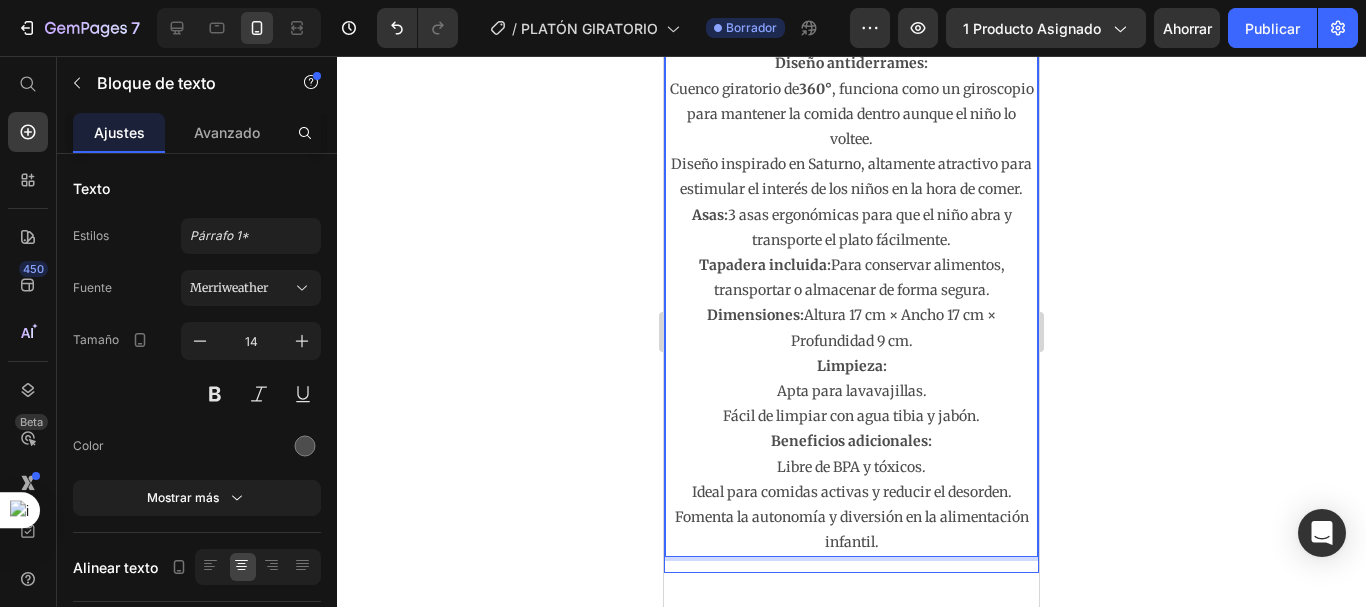 scroll, scrollTop: 171, scrollLeft: 0, axis: vertical 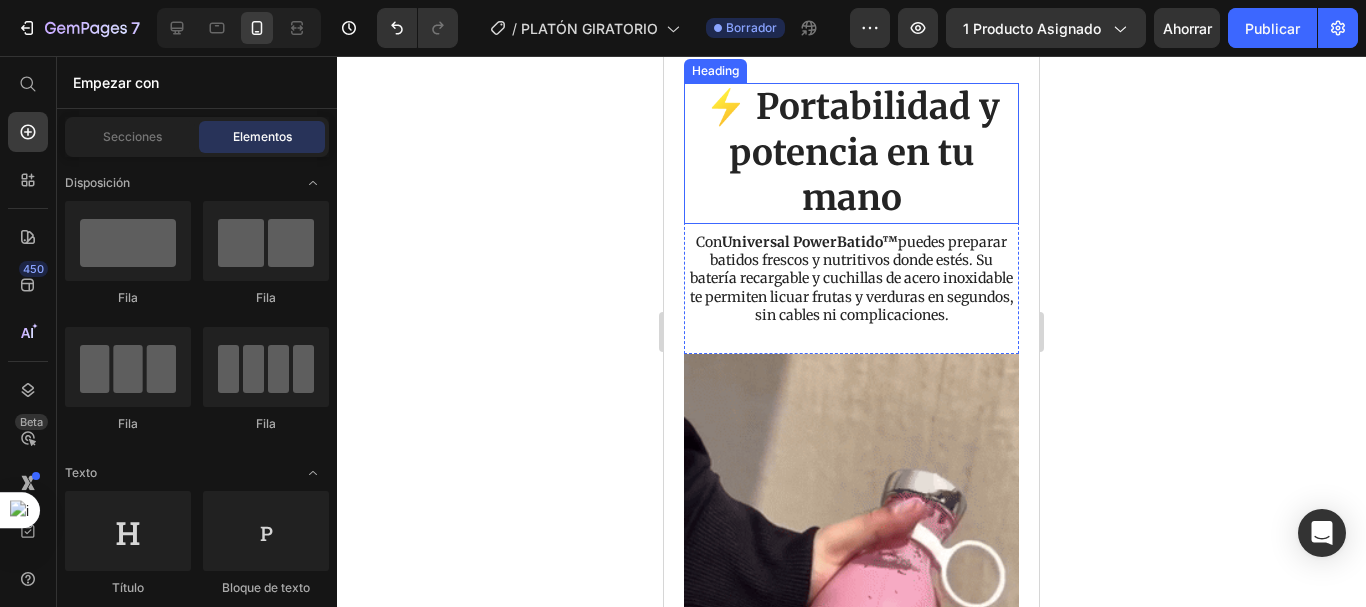 click on "⚡ Portabilidad y potencia en tu mano" at bounding box center [851, 153] 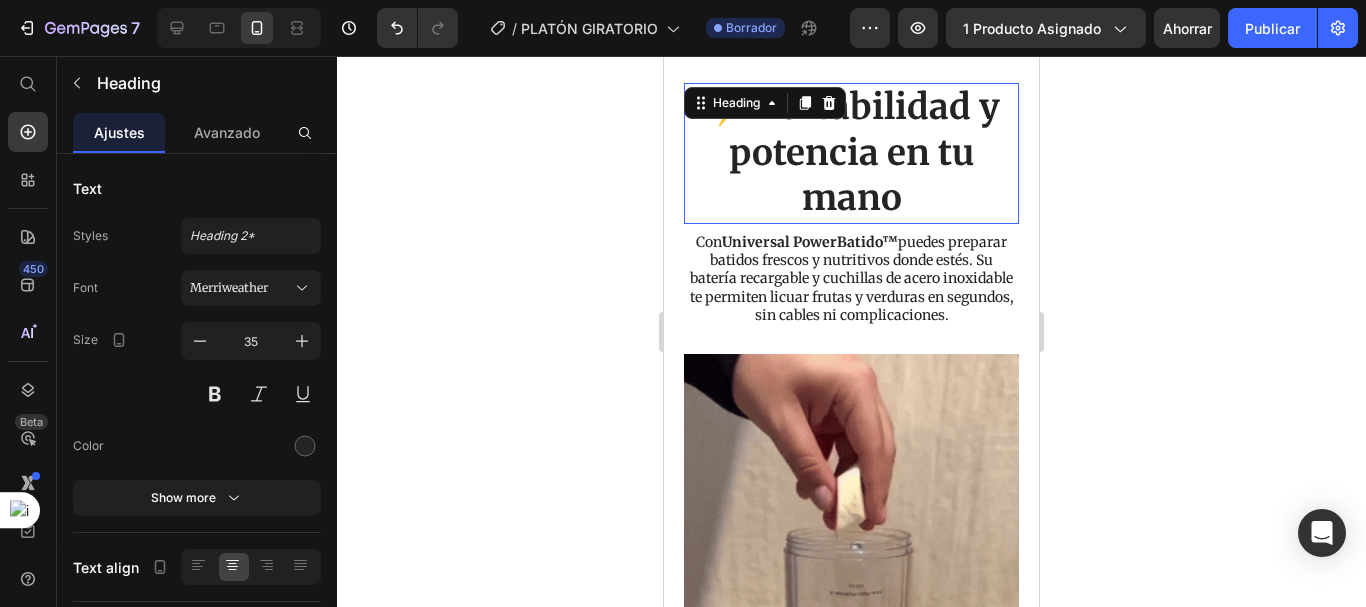 click on "⚡ Portabilidad y potencia en tu mano" at bounding box center [851, 153] 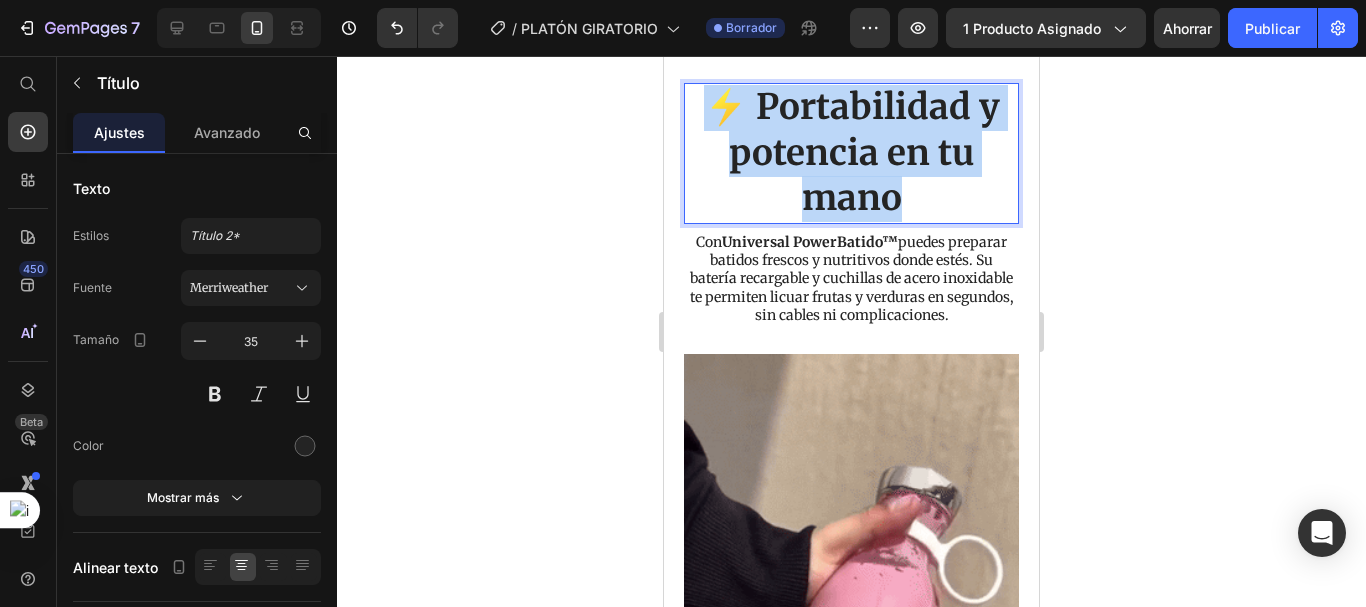 drag, startPoint x: 917, startPoint y: 239, endPoint x: 699, endPoint y: 146, distance: 237.00844 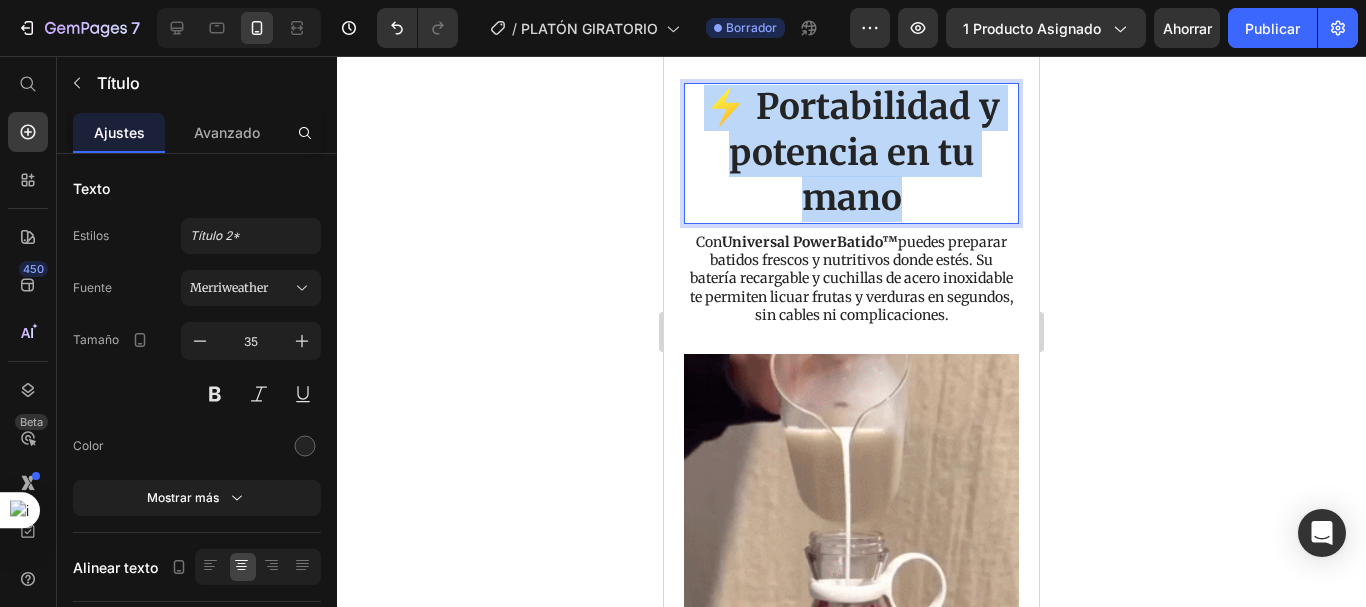 click on "⚡ Portabilidad y potencia en tu mano" at bounding box center (851, 153) 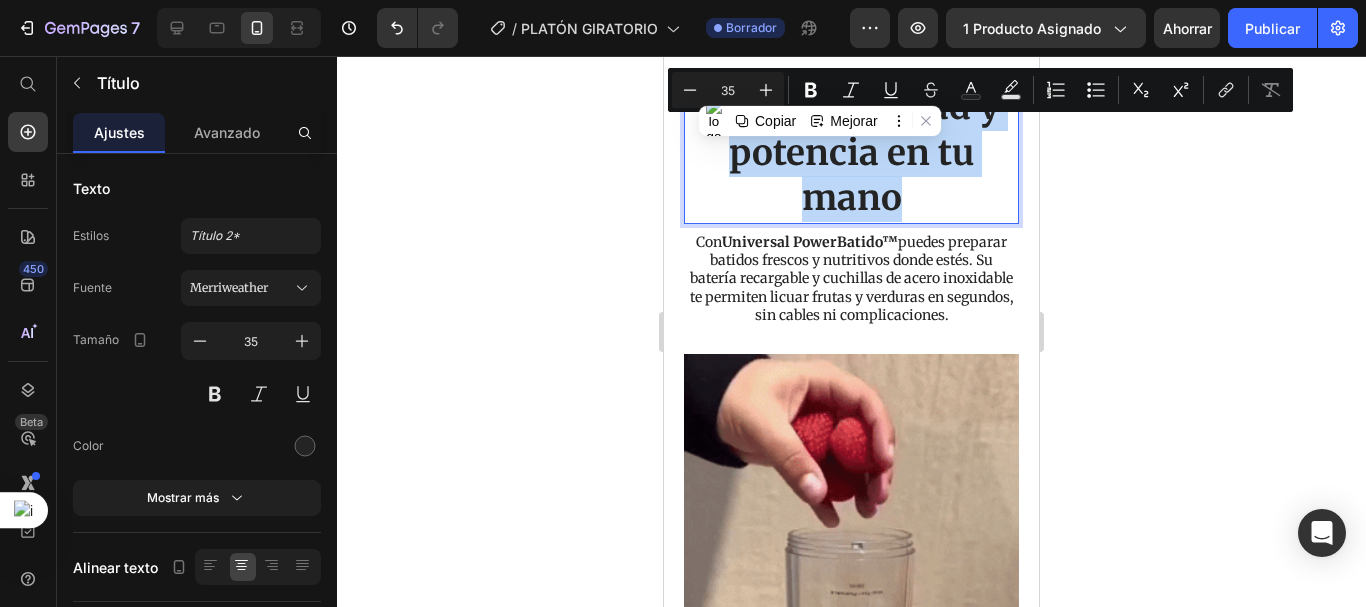 copy on "⚡ Portabilidad y potencia en tu mano" 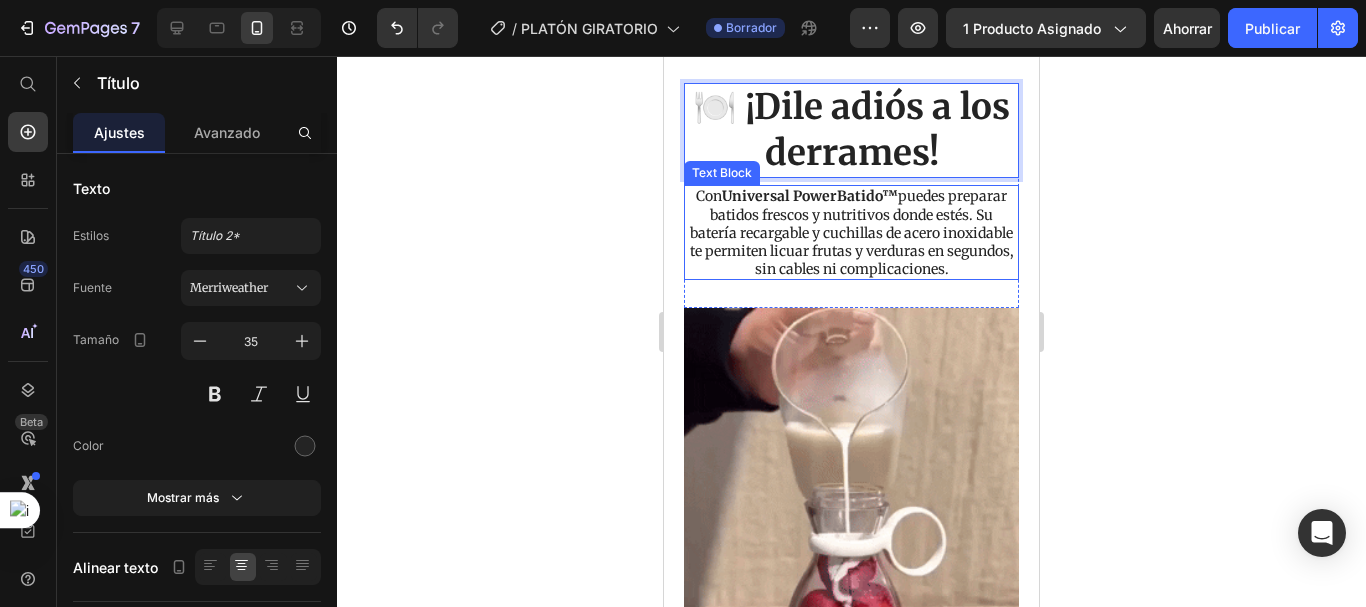 click on "Con  Universal PowerBatido™  puedes preparar batidos frescos y nutritivos donde estés. Su batería recargable y cuchillas de acero inoxidable te permiten licuar frutas y verduras en segundos, sin cables ni complicaciones." at bounding box center [851, 232] 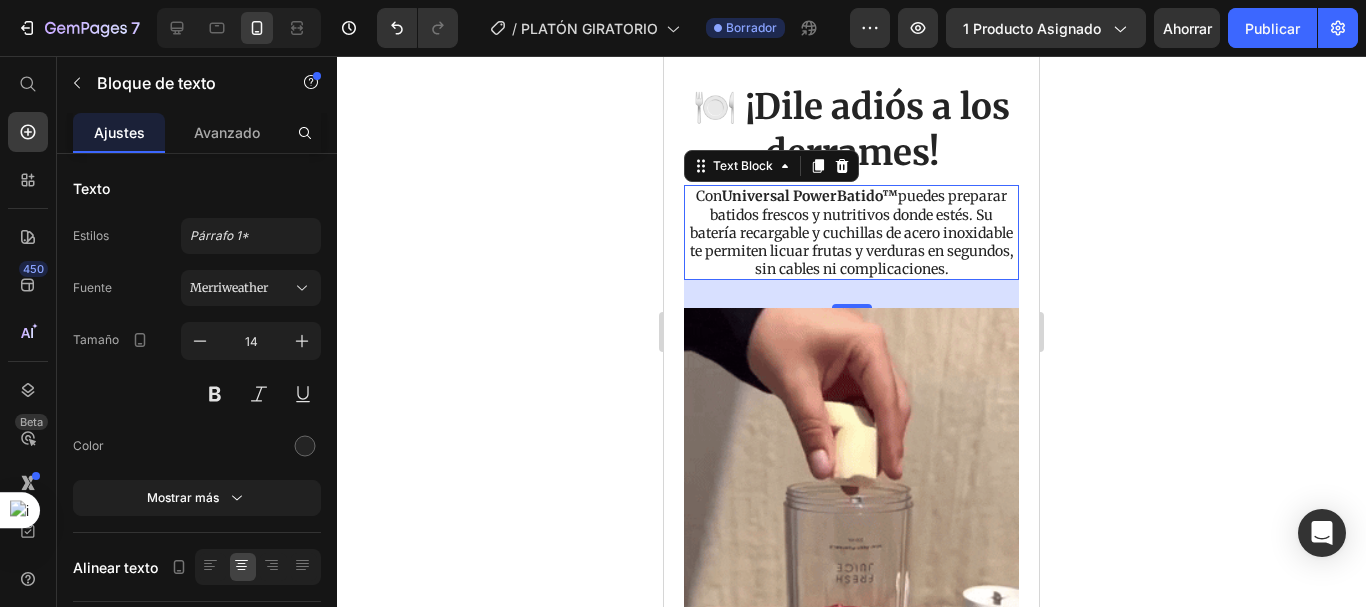 click on "Con  Universal PowerBatido™  puedes preparar batidos frescos y nutritivos donde estés. Su batería recargable y cuchillas de acero inoxidable te permiten licuar frutas y verduras en segundos, sin cables ni complicaciones." at bounding box center (851, 232) 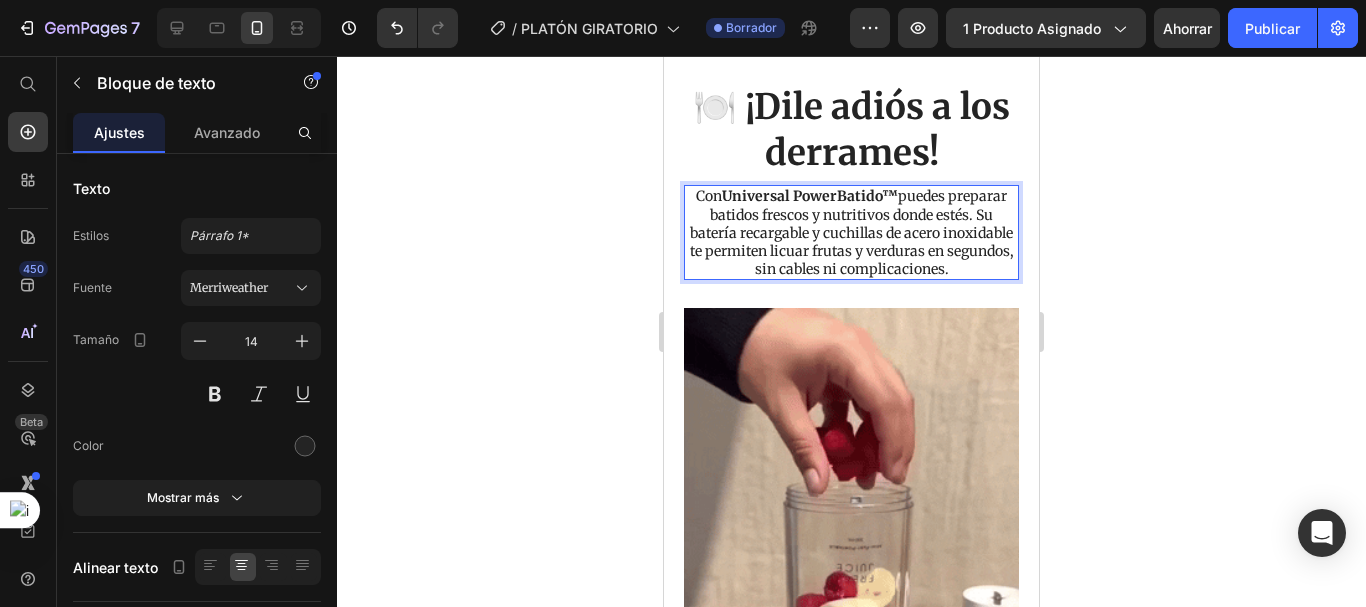 click on "Con  Universal PowerBatido™  puedes preparar batidos frescos y nutritivos donde estés. Su batería recargable y cuchillas de acero inoxidable te permiten licuar frutas y verduras en segundos, sin cables ni complicaciones." at bounding box center (851, 232) 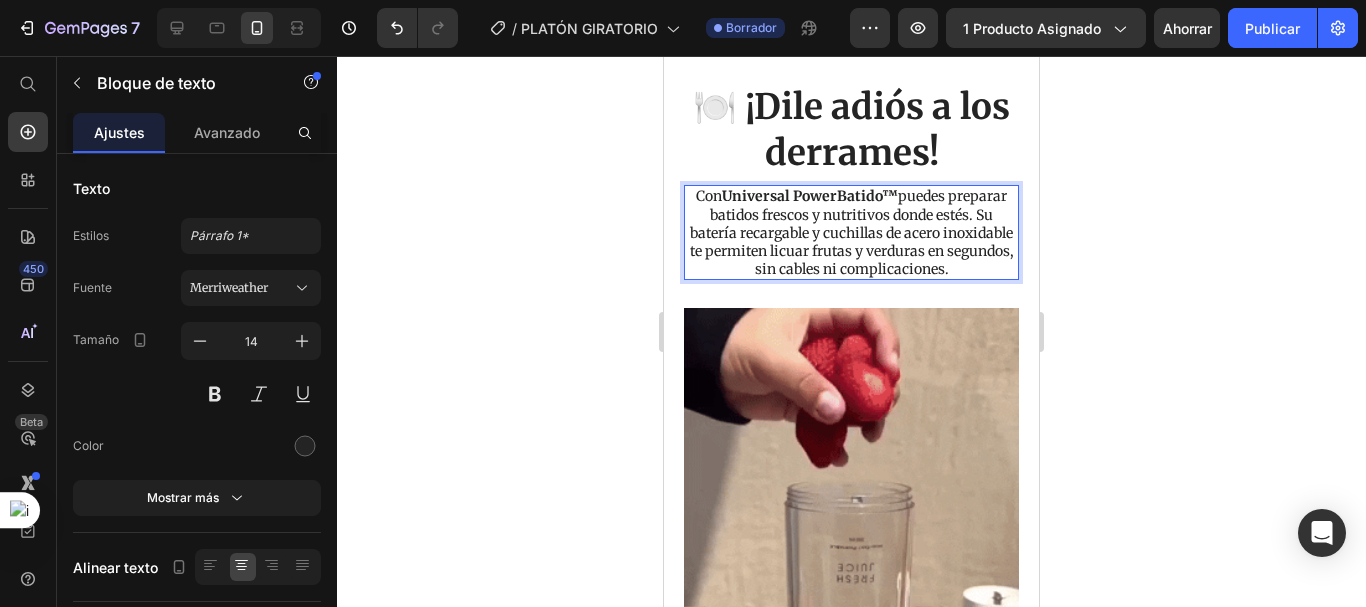 drag, startPoint x: 990, startPoint y: 308, endPoint x: 686, endPoint y: 230, distance: 313.8471 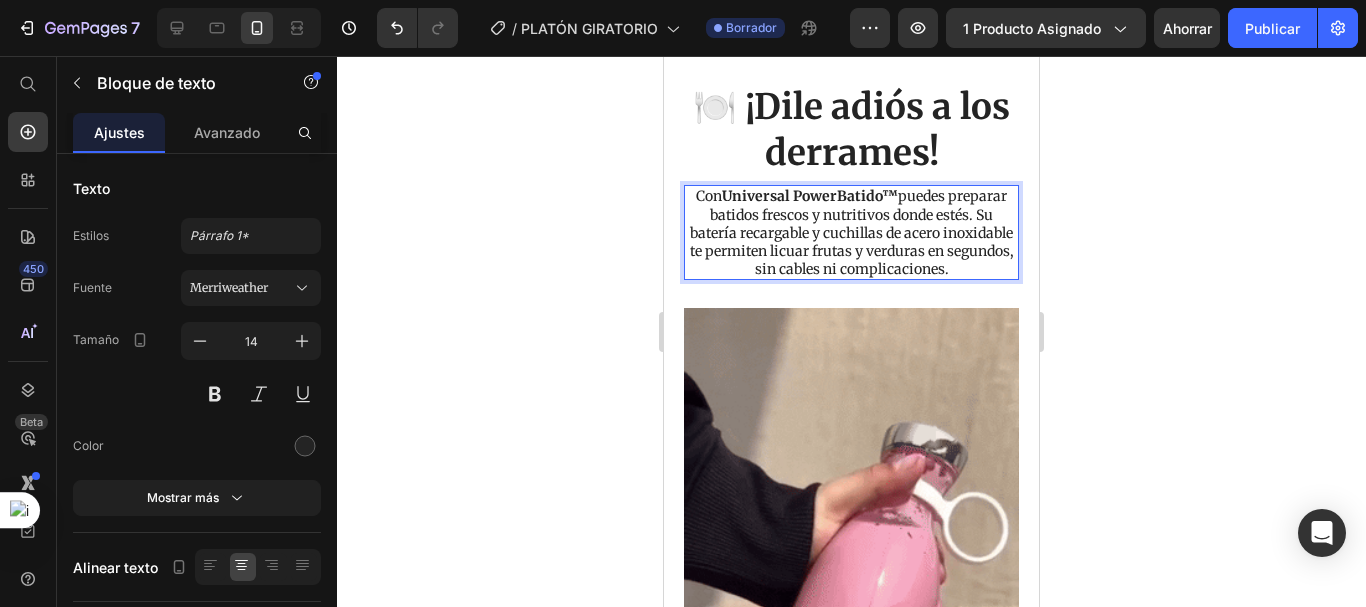 click on "Con  Universal PowerBatido™  puedes preparar batidos frescos y nutritivos donde estés. Su batería recargable y cuchillas de acero inoxidable te permiten licuar frutas y verduras en segundos, sin cables ni complicaciones." at bounding box center (851, 232) 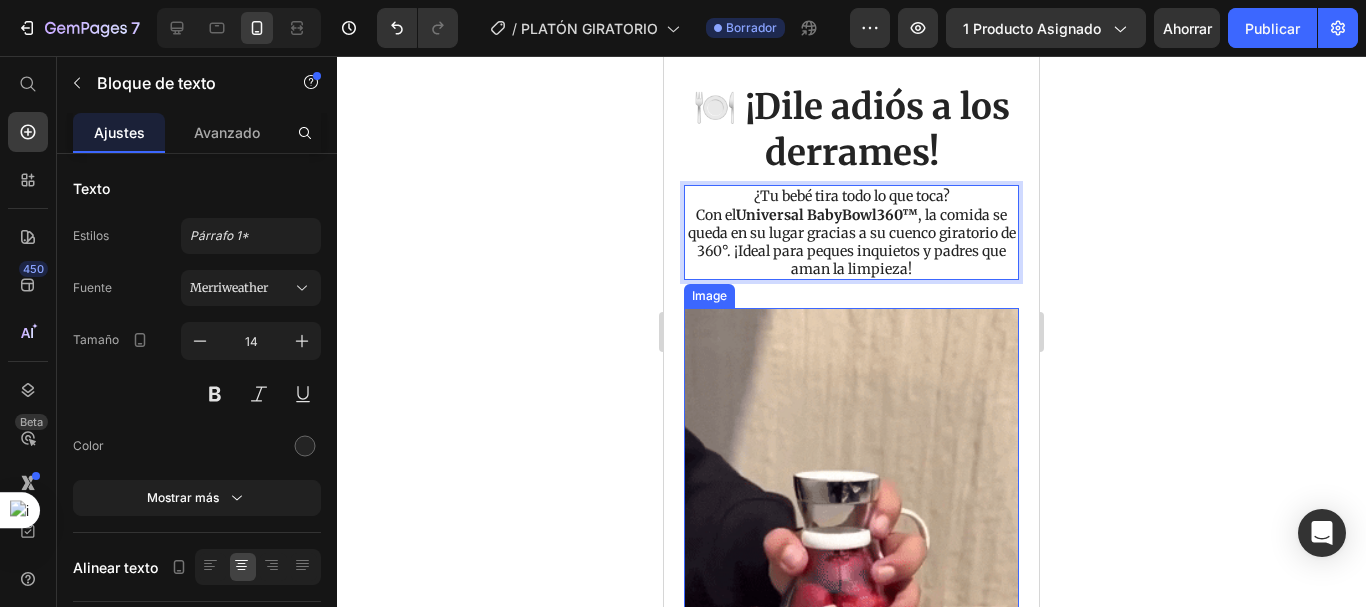 click at bounding box center (851, 606) 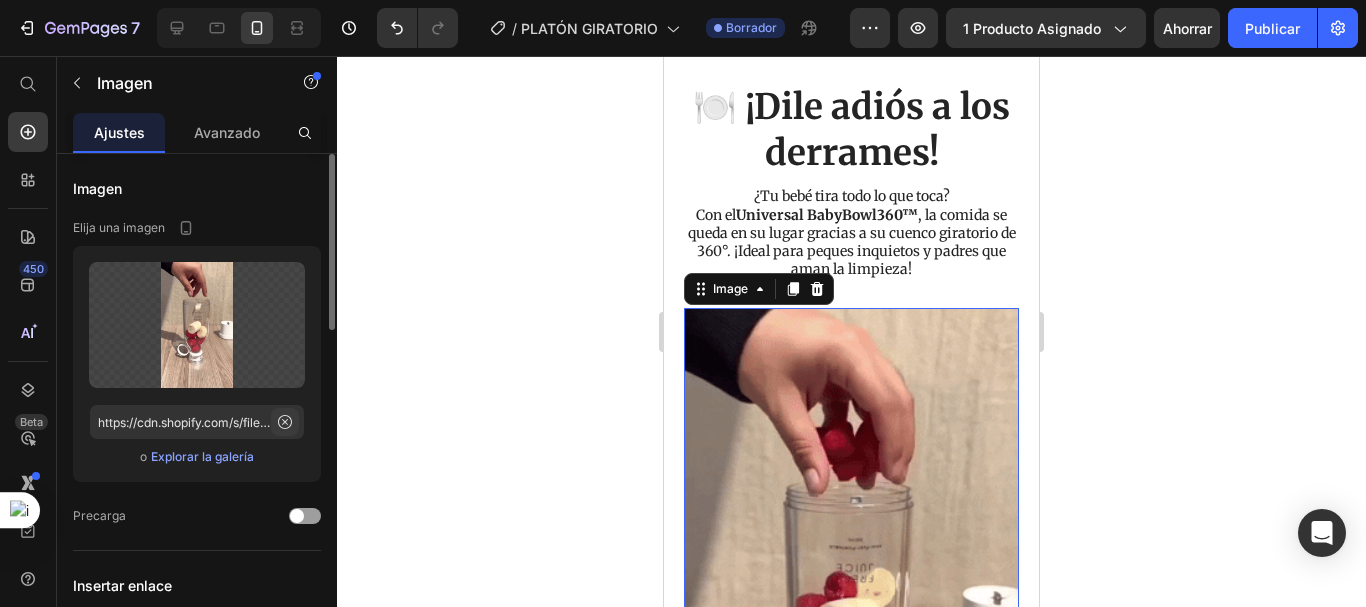 click 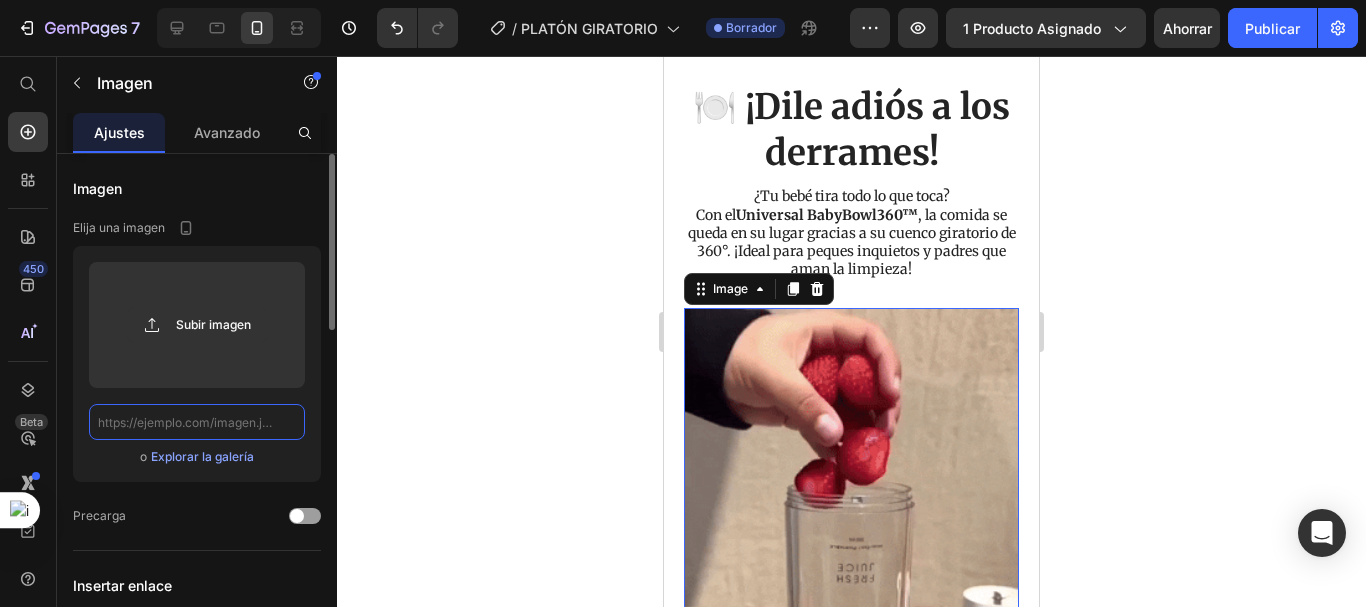 scroll, scrollTop: 0, scrollLeft: 0, axis: both 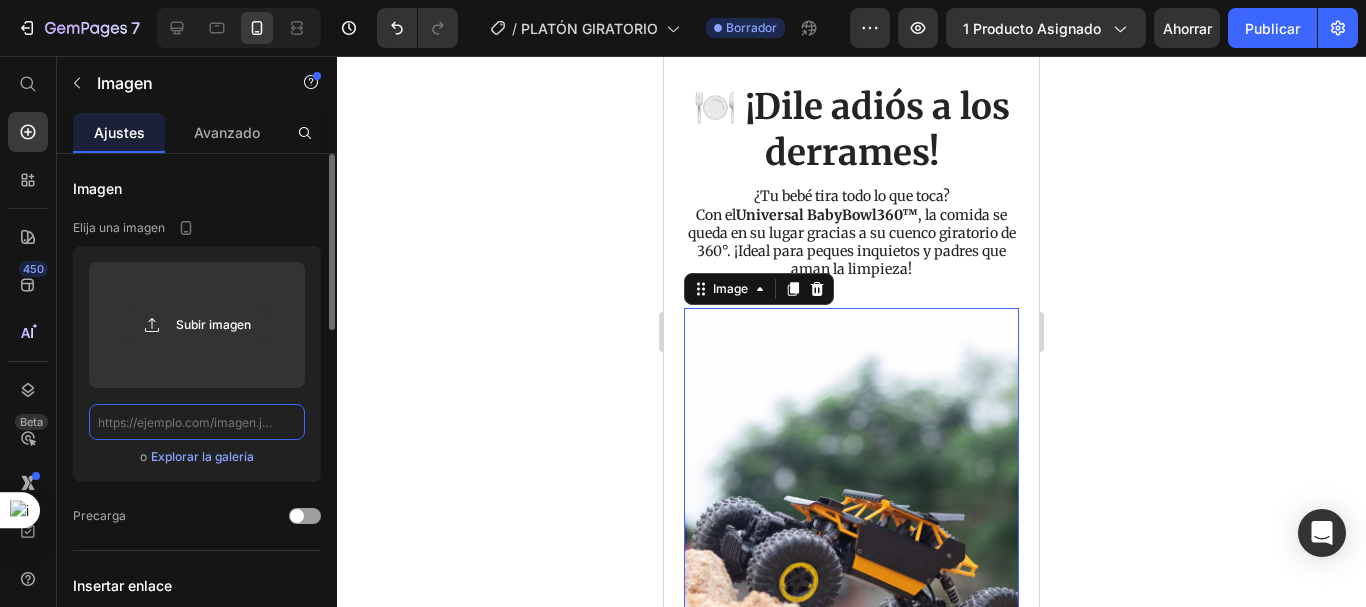 paste on "https://cdn.shopify.com/s/files/1/0692/7630/3510/files/imgi_188_71lVPcVc1LL._AC_SL1500_c63aa485-58b7-4749-b01e-0d31c2723fcb.jpg?v=1752493732" 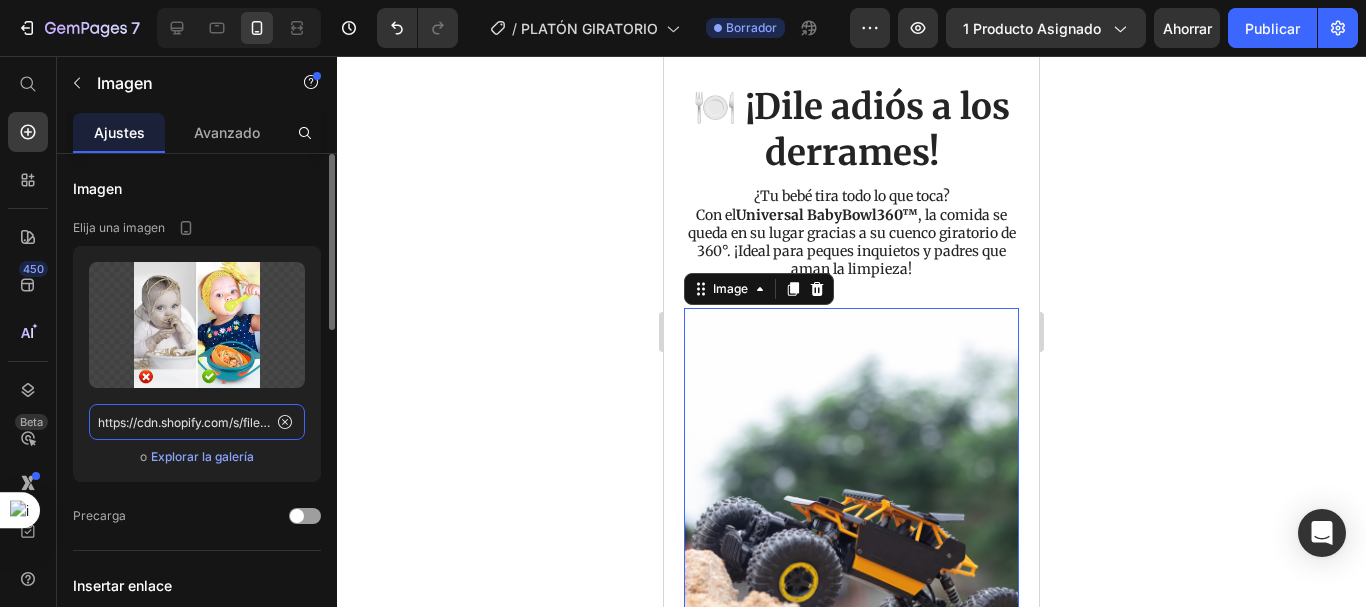 scroll, scrollTop: 0, scrollLeft: 695, axis: horizontal 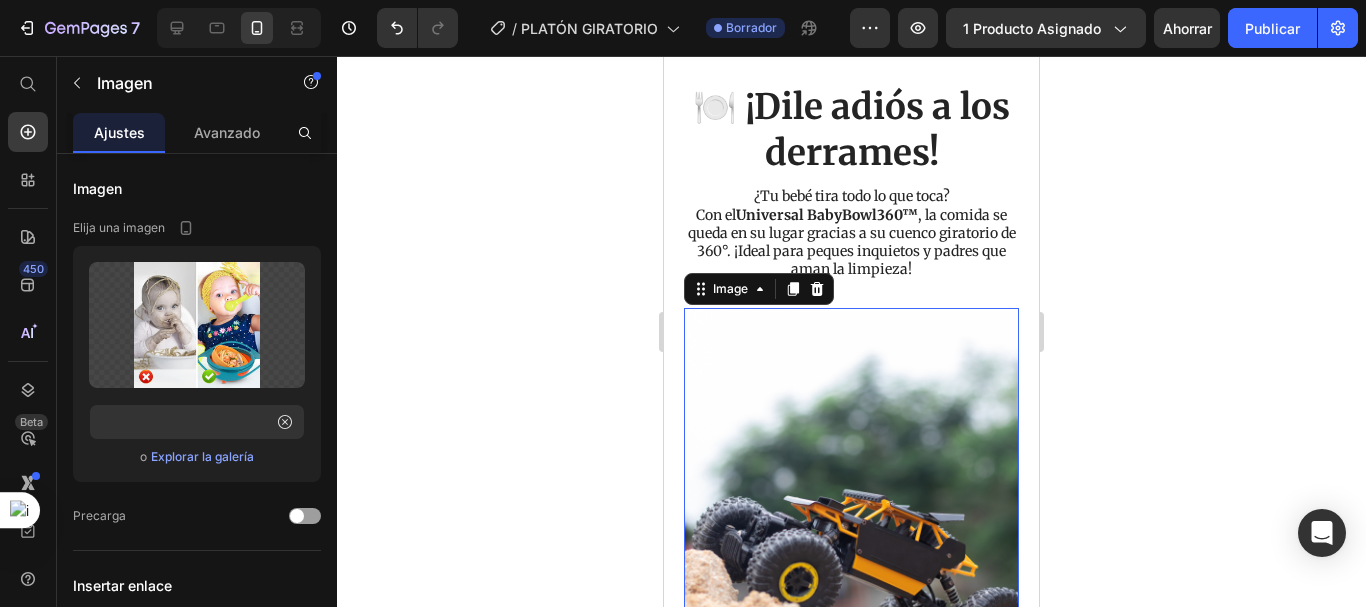 click 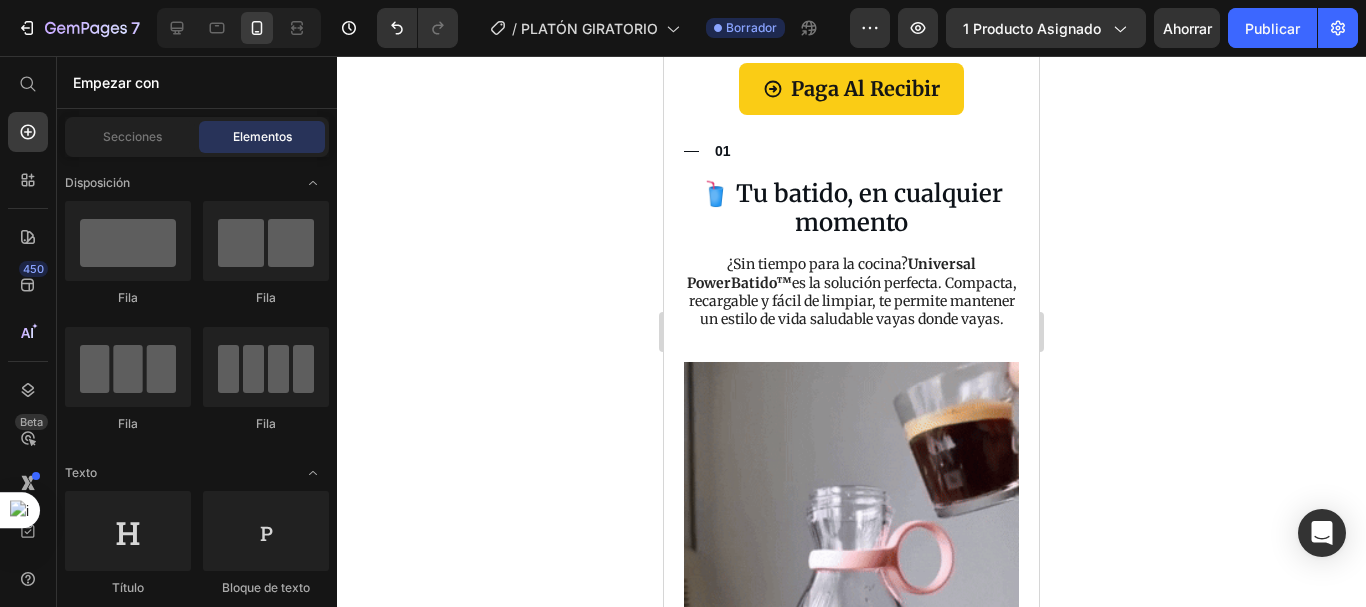 scroll, scrollTop: 2374, scrollLeft: 0, axis: vertical 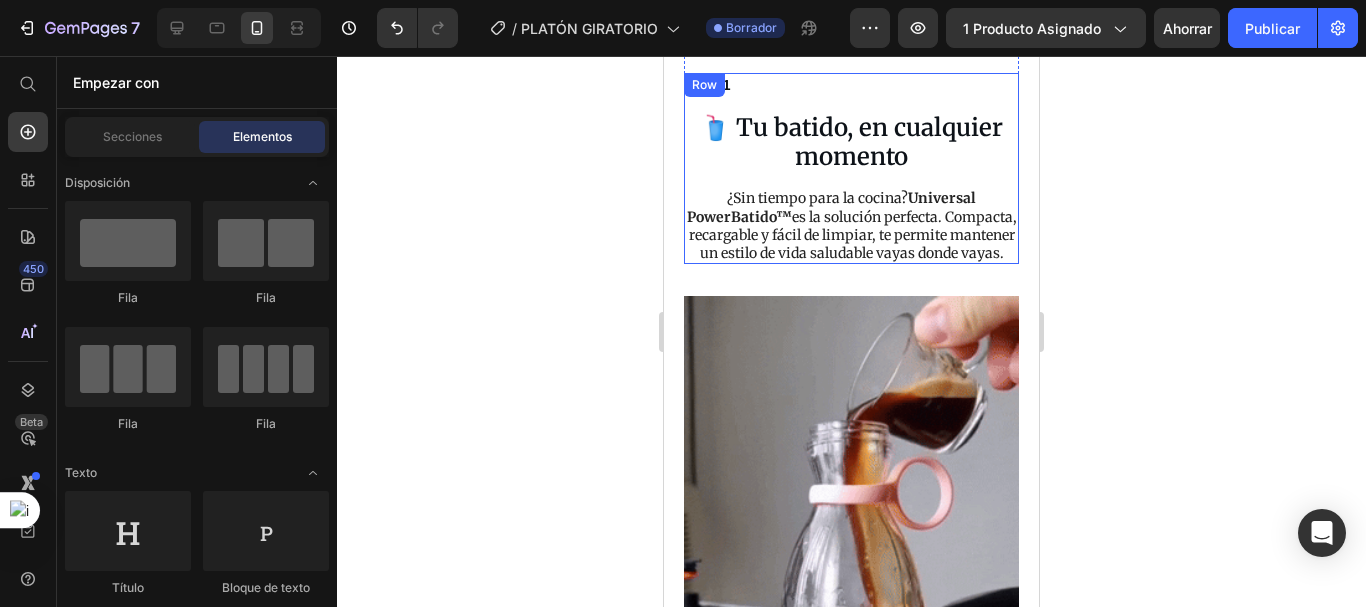 click on "🥤 Tu batido, en cualquier momento" at bounding box center [851, 143] 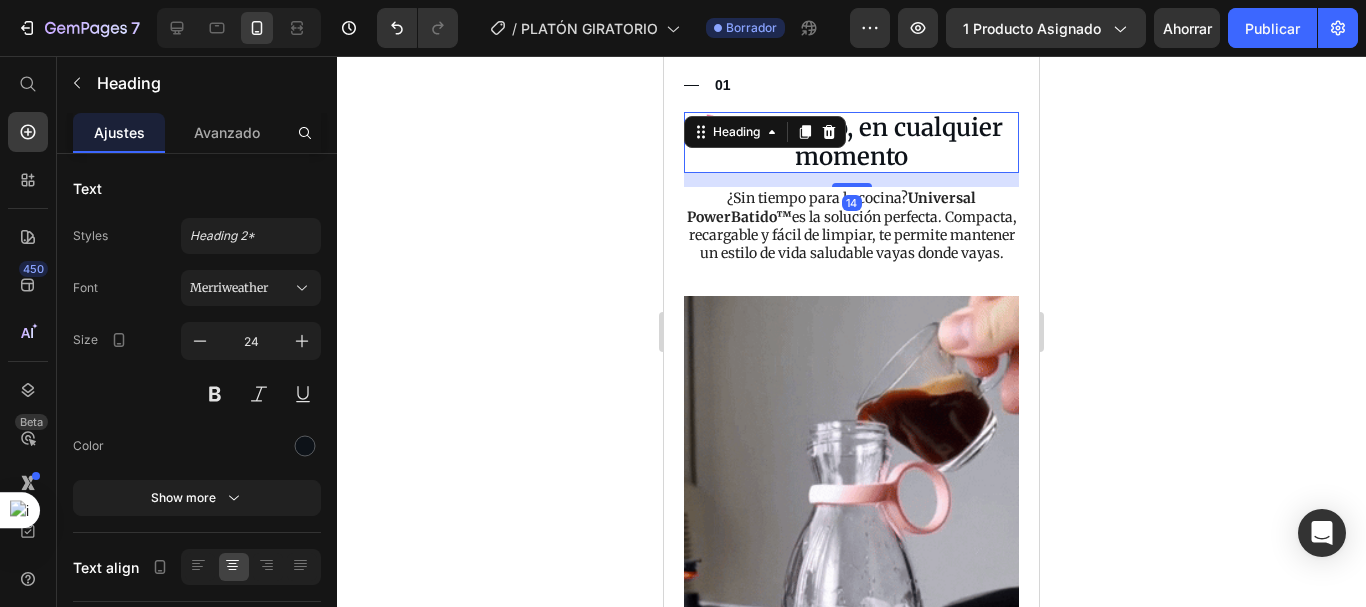 click on "🥤 Tu batido, en cualquier momento" at bounding box center (851, 143) 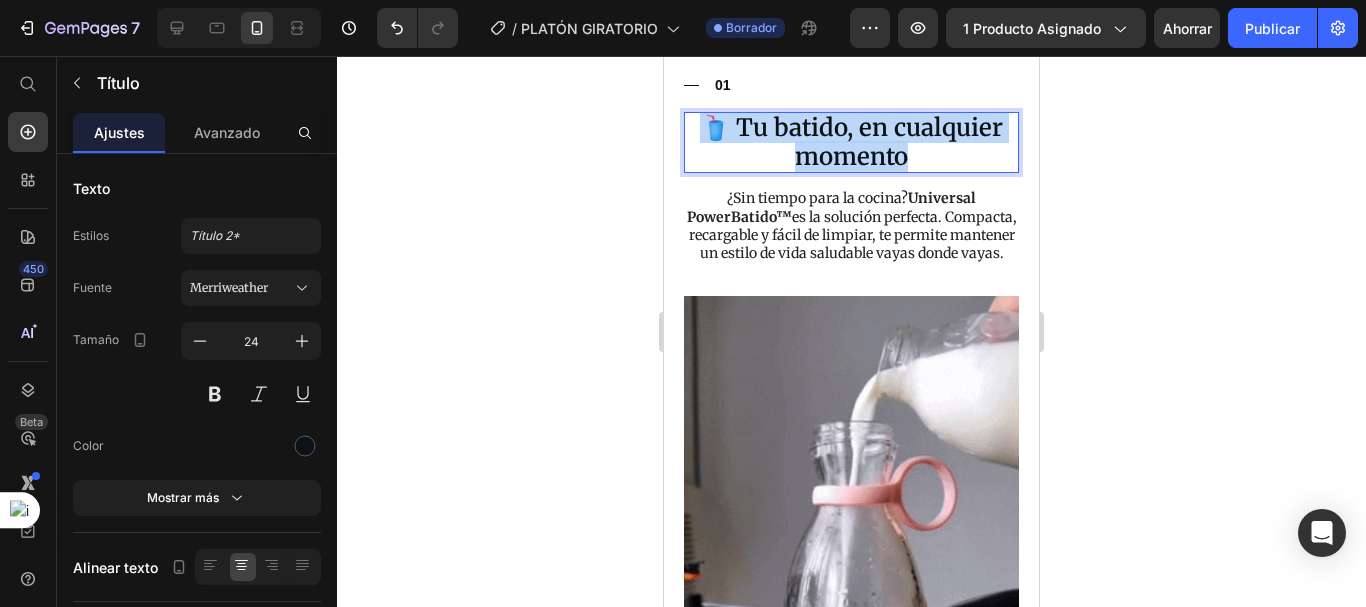 drag, startPoint x: 919, startPoint y: 143, endPoint x: 695, endPoint y: 113, distance: 226 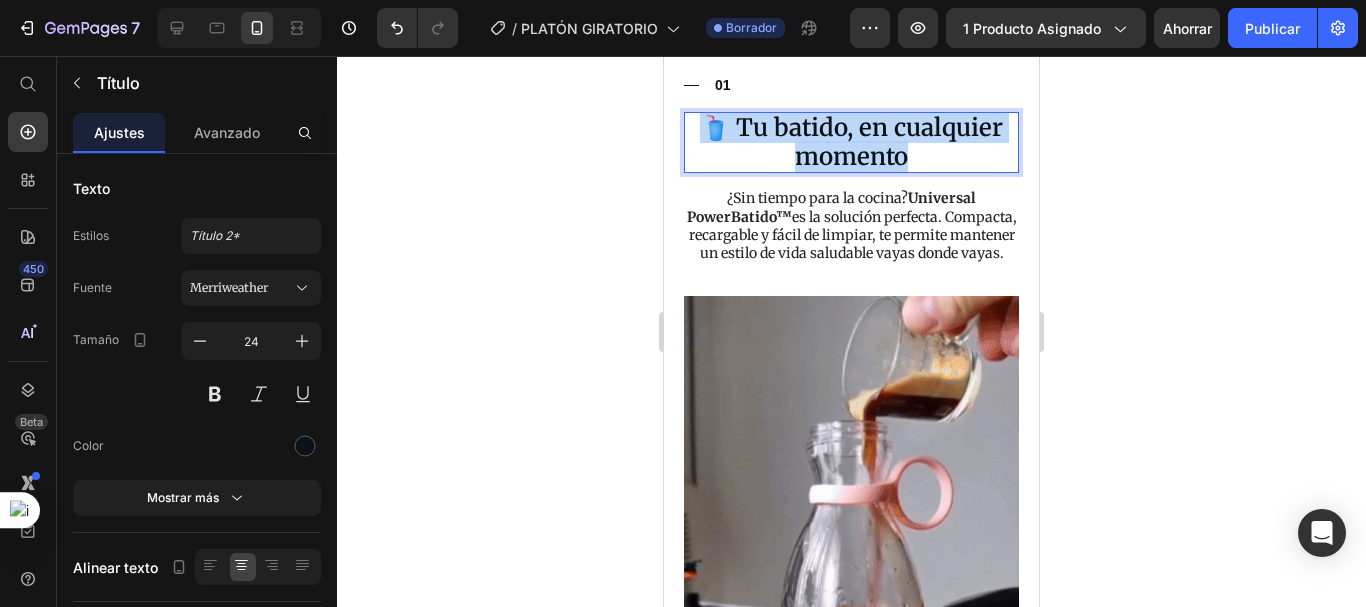 click on "🥤 Tu batido, en cualquier momento" at bounding box center [851, 143] 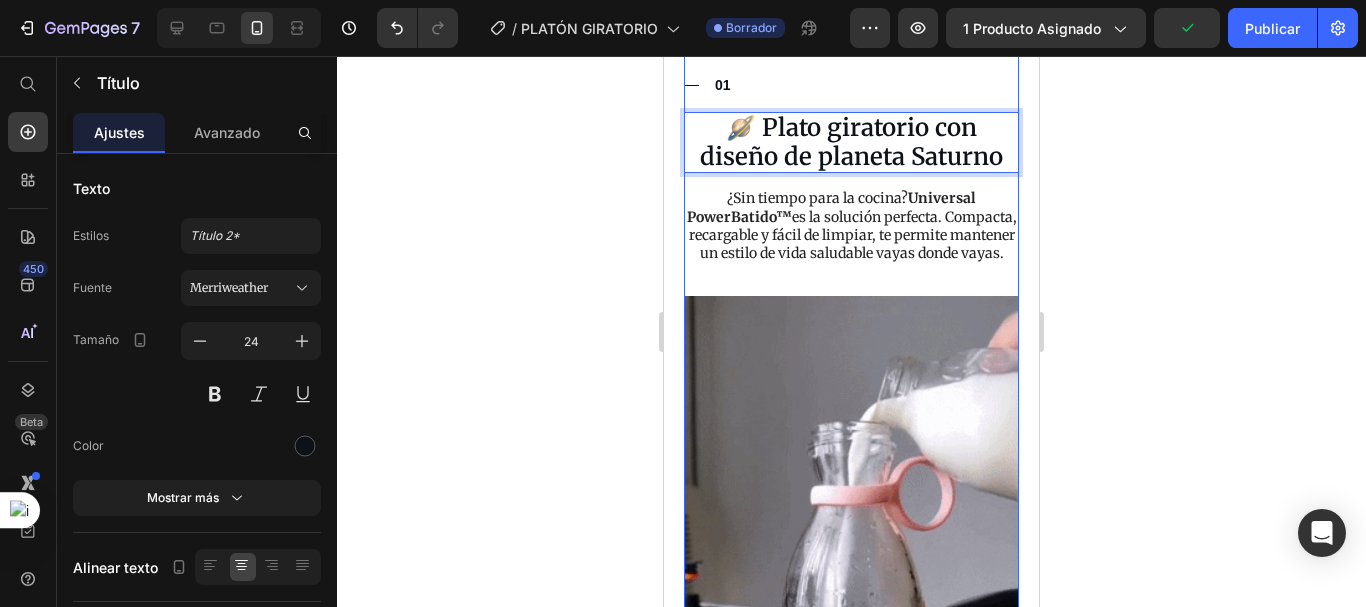 click at bounding box center [851, 594] 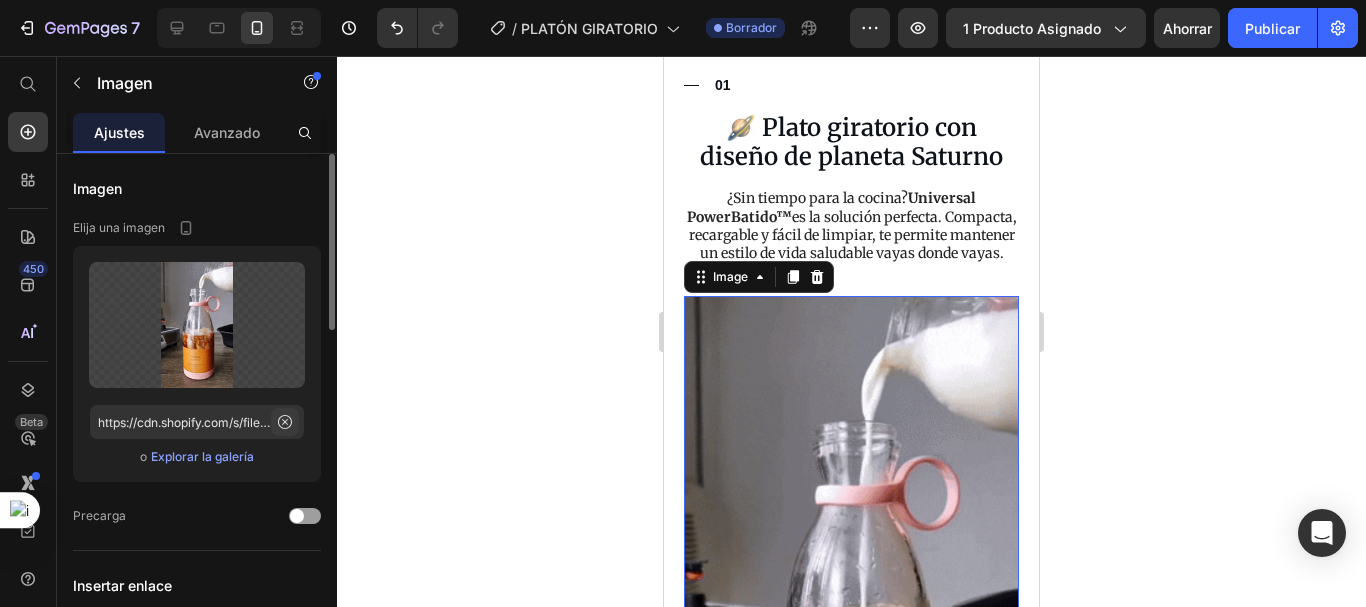 click 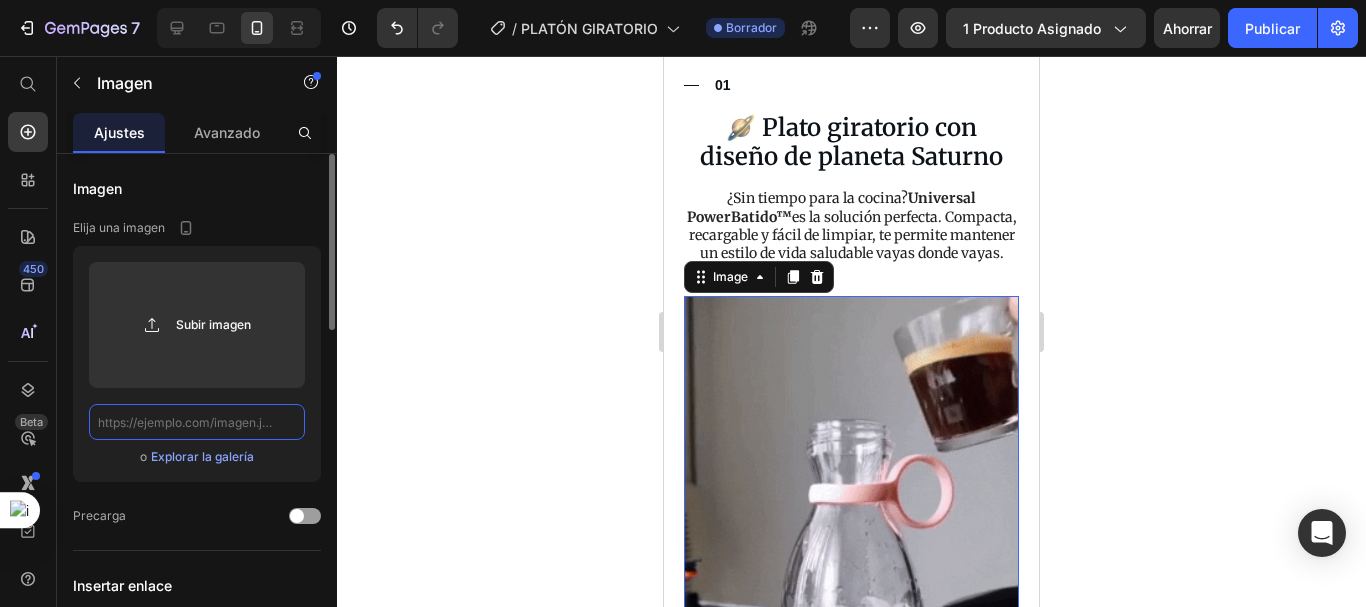 scroll, scrollTop: 0, scrollLeft: 0, axis: both 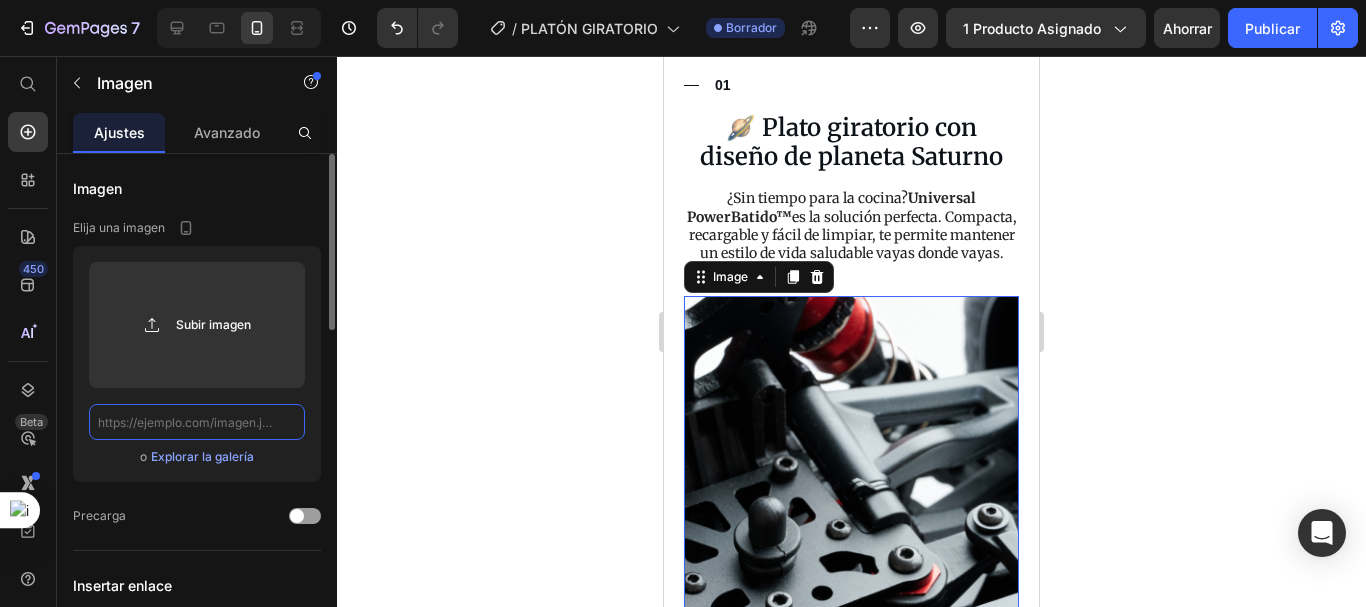 paste on "A los niños les encantará comer en este plato con forma de planeta. El Universal BabyBowl360™ es tan divertido como útil: gira 360° para evitar que la comida se caiga y tiene asas para que lo lleven ellos mismos. ¡Comer ahora es una aventura!" 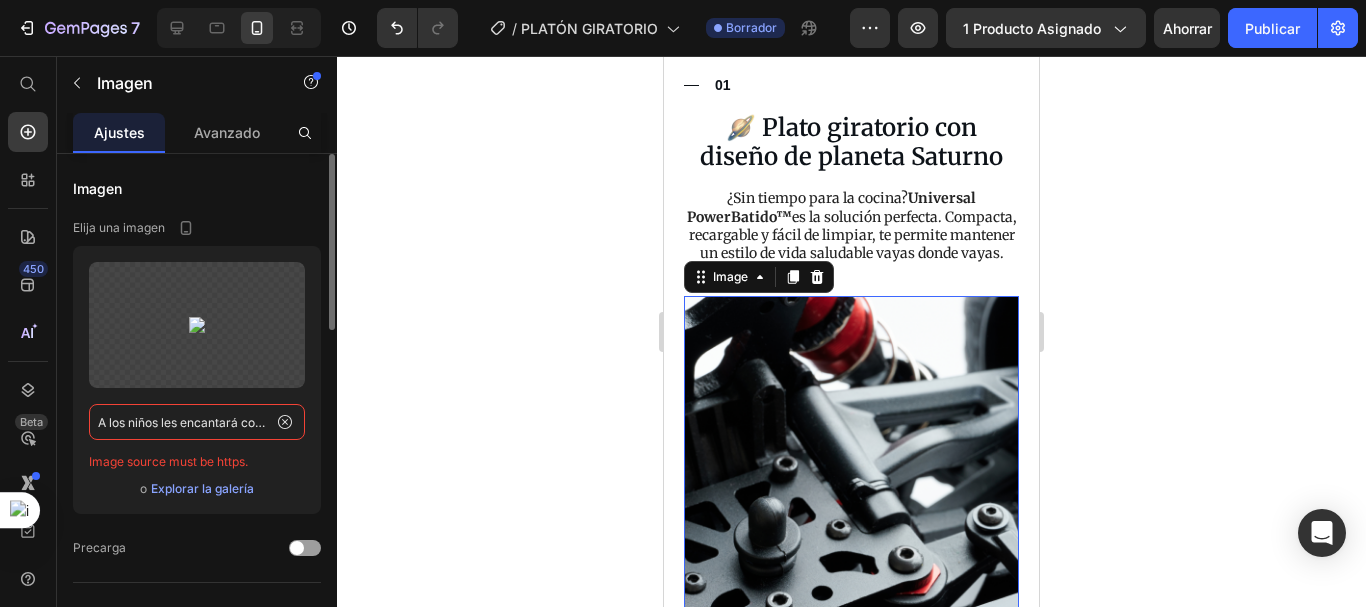 scroll, scrollTop: 0, scrollLeft: 1206, axis: horizontal 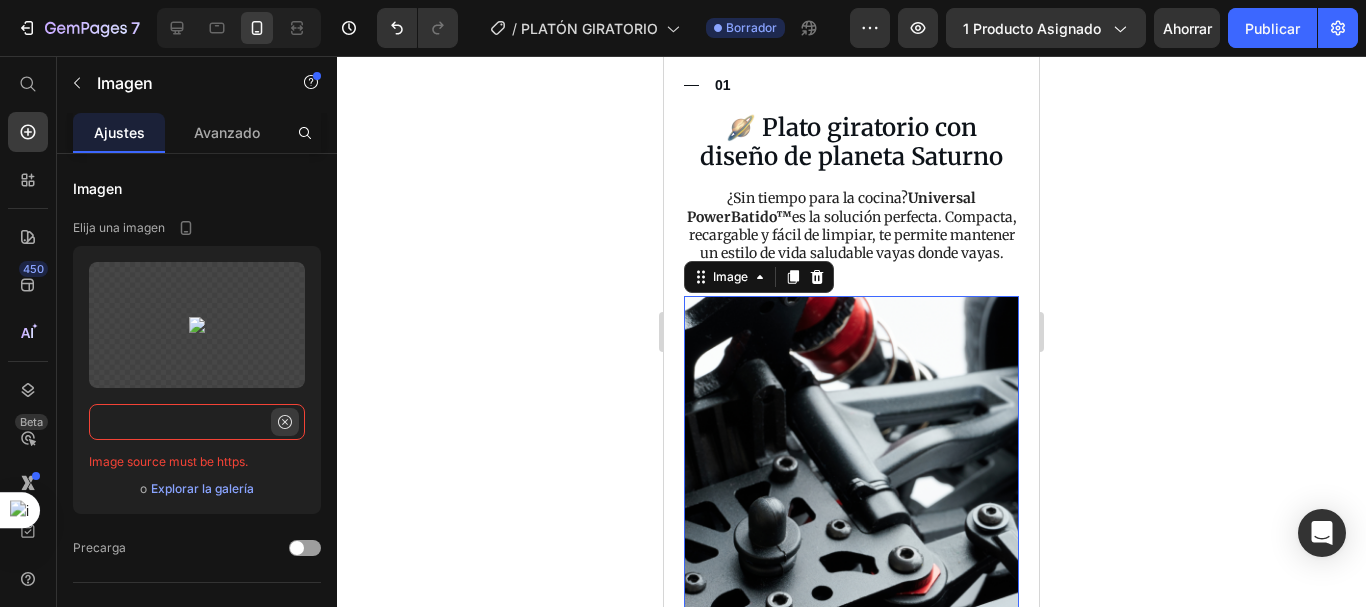 type on "A los niños les encantará comer en este plato con forma de planeta. El Universal BabyBowl360™ es tan divertido como útil: gira 360° para evitar que la comida se caiga y tiene asas para que lo lleven ellos mismos. ¡Comer ahora es una aventura!" 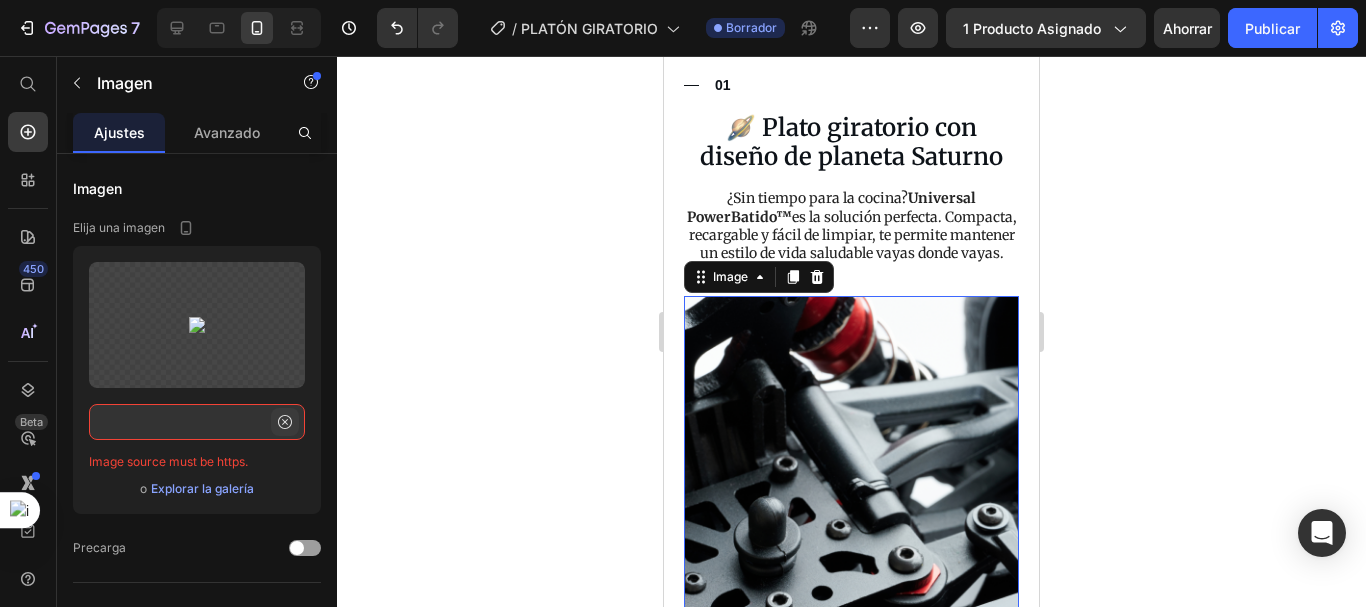 click 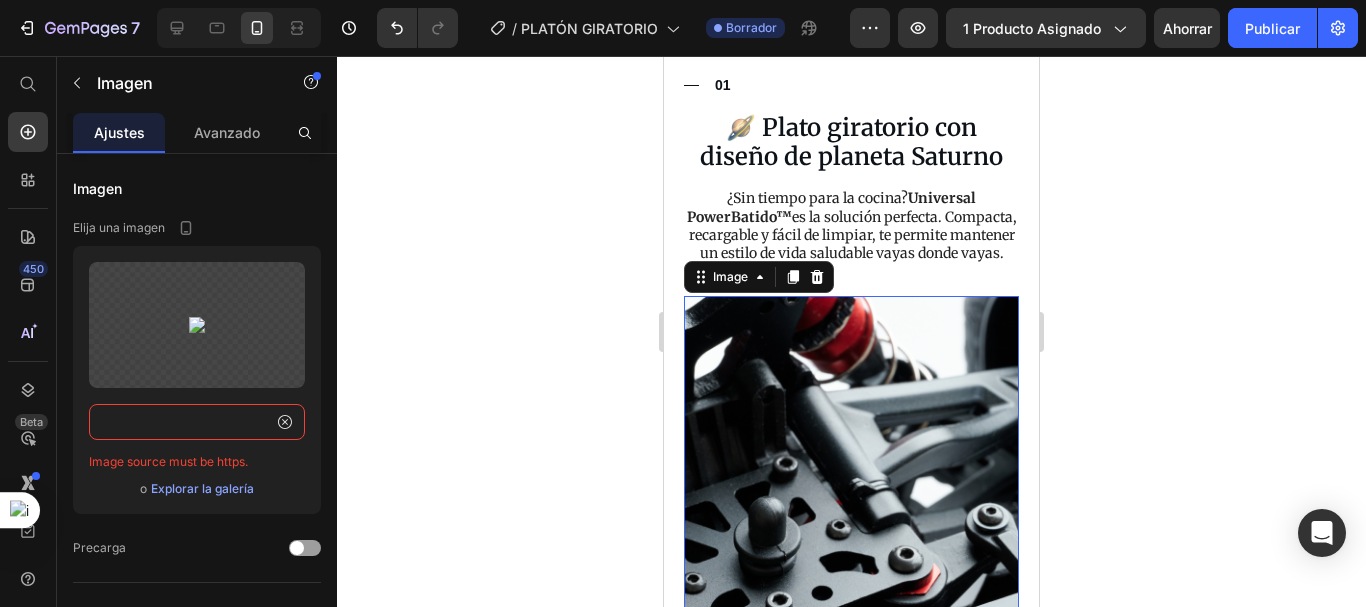 type 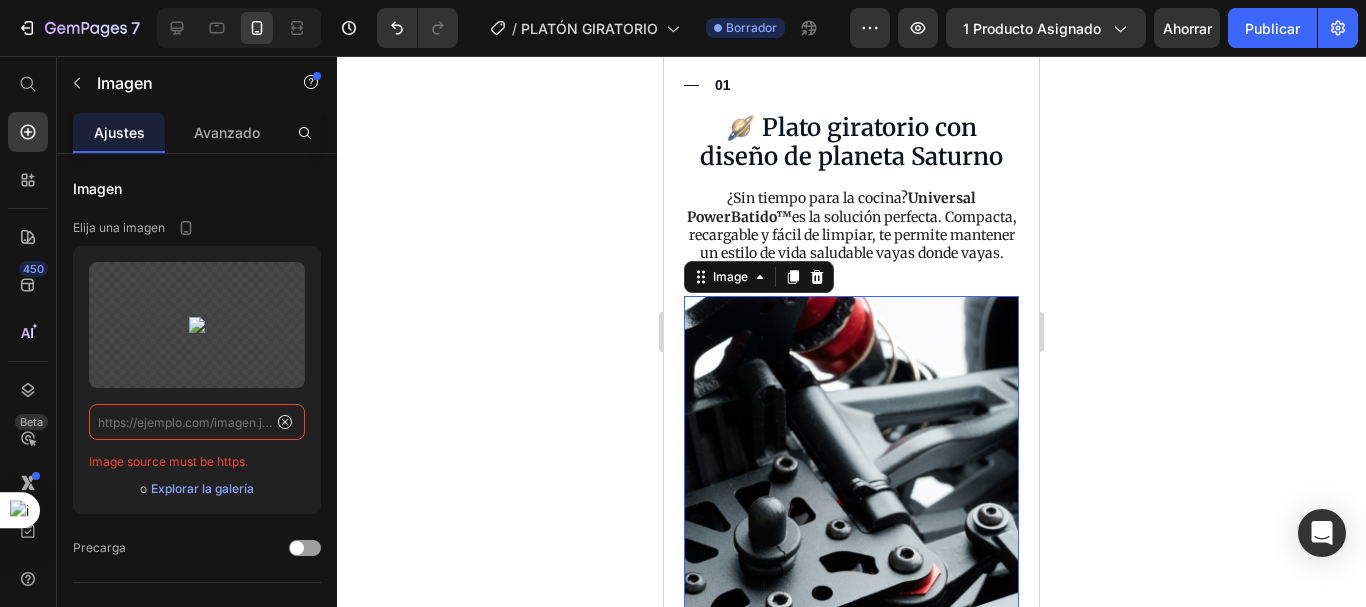 scroll, scrollTop: 0, scrollLeft: 0, axis: both 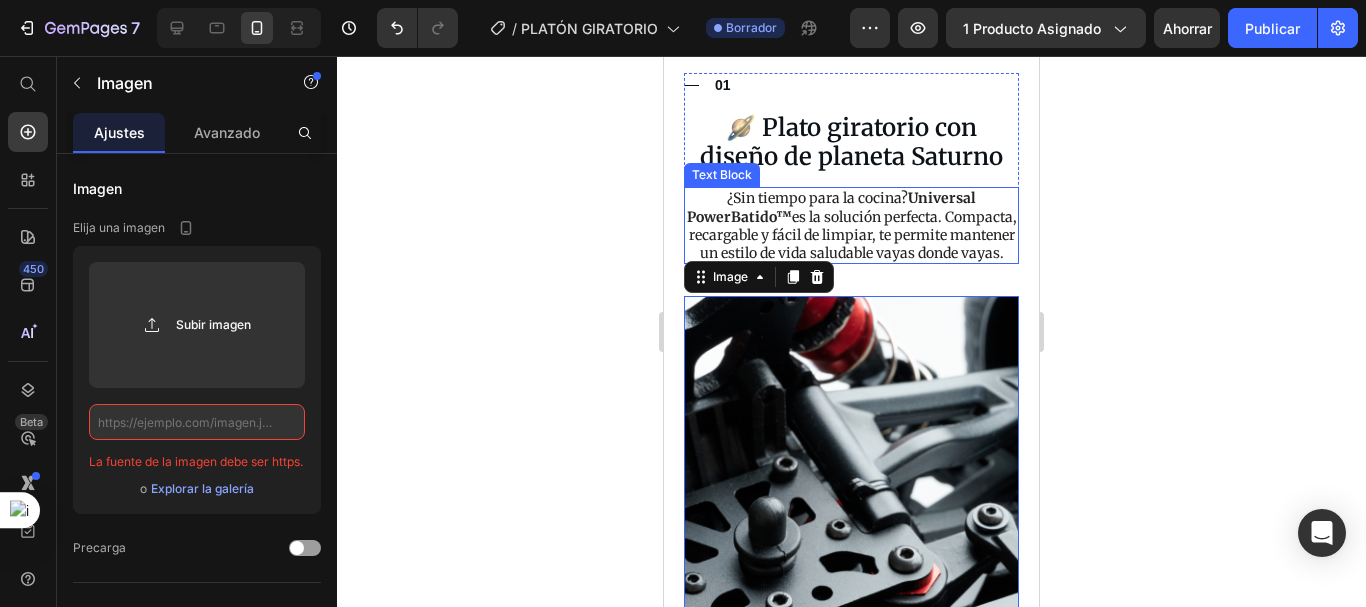 click on "¿Sin tiempo para la cocina?  Universal PowerBatido™  es la solución perfecta. Compacta, recargable y fácil de limpiar, te permite mantener un estilo de vida saludable vayas donde vayas." at bounding box center [851, 225] 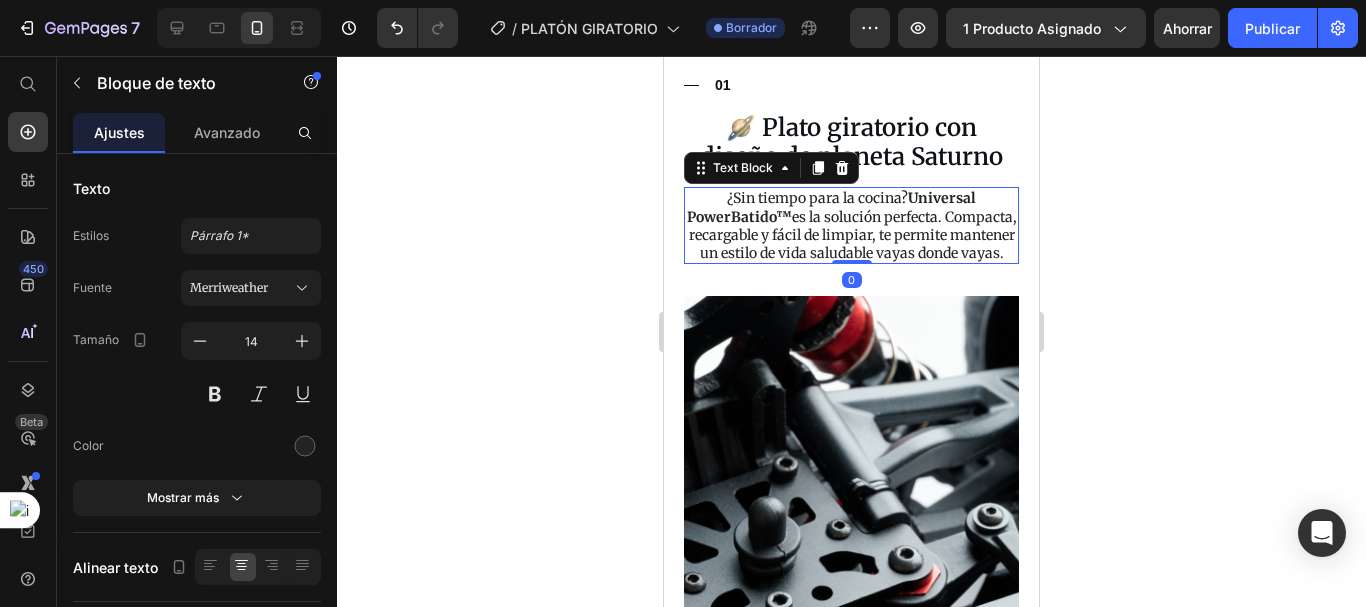 click on "¿Sin tiempo para la cocina?  Universal PowerBatido™  es la solución perfecta. Compacta, recargable y fácil de limpiar, te permite mantener un estilo de vida saludable vayas donde vayas." at bounding box center (851, 225) 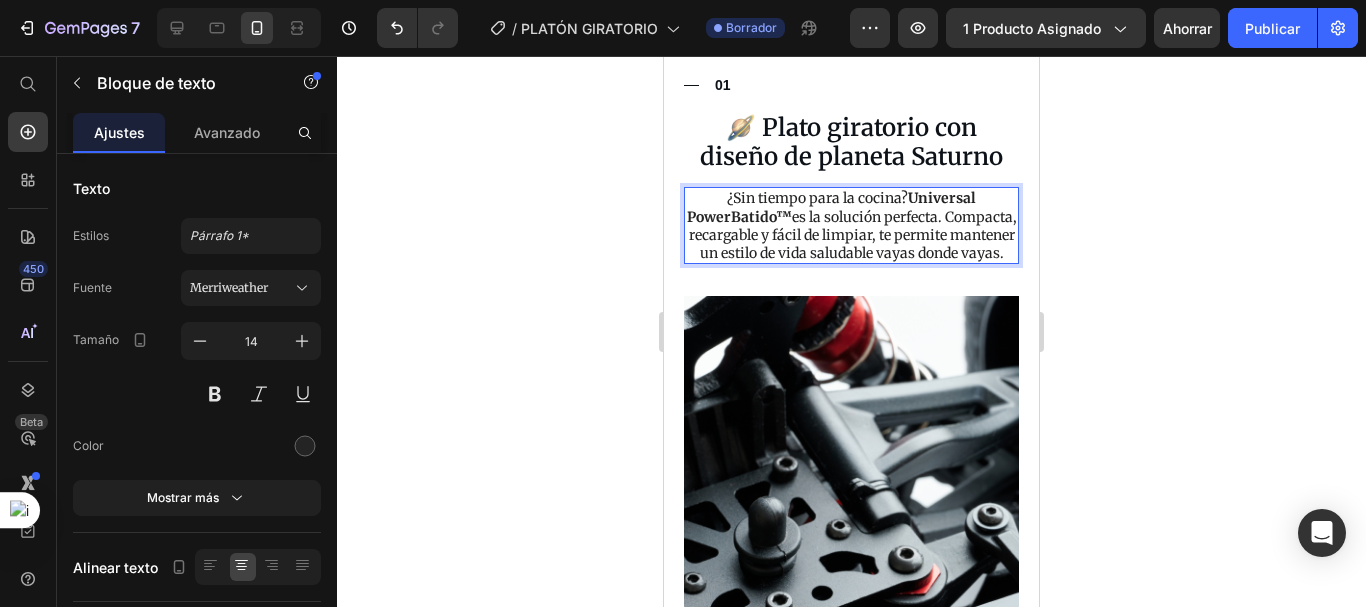 drag, startPoint x: 927, startPoint y: 252, endPoint x: 711, endPoint y: 185, distance: 226.1526 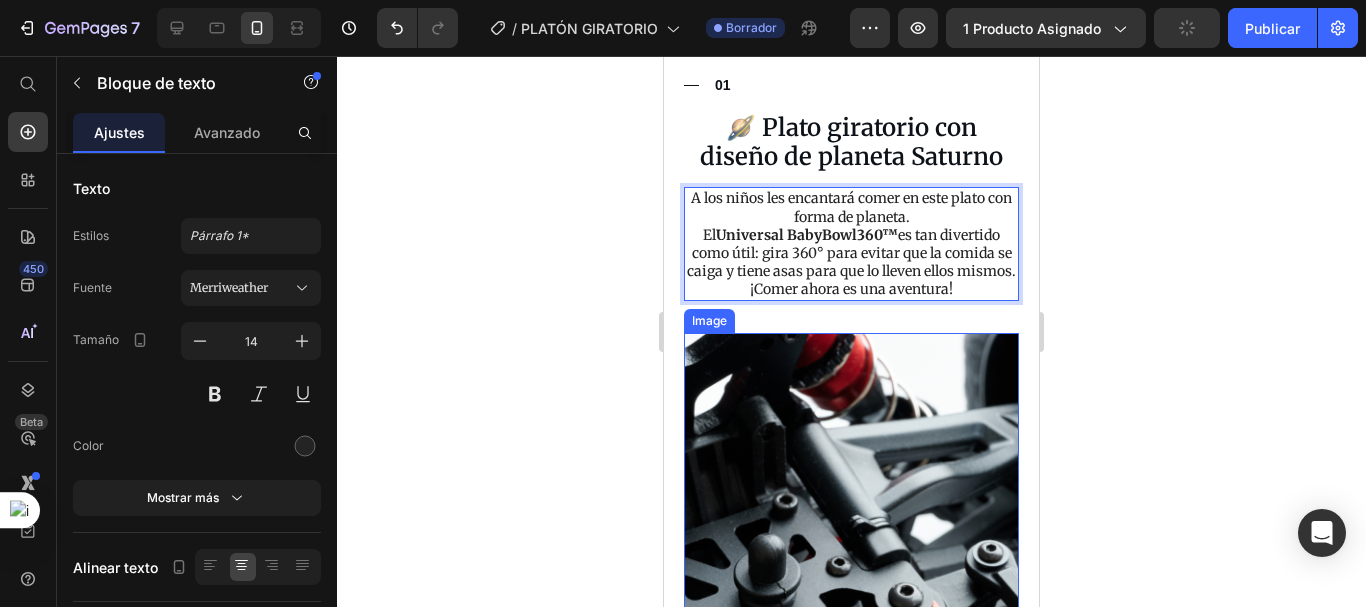 click at bounding box center (851, 525) 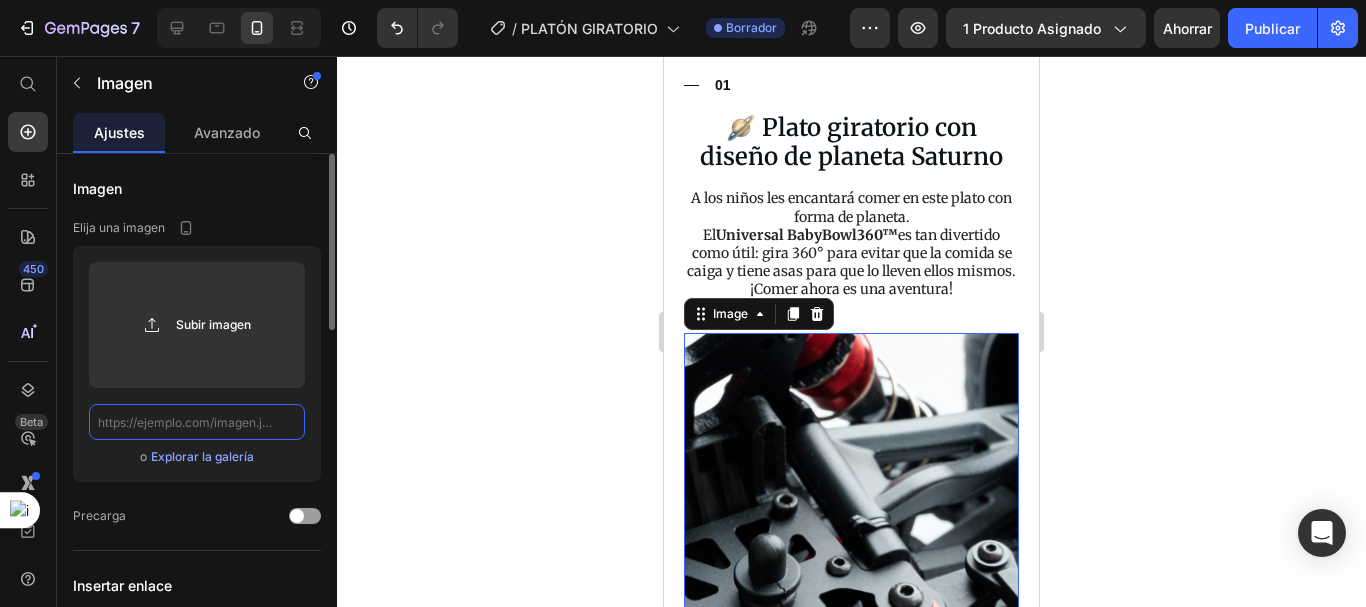 click 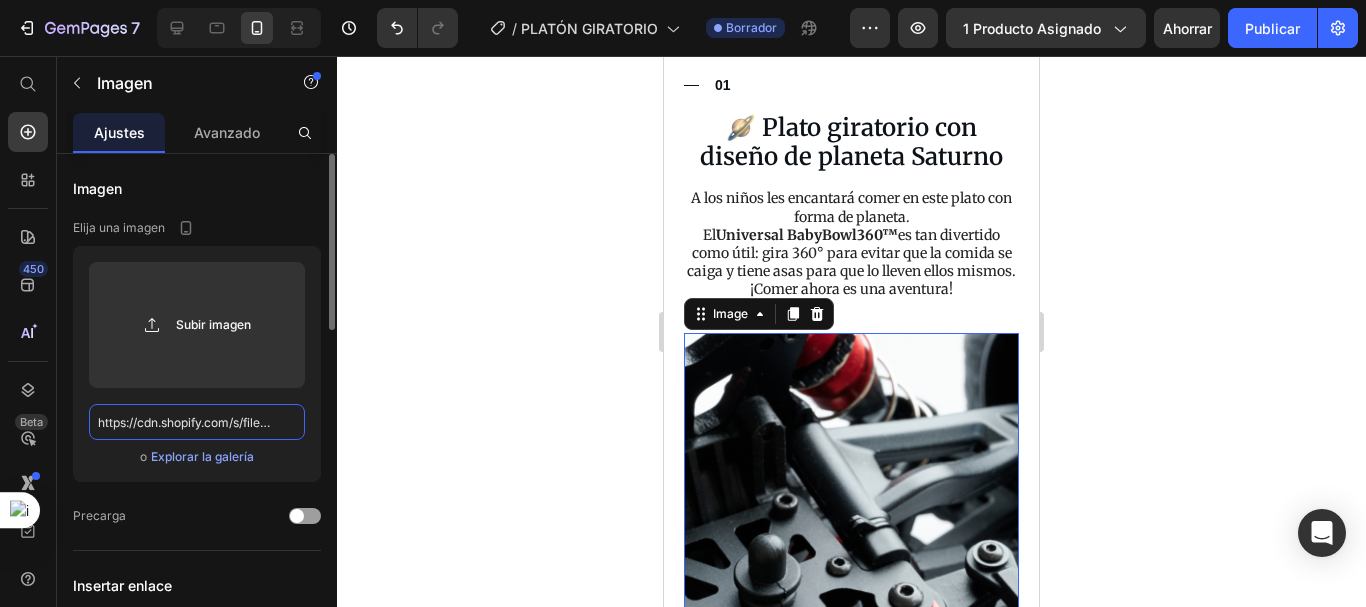 scroll, scrollTop: 0, scrollLeft: 446, axis: horizontal 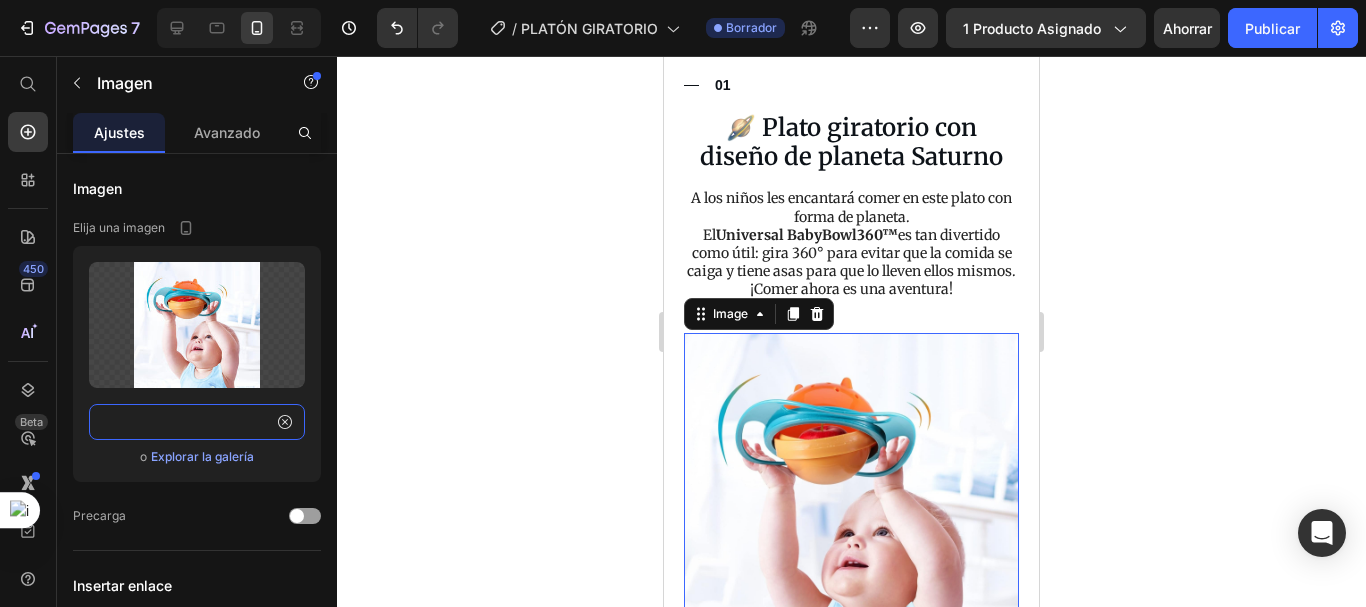 type on "https://cdn.shopify.com/s/files/1/0692/7630/3510/files/imgi_497_61fx3n0cAfL._AC_SL1500.jpg?v=1752493753" 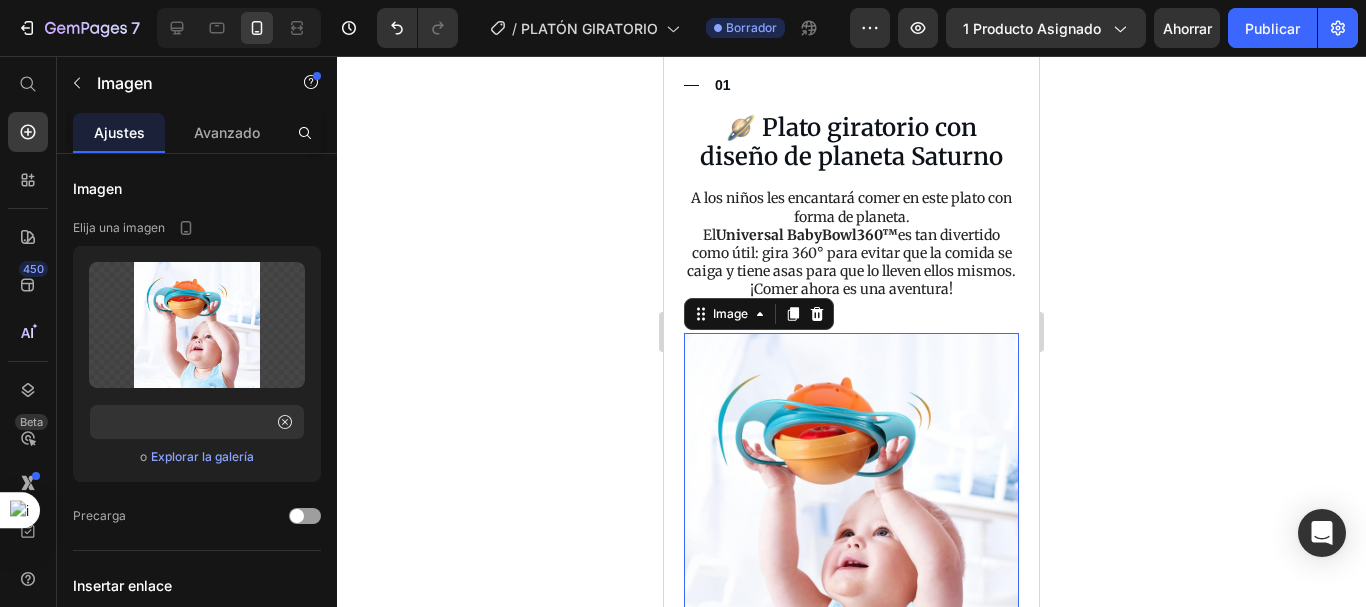 click 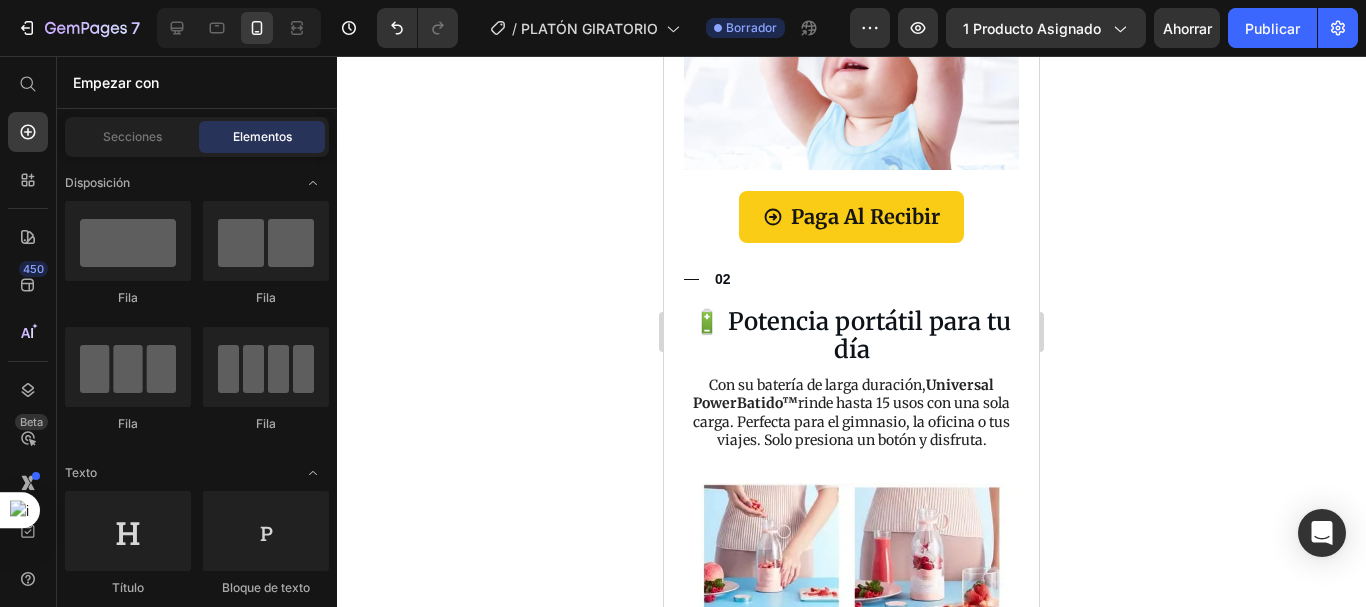 scroll, scrollTop: 3074, scrollLeft: 0, axis: vertical 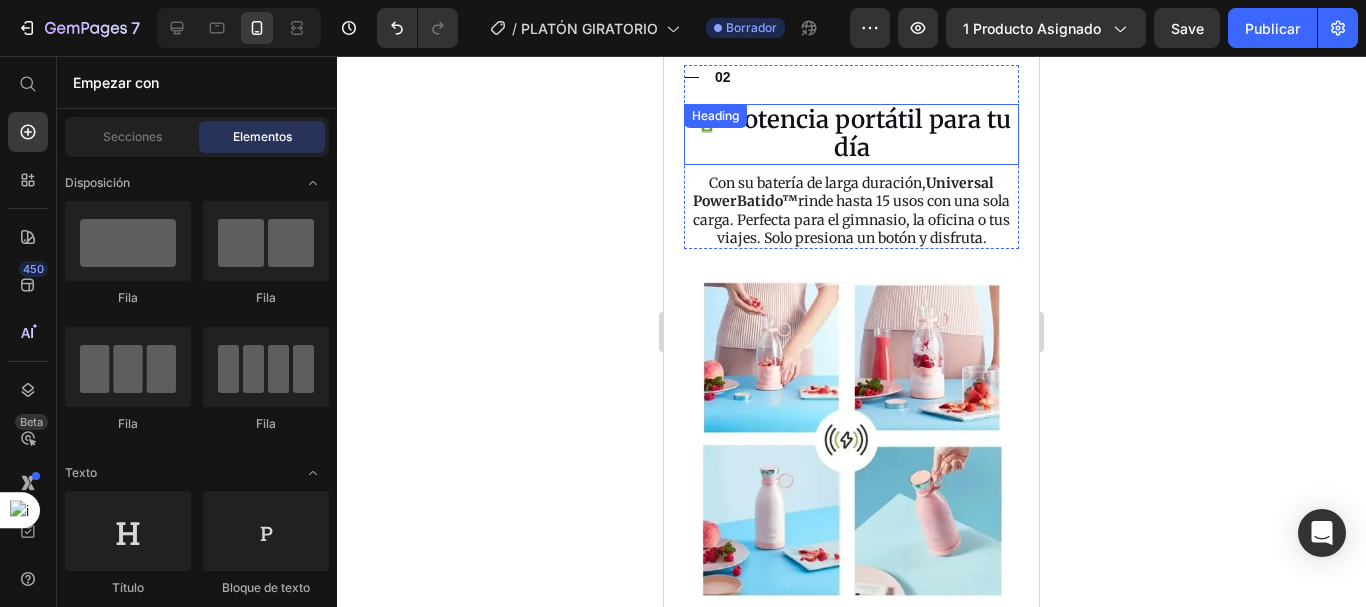 click on "🔋 Potencia portátil para tu día" at bounding box center [851, 135] 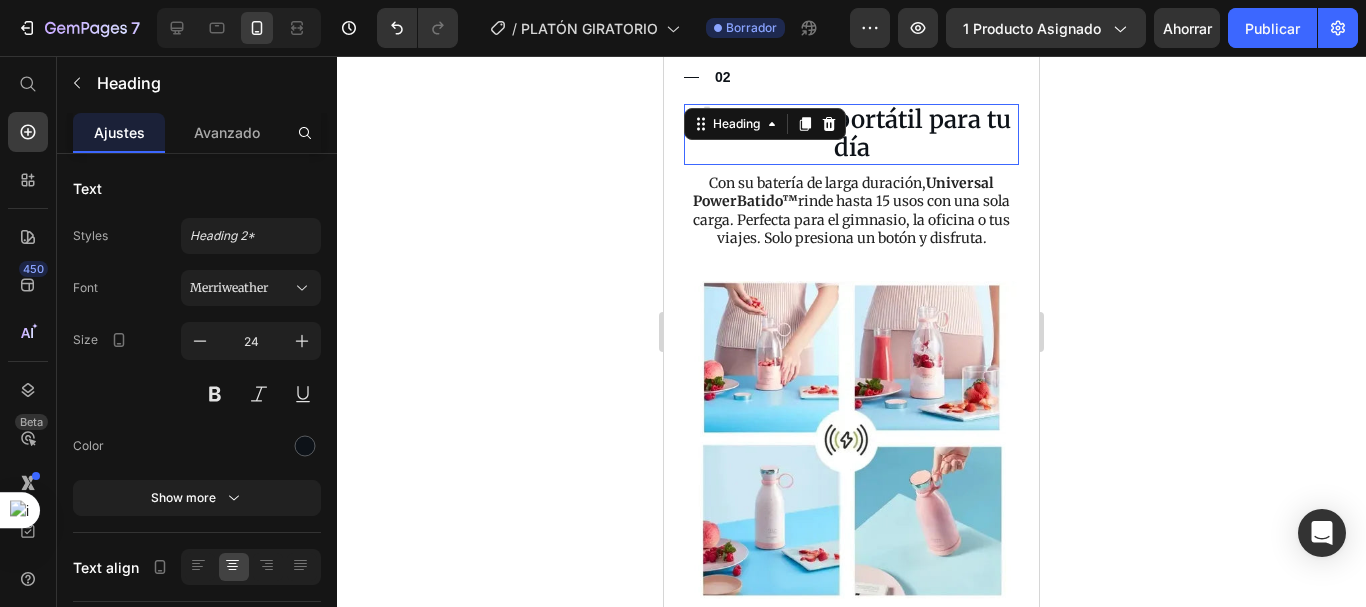click on "🔋 Potencia portátil para tu día" at bounding box center [851, 135] 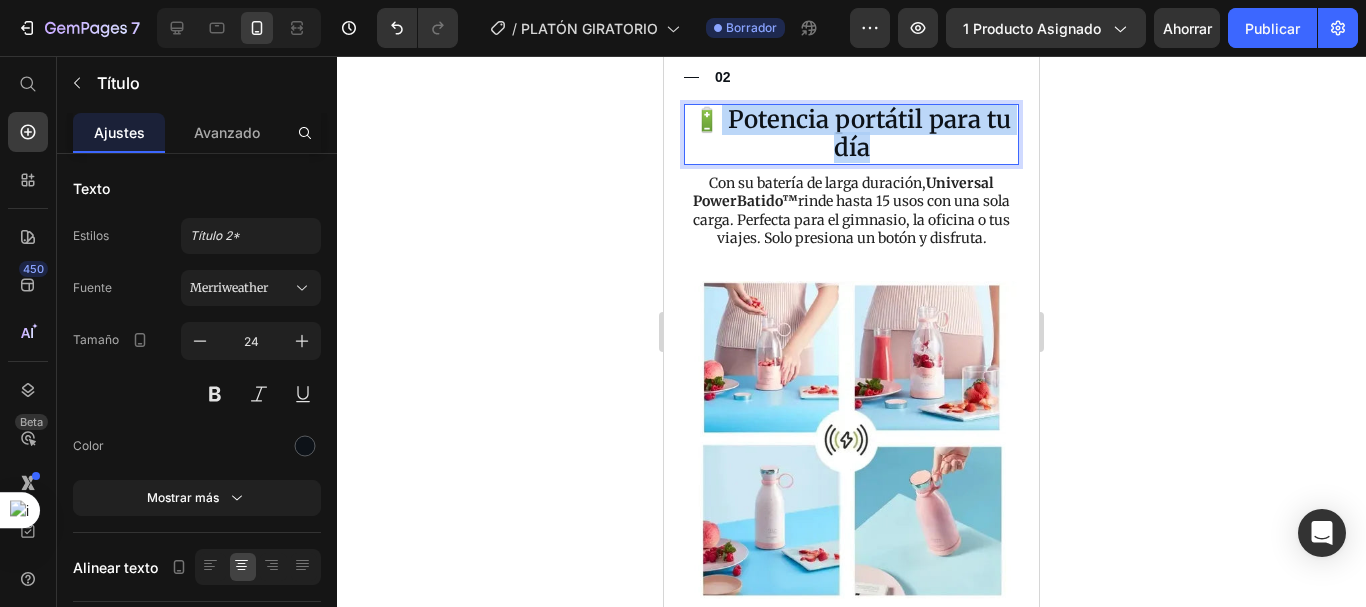 drag, startPoint x: 883, startPoint y: 118, endPoint x: 711, endPoint y: 102, distance: 172.74258 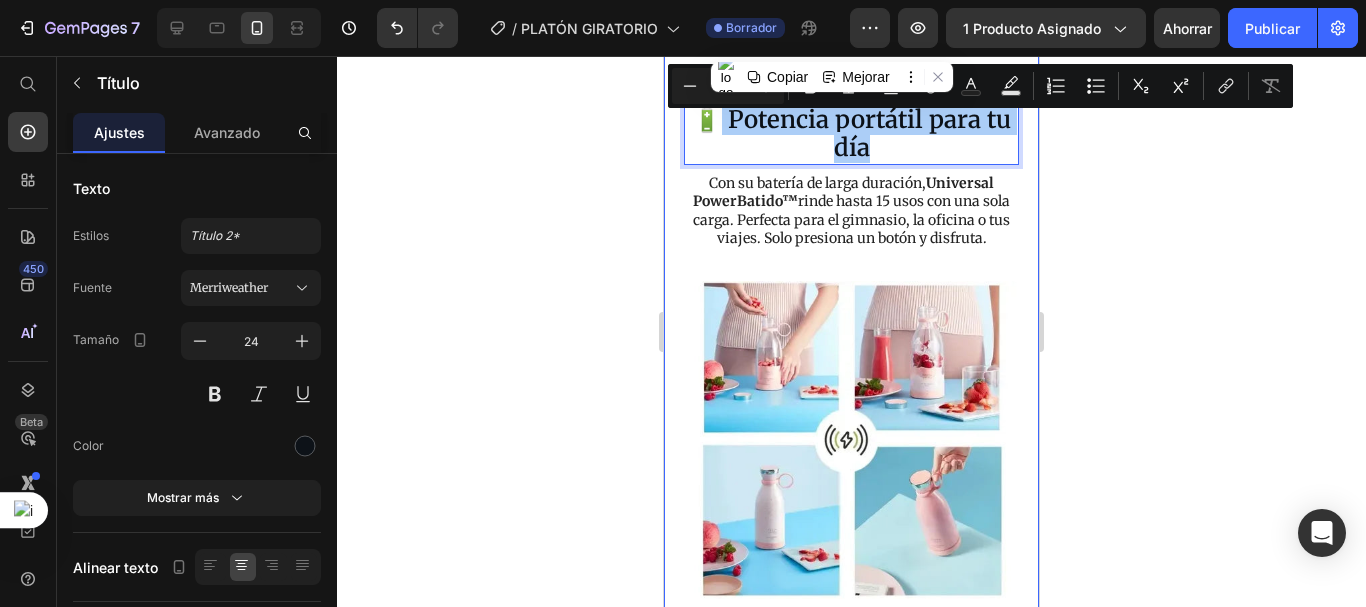 click 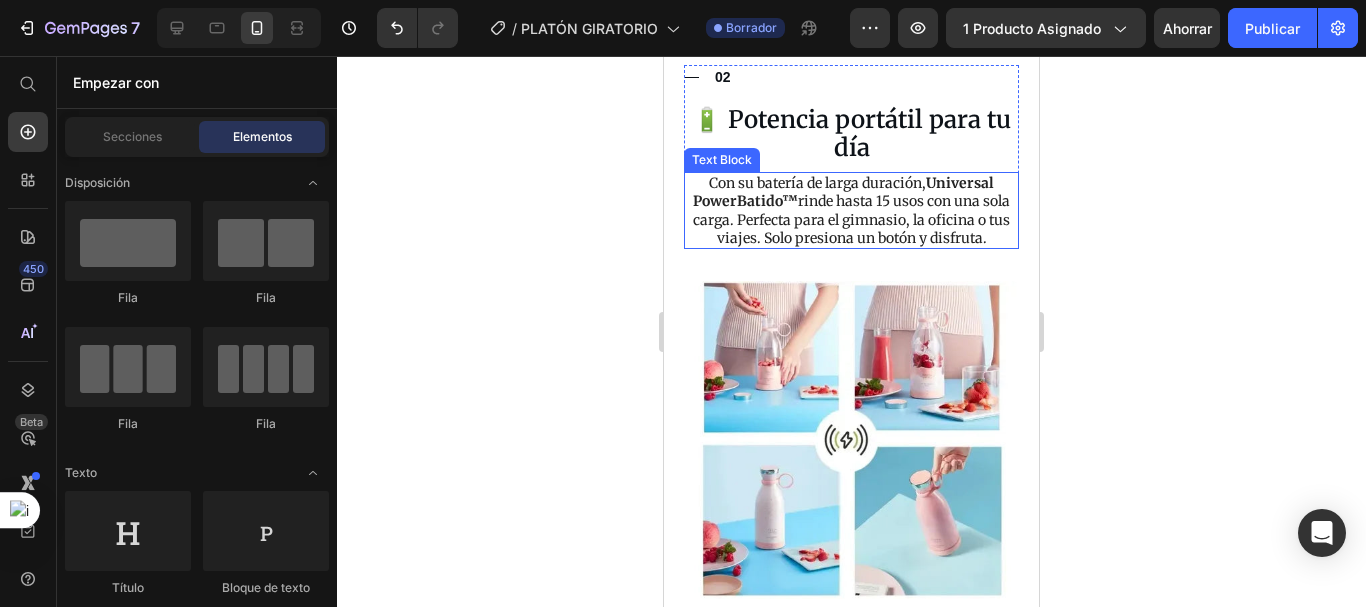 click on "🔋 Potencia portátil para tu día" at bounding box center [851, 135] 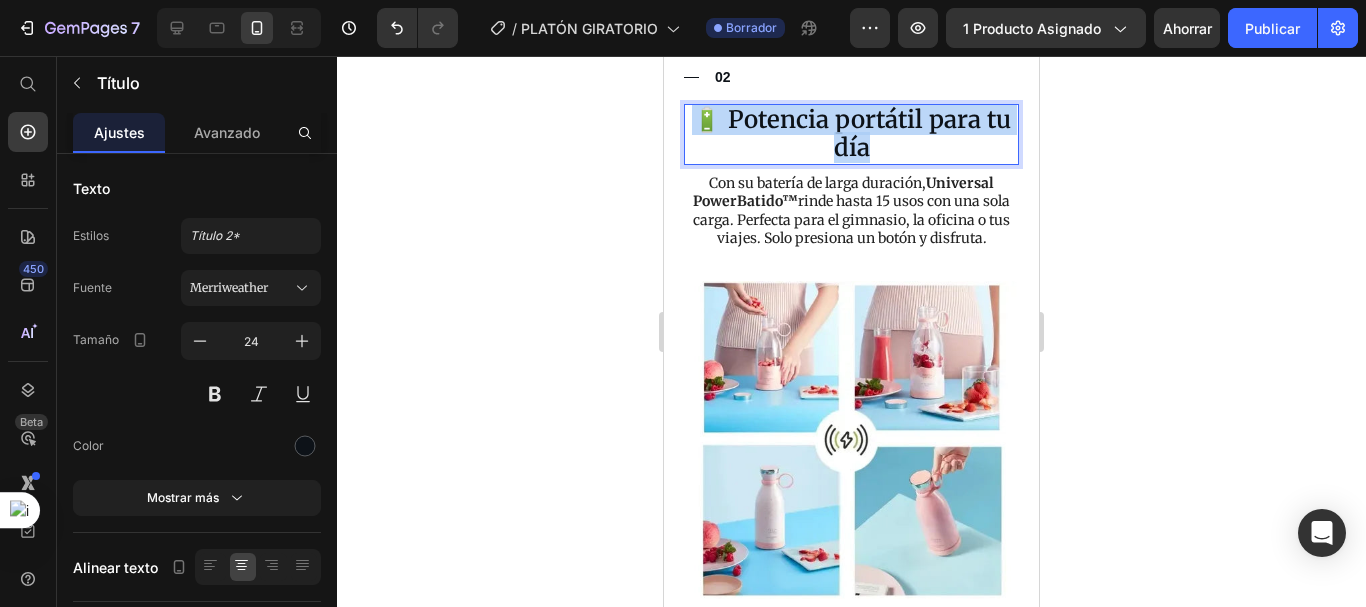 drag, startPoint x: 876, startPoint y: 124, endPoint x: 687, endPoint y: 91, distance: 191.85933 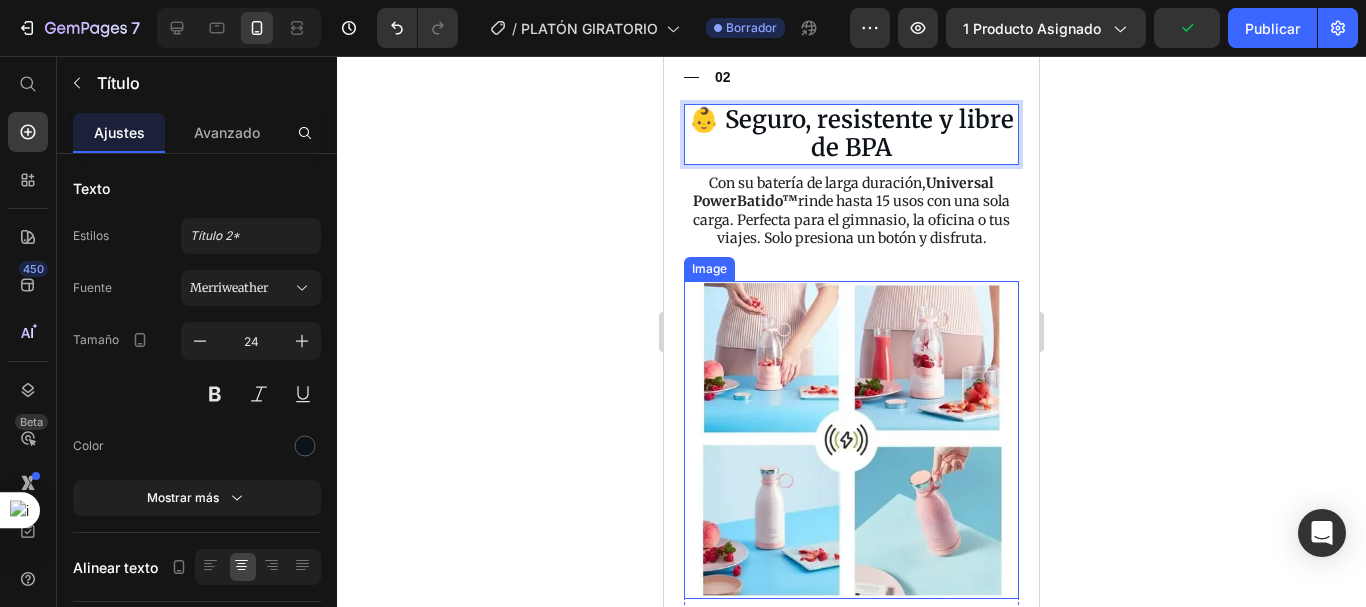 click at bounding box center [851, 440] 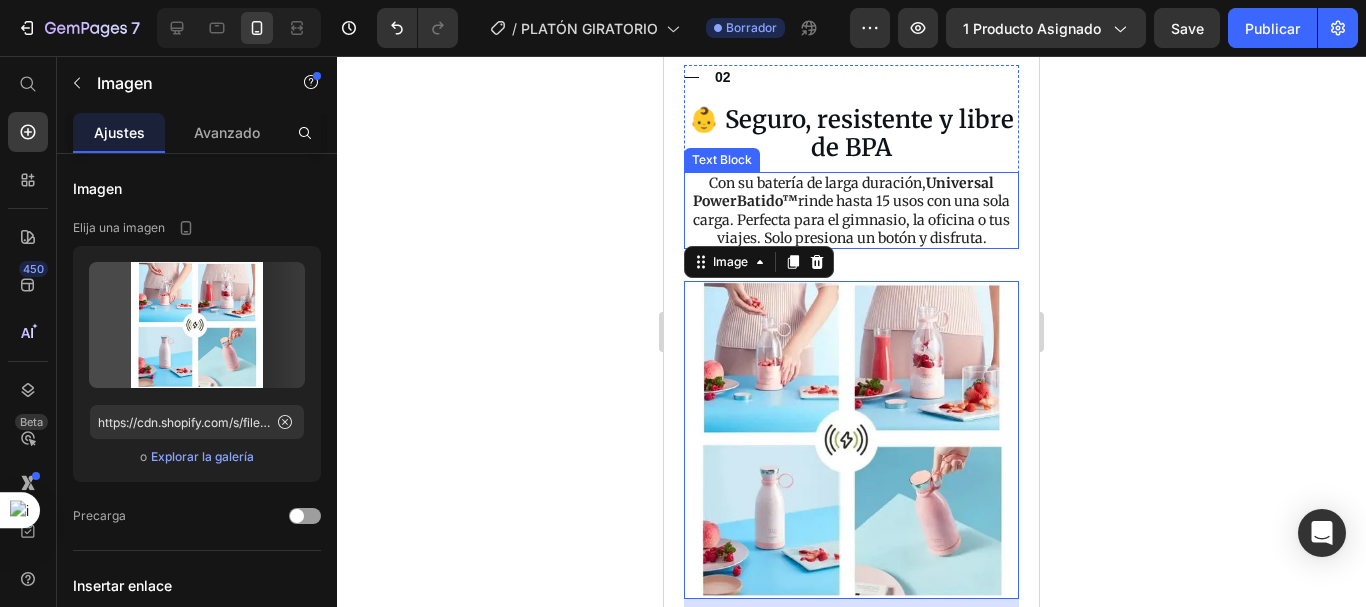 click on "Con su batería de larga duración,  Universal PowerBatido™  rinde hasta 15 usos con una sola carga. Perfecta para el gimnasio, la oficina o tus viajes. Solo presiona un botón y disfruta." at bounding box center [851, 210] 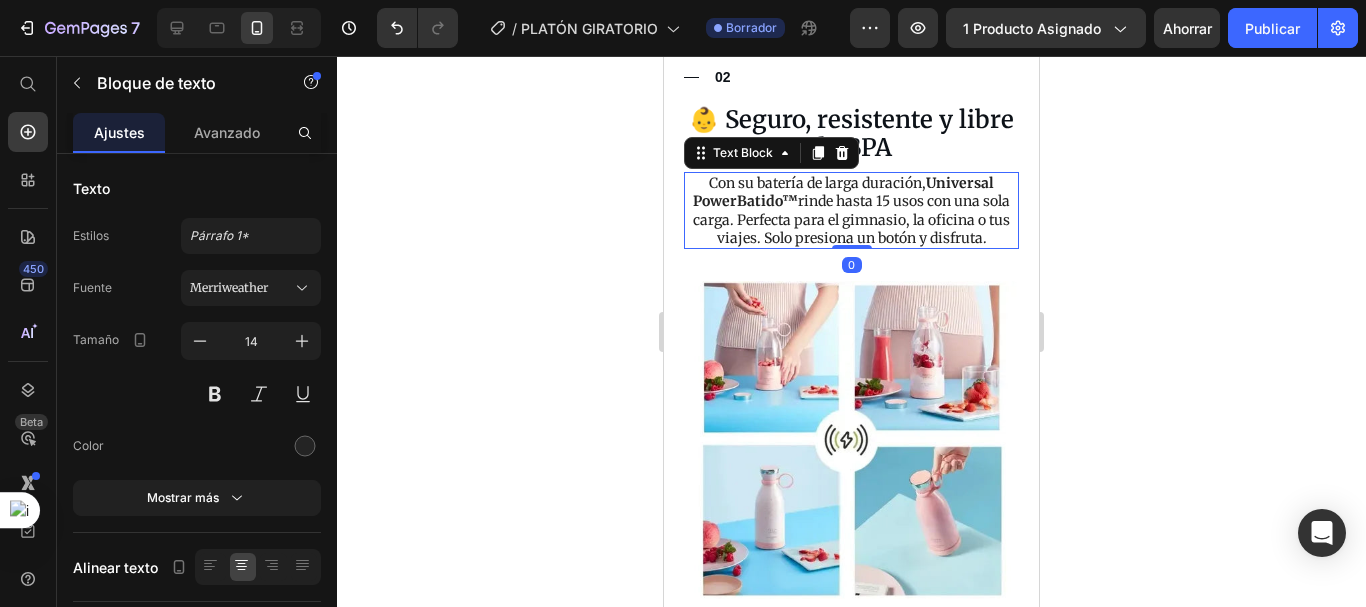 click on "Con su batería de larga duración,  Universal PowerBatido™  rinde hasta 15 usos con una sola carga. Perfecta para el gimnasio, la oficina o tus viajes. Solo presiona un botón y disfruta." at bounding box center [851, 210] 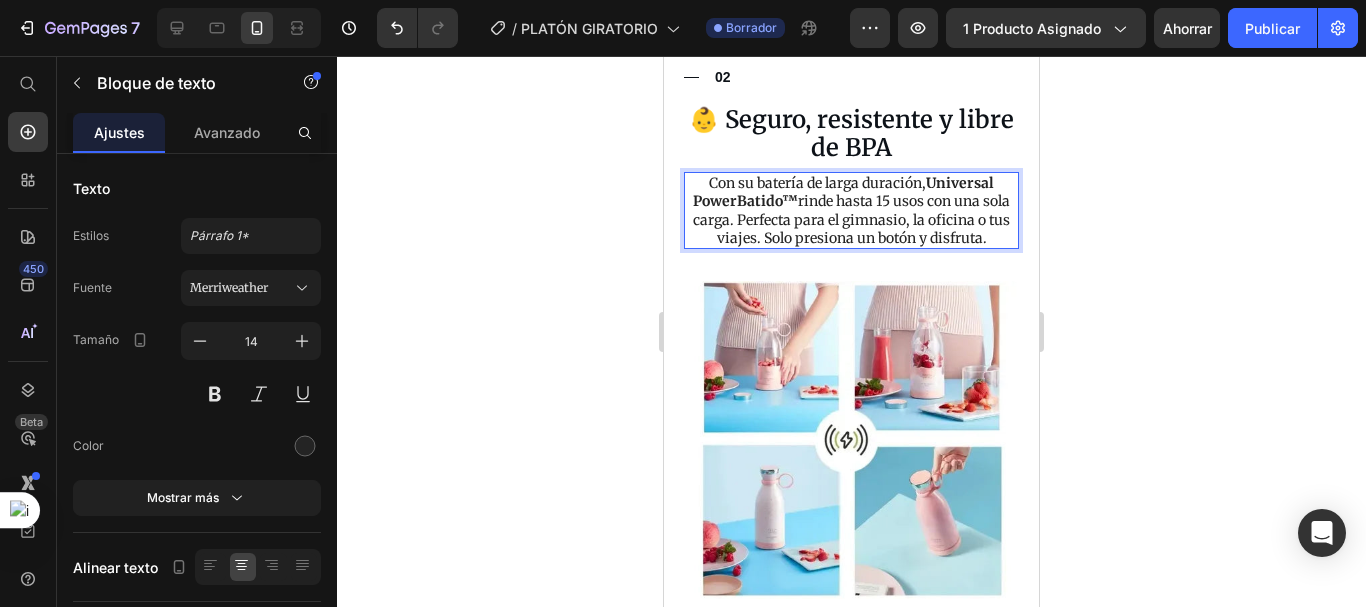 drag, startPoint x: 1001, startPoint y: 209, endPoint x: 687, endPoint y: 154, distance: 318.7805 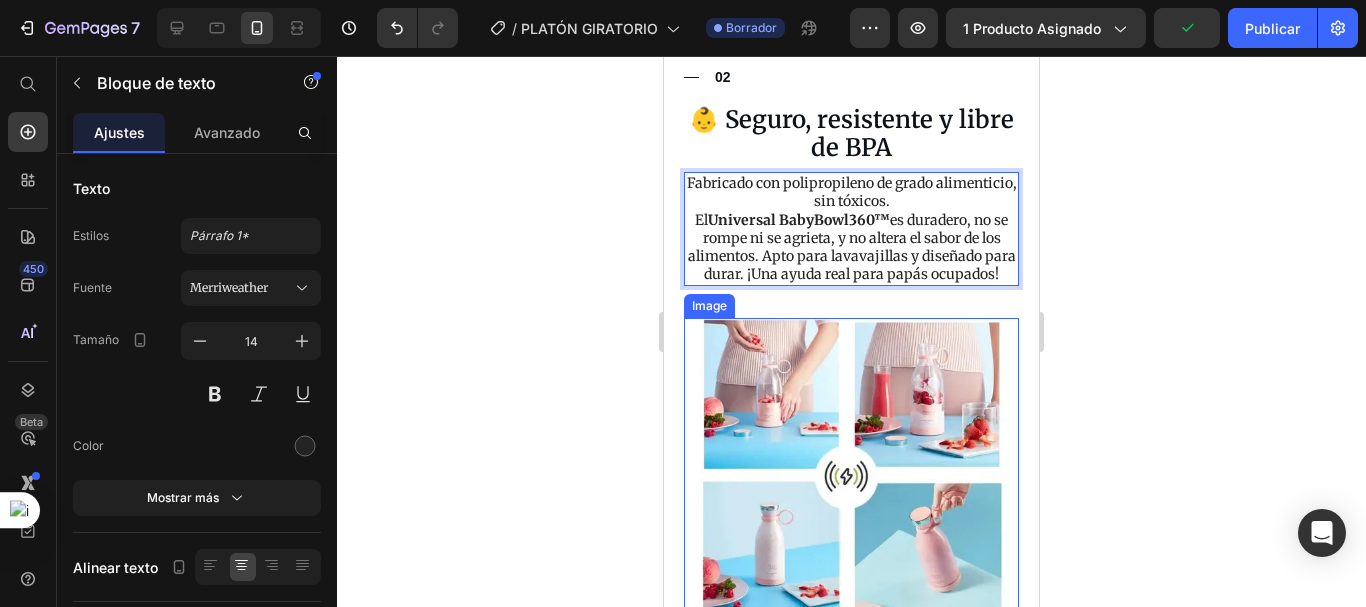 click at bounding box center [851, 477] 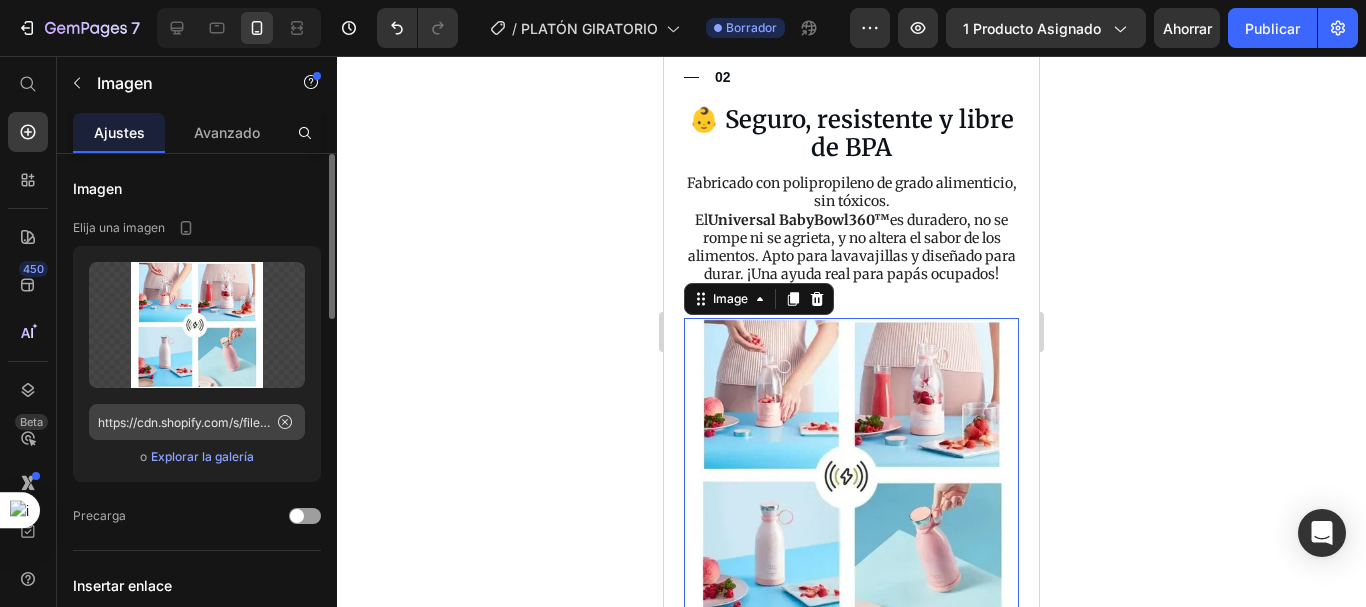drag, startPoint x: 285, startPoint y: 420, endPoint x: 268, endPoint y: 425, distance: 17.720045 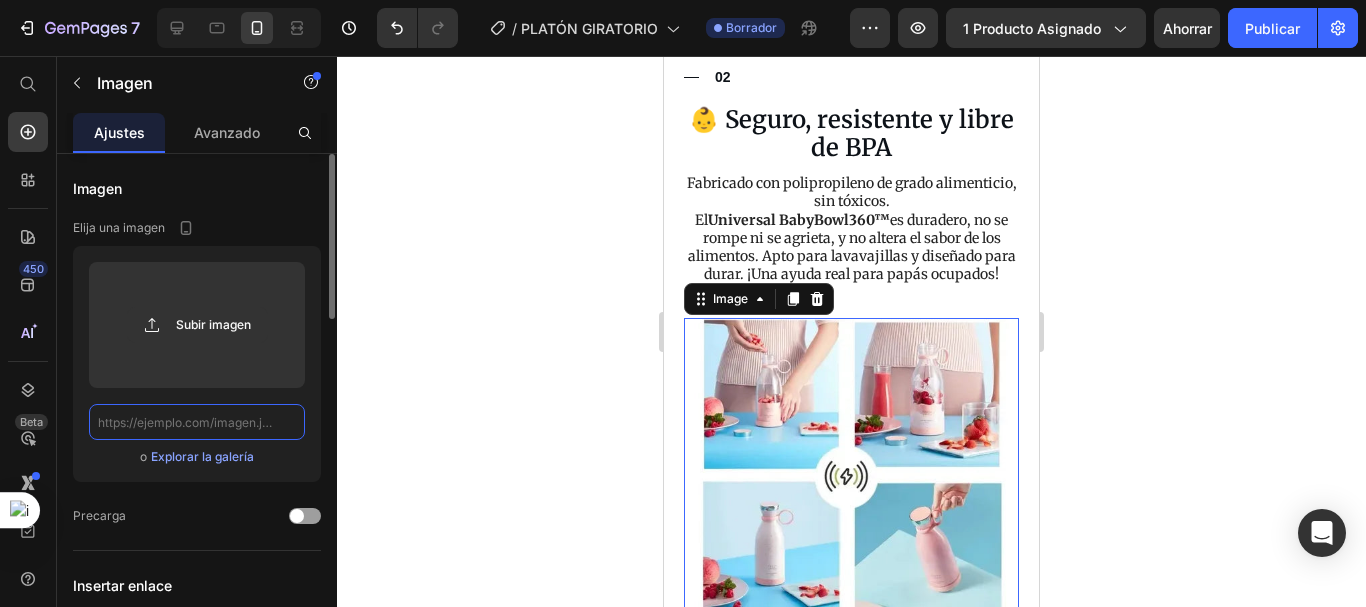 scroll, scrollTop: 0, scrollLeft: 0, axis: both 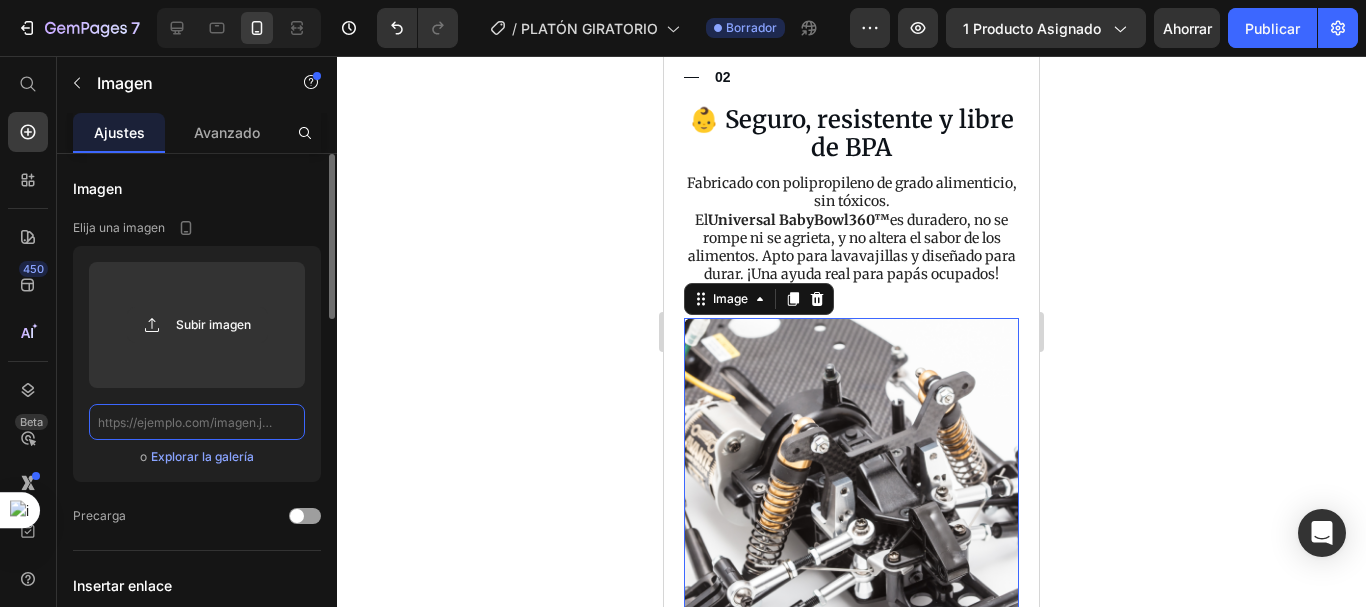paste on "https://cdn.shopify.com/s/files/1/0692/7630/3510/files/imgi_507_71aZv3go_tL._AC_SL1500_3099ad03-97b9-4871-9f92-50e8ffd994a4.jpg?v=1752493877" 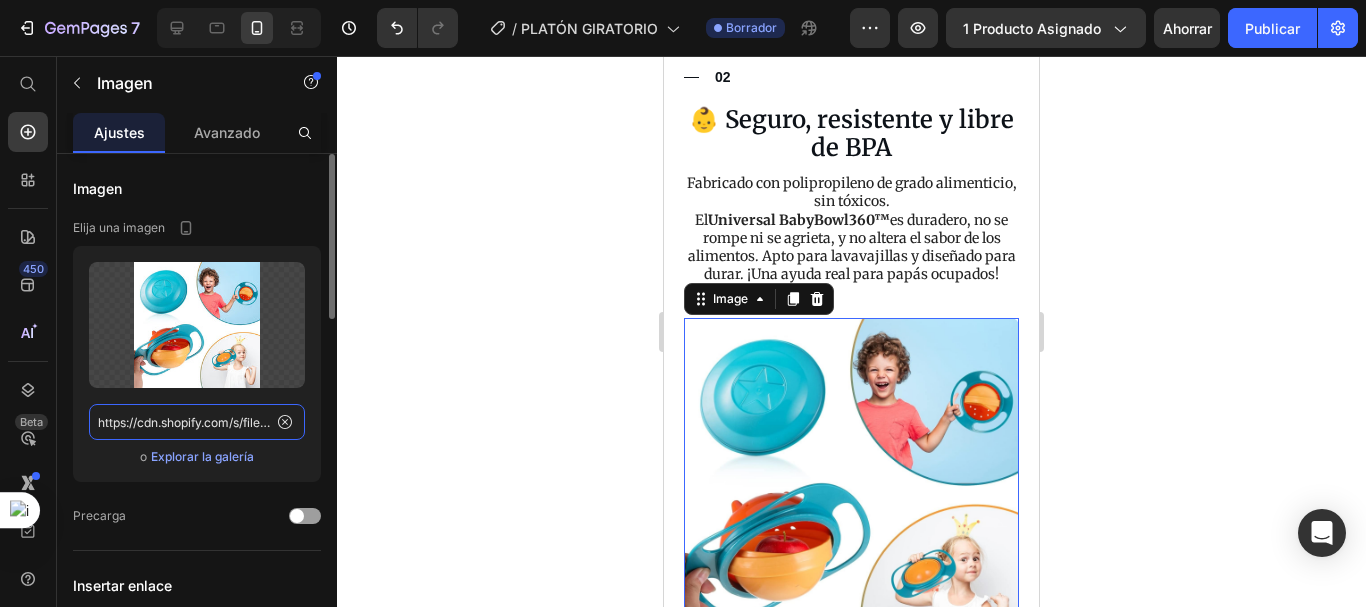 scroll, scrollTop: 0, scrollLeft: 695, axis: horizontal 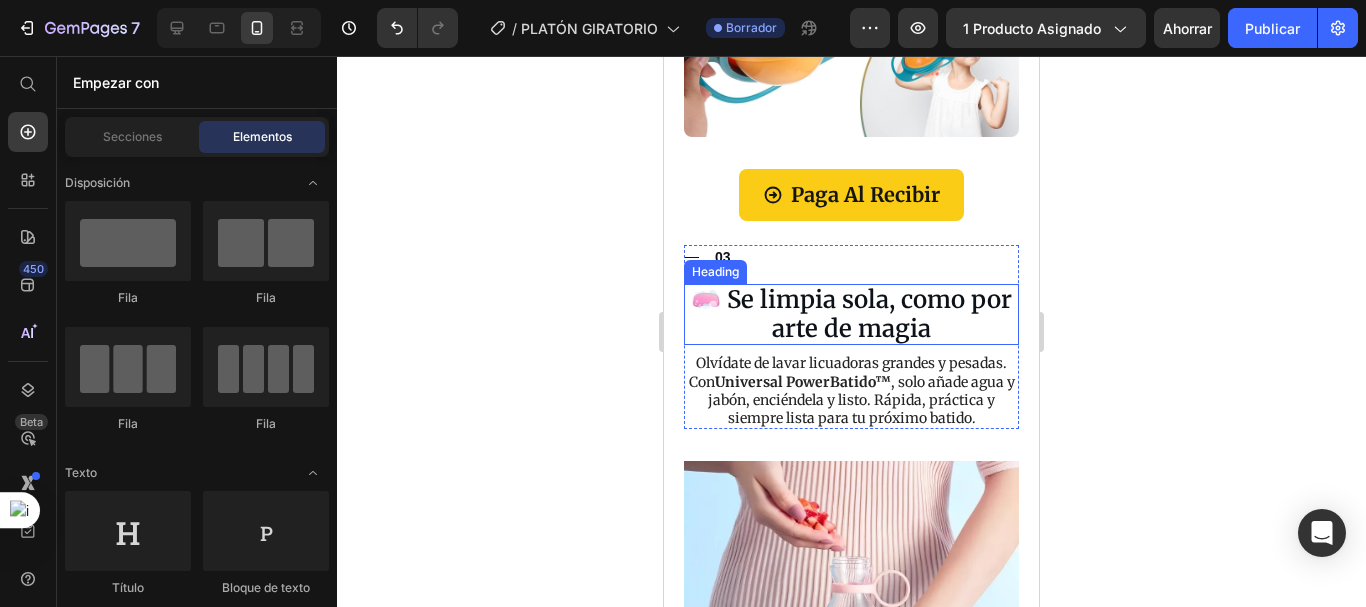 click on "🧼 Se limpia sola, como por arte de magia" at bounding box center (851, 315) 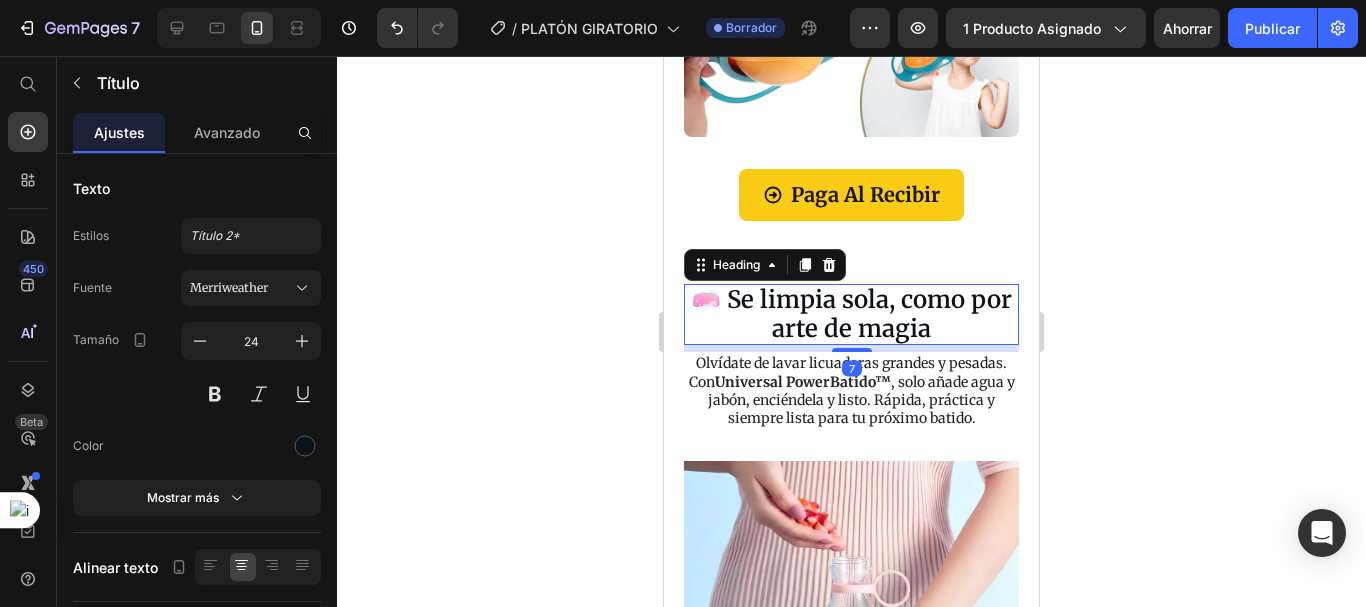 click on "🧼 Se limpia sola, como por arte de magia" at bounding box center [851, 315] 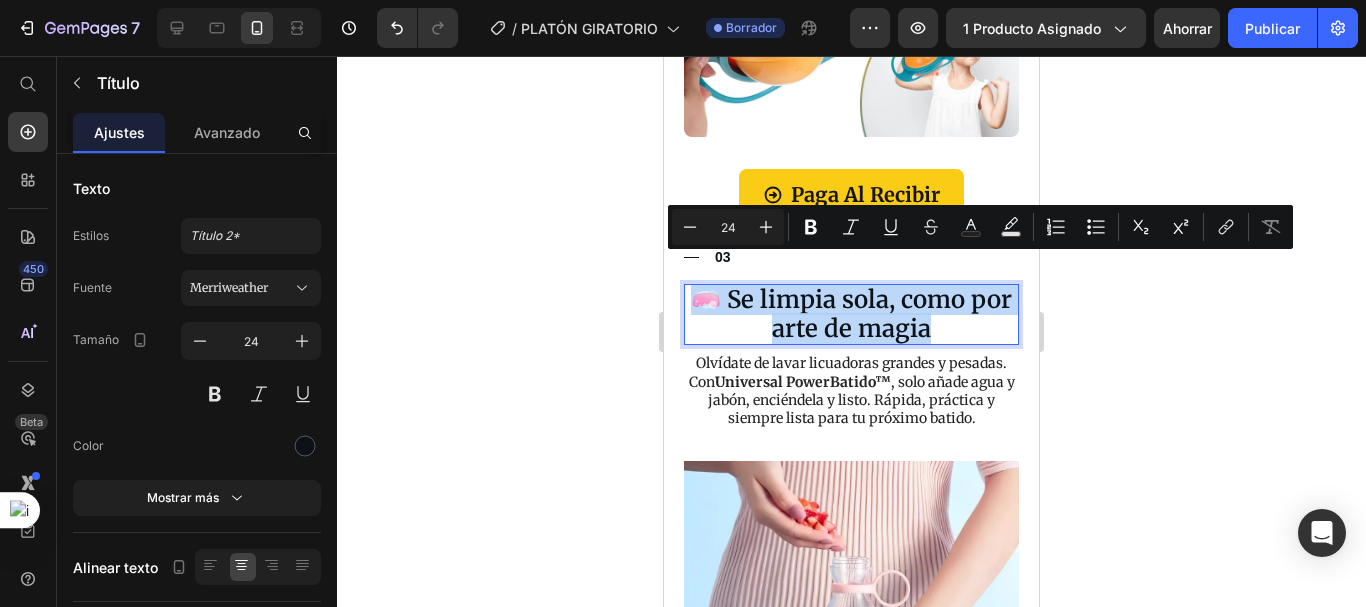 drag, startPoint x: 956, startPoint y: 306, endPoint x: 692, endPoint y: 281, distance: 265.18106 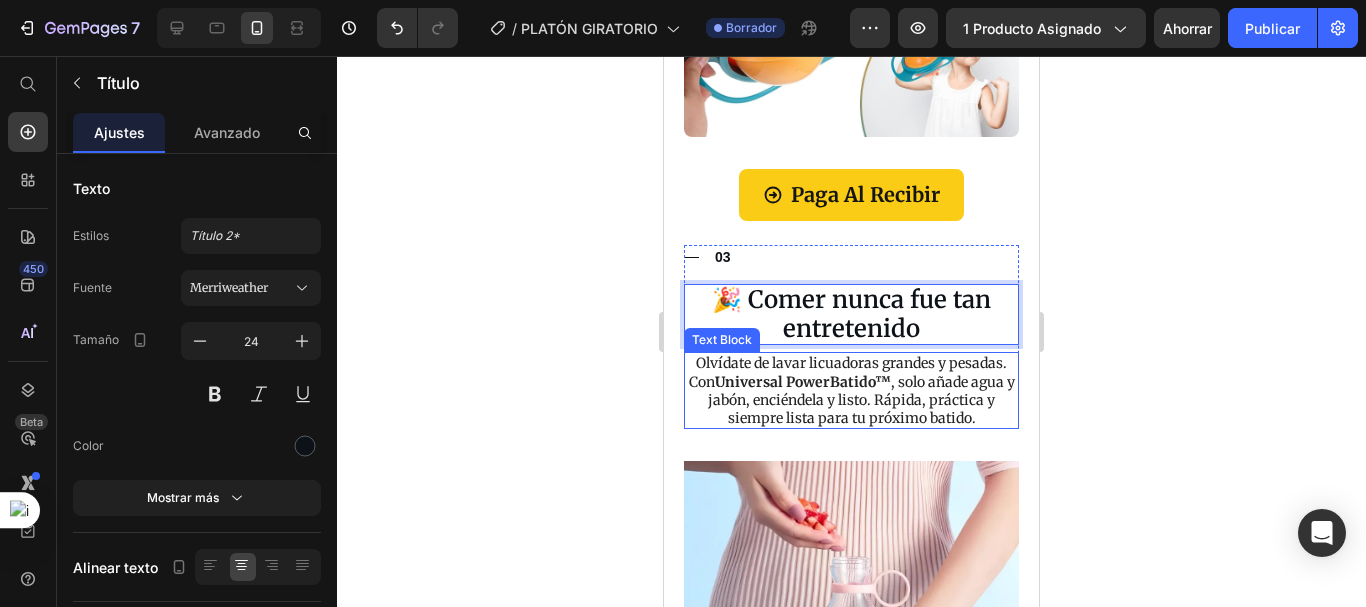 drag, startPoint x: 916, startPoint y: 357, endPoint x: 1004, endPoint y: 399, distance: 97.50897 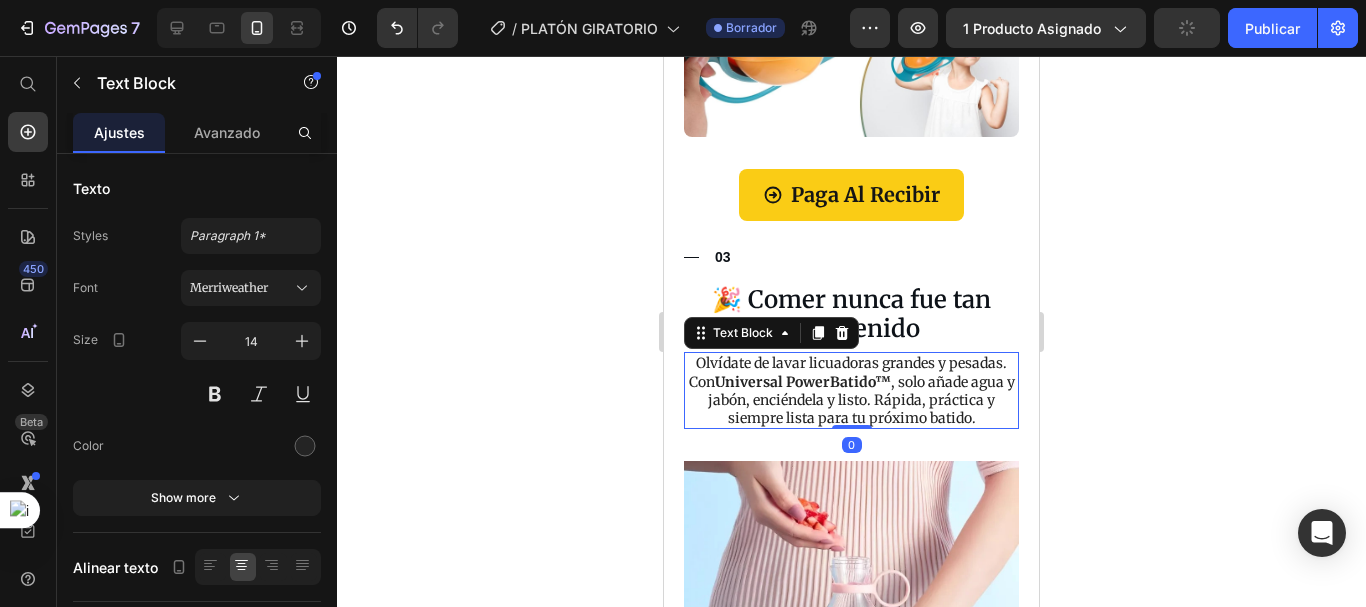 click on "Olvídate de lavar licuadoras grandes y pesadas. Con  Universal PowerBatido™ , solo añade agua y jabón, enciéndela y listo. Rápida, práctica y siempre lista para tu próximo batido." at bounding box center [851, 390] 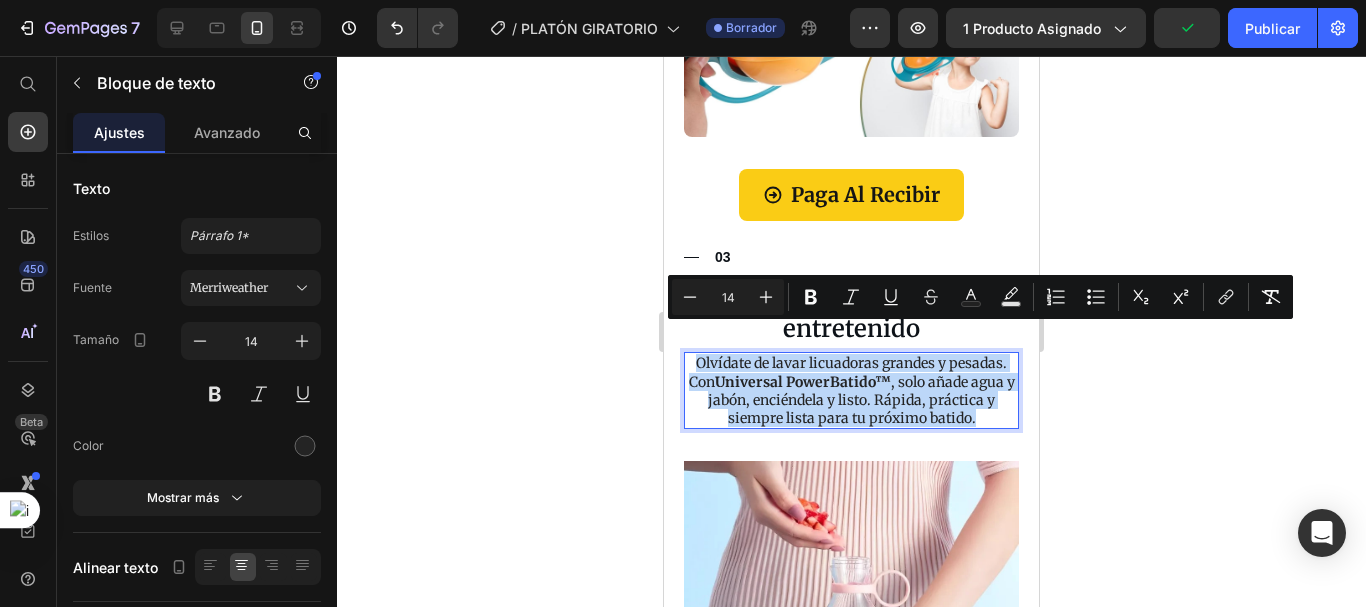 drag, startPoint x: 944, startPoint y: 380, endPoint x: 685, endPoint y: 343, distance: 261.62952 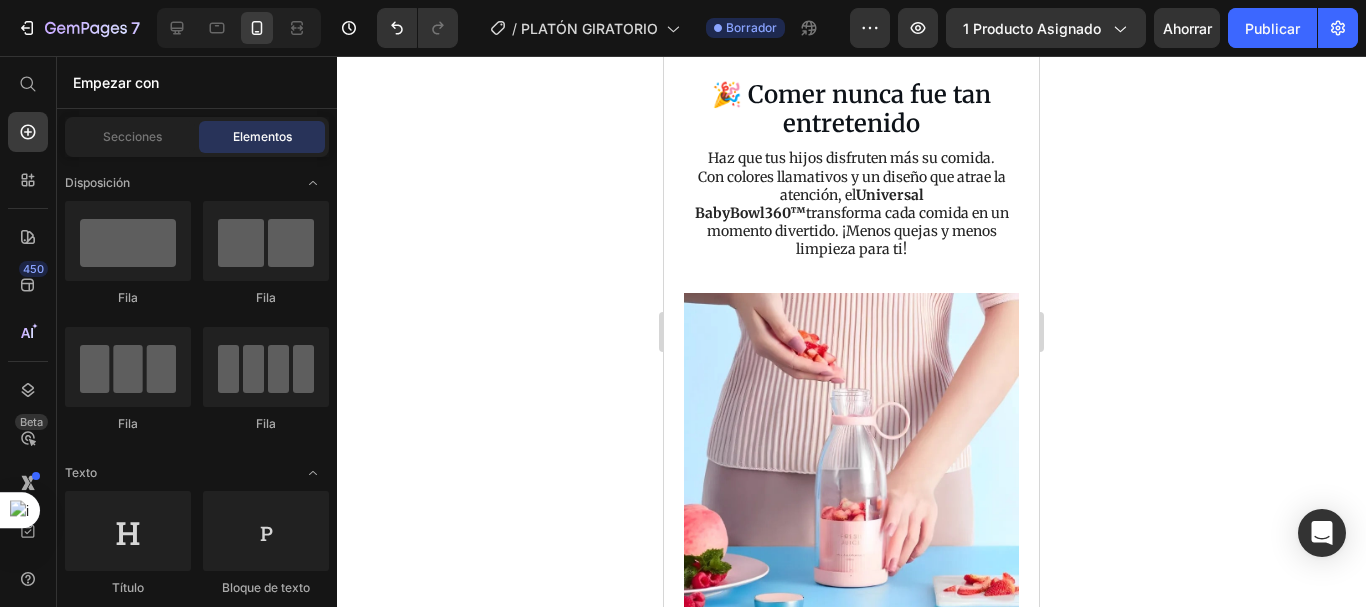 scroll, scrollTop: 3042, scrollLeft: 0, axis: vertical 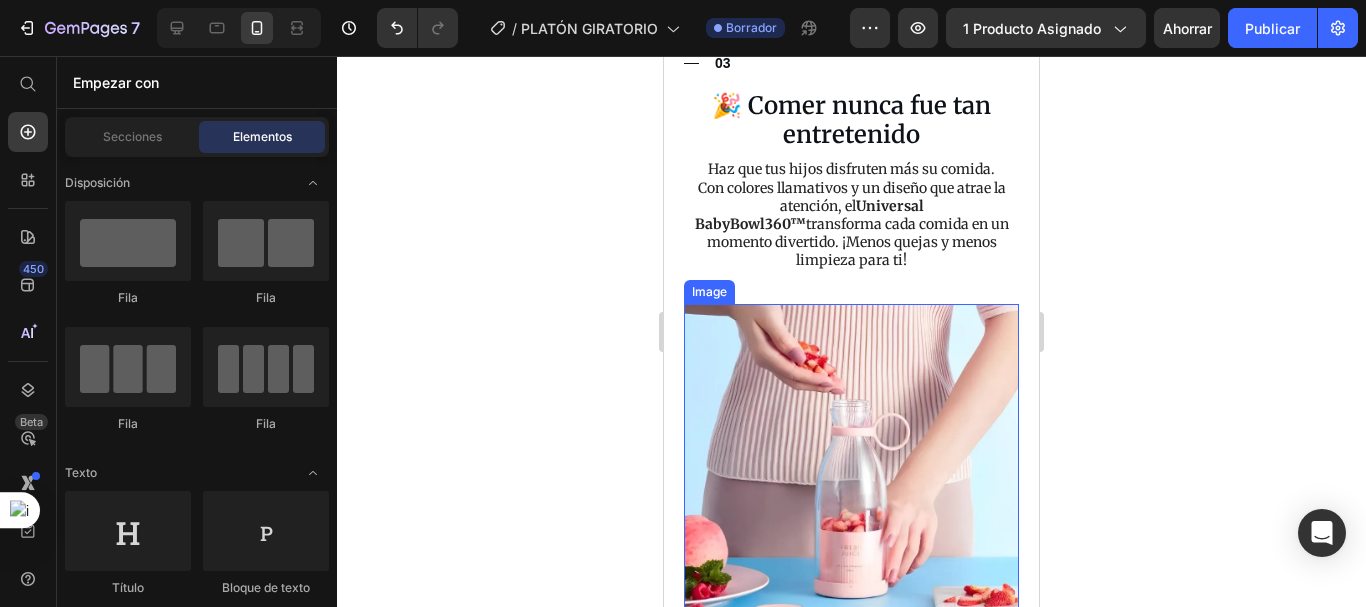 click at bounding box center (851, 471) 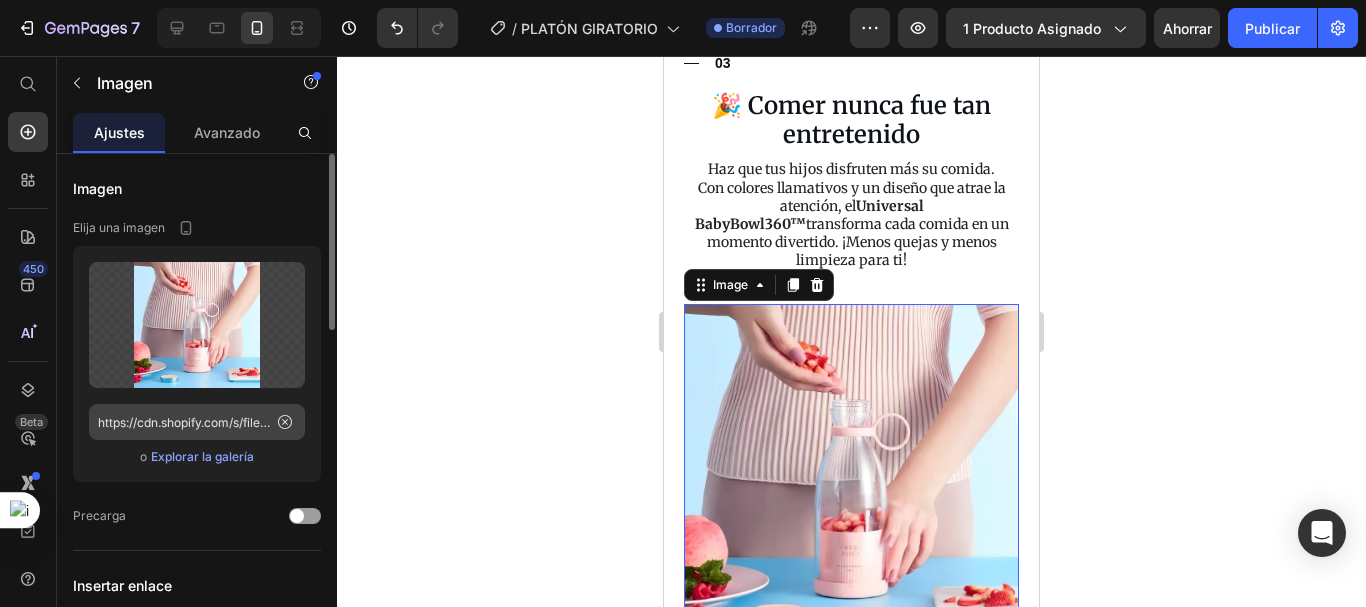 click 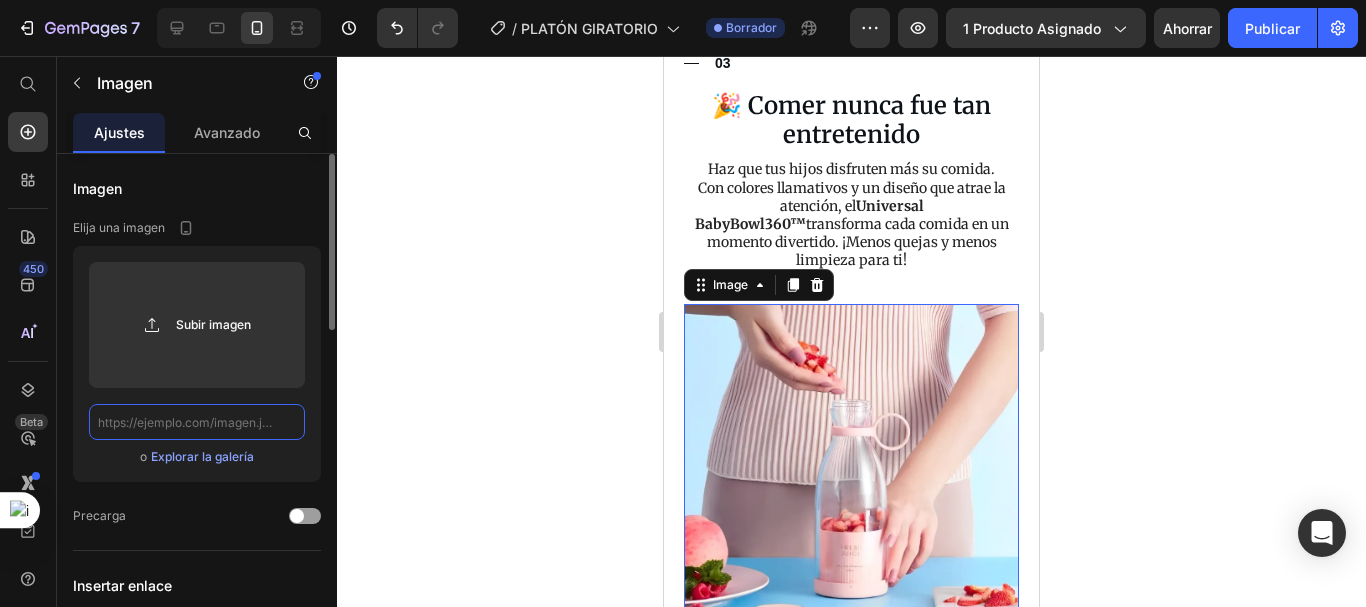 scroll, scrollTop: 0, scrollLeft: 0, axis: both 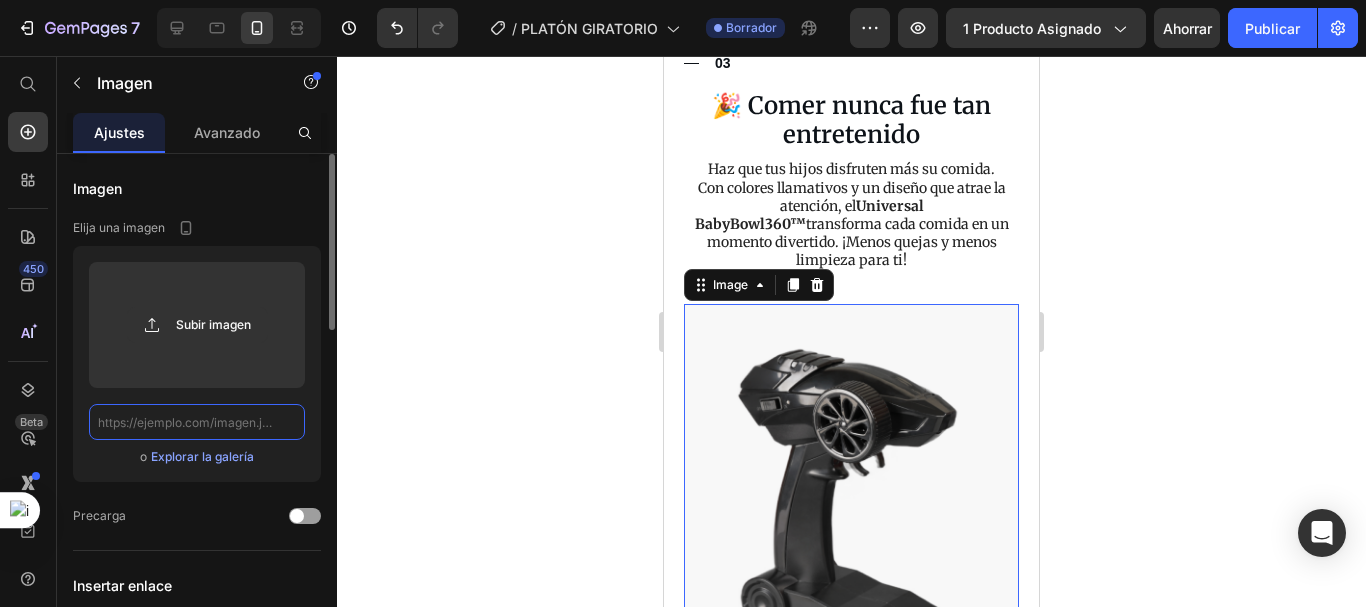 paste on "https://cdn.shopify.com/s/files/1/0692/7630/3510/files/imgi_202_71RpH2qTOnL._AC_SL1500.jpg?v=1752493526" 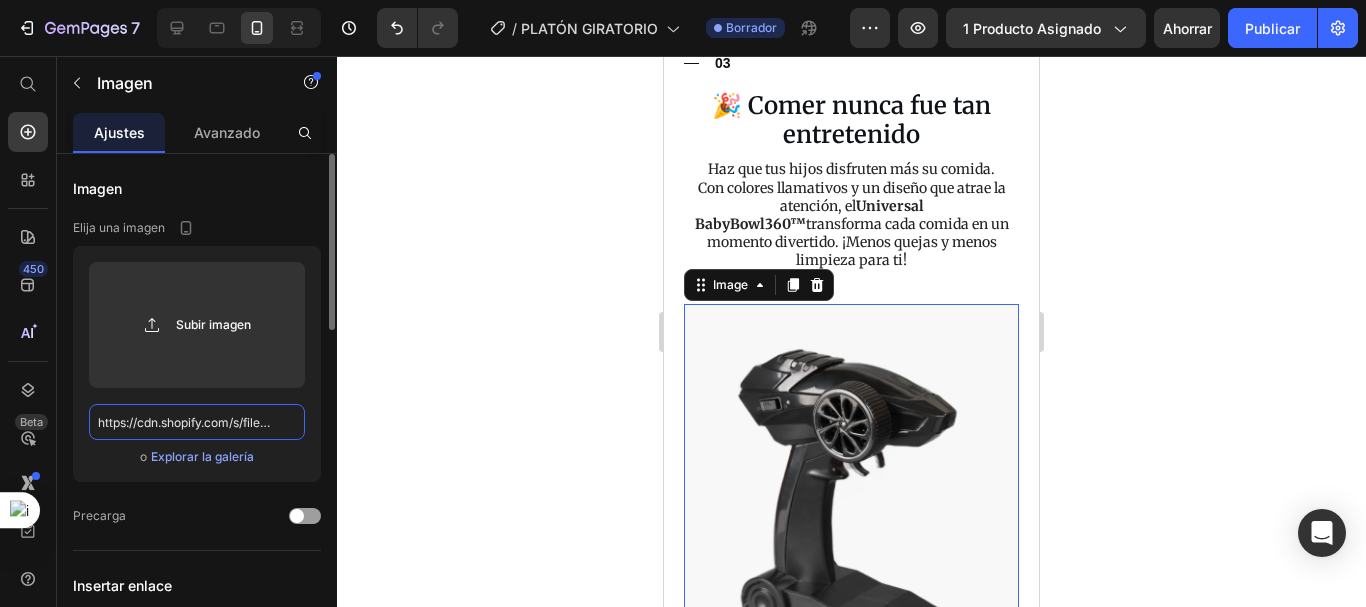 scroll, scrollTop: 0, scrollLeft: 459, axis: horizontal 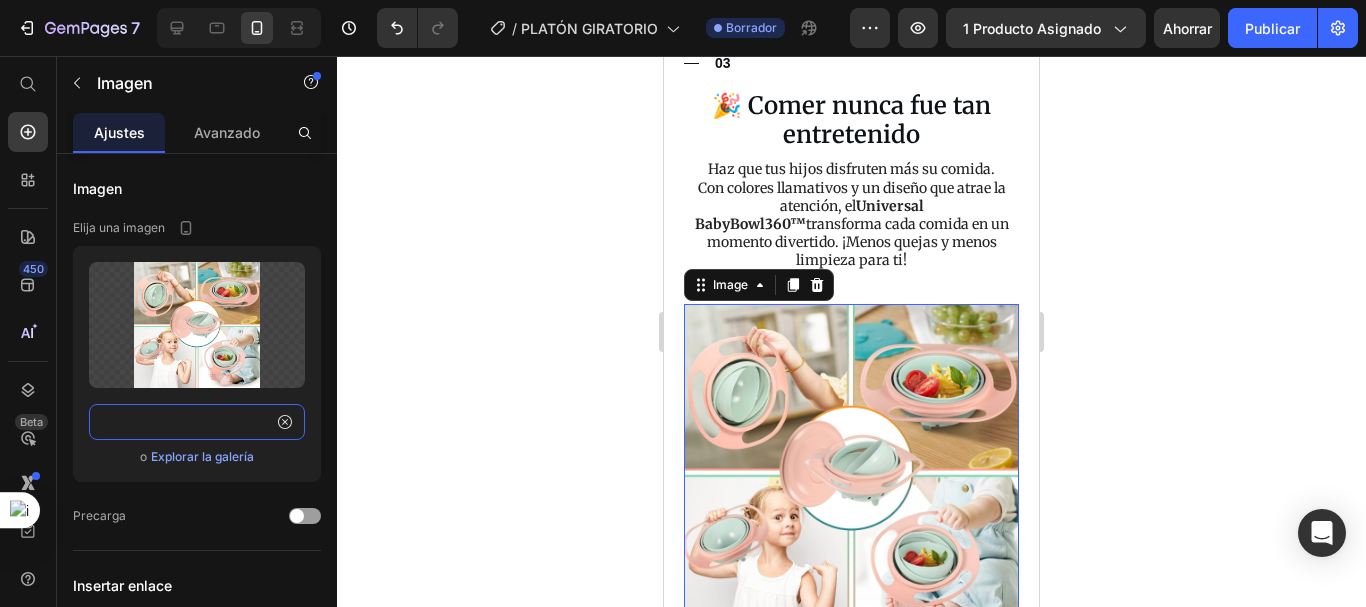 type on "https://cdn.shopify.com/s/files/1/0692/7630/3510/files/imgi_202_71RpH2qTOnL._AC_SL1500.jpg?v=1752493526" 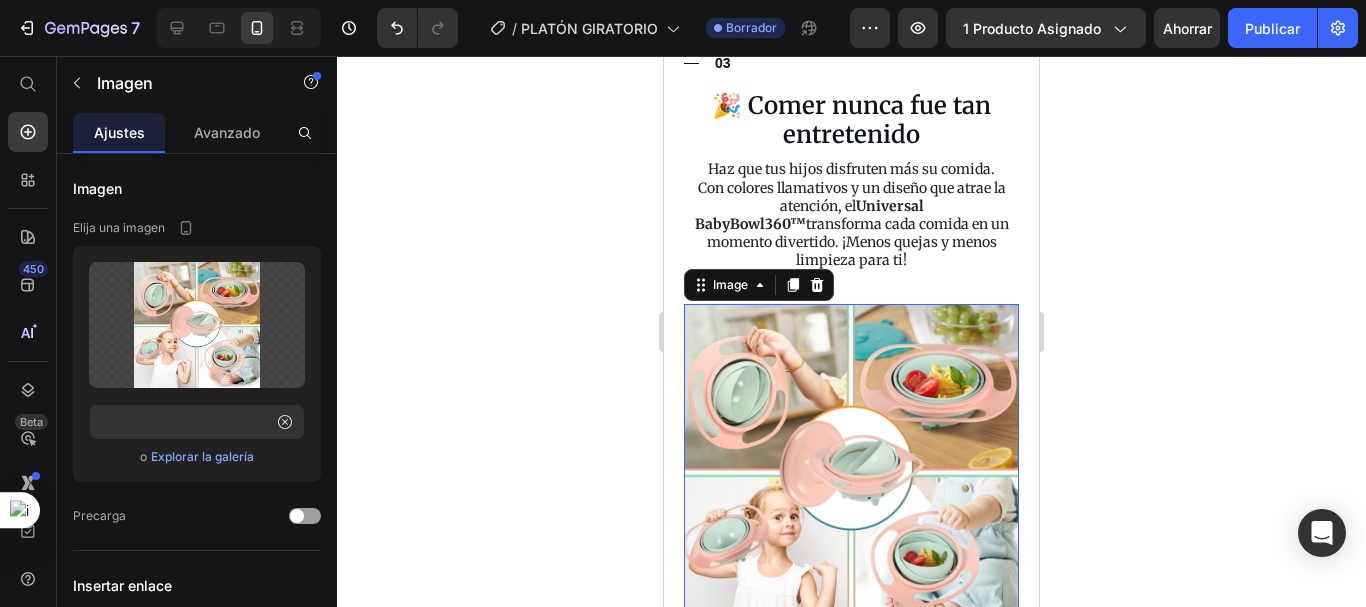 click 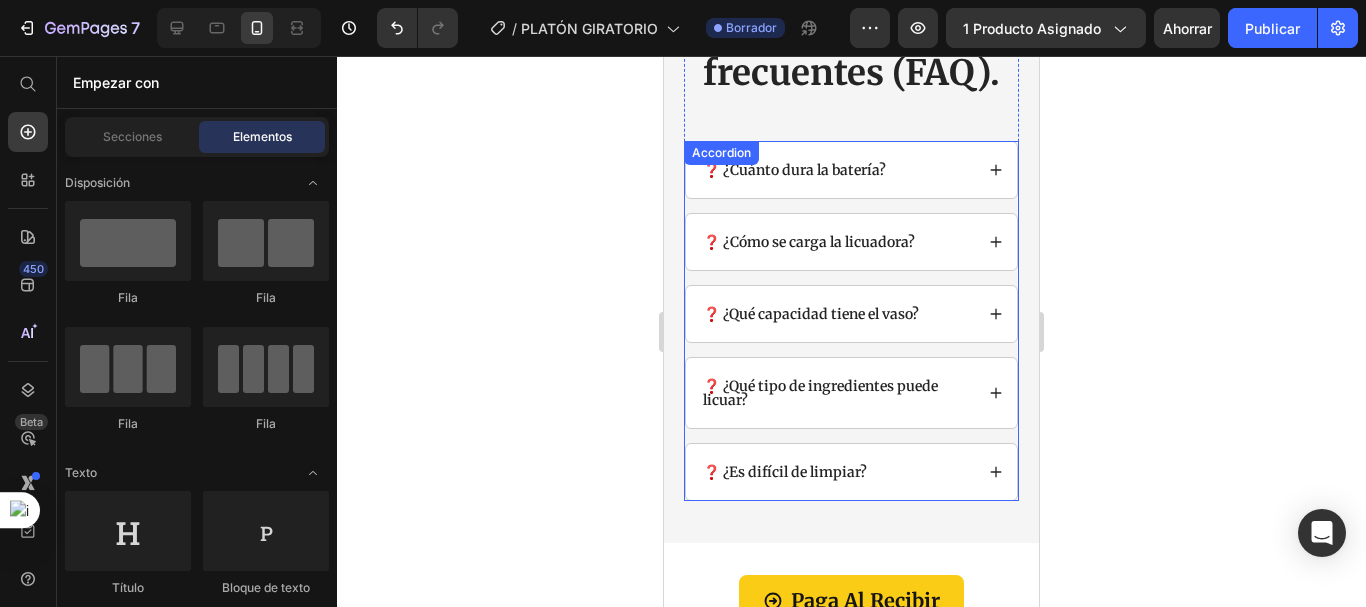 scroll, scrollTop: 4064, scrollLeft: 0, axis: vertical 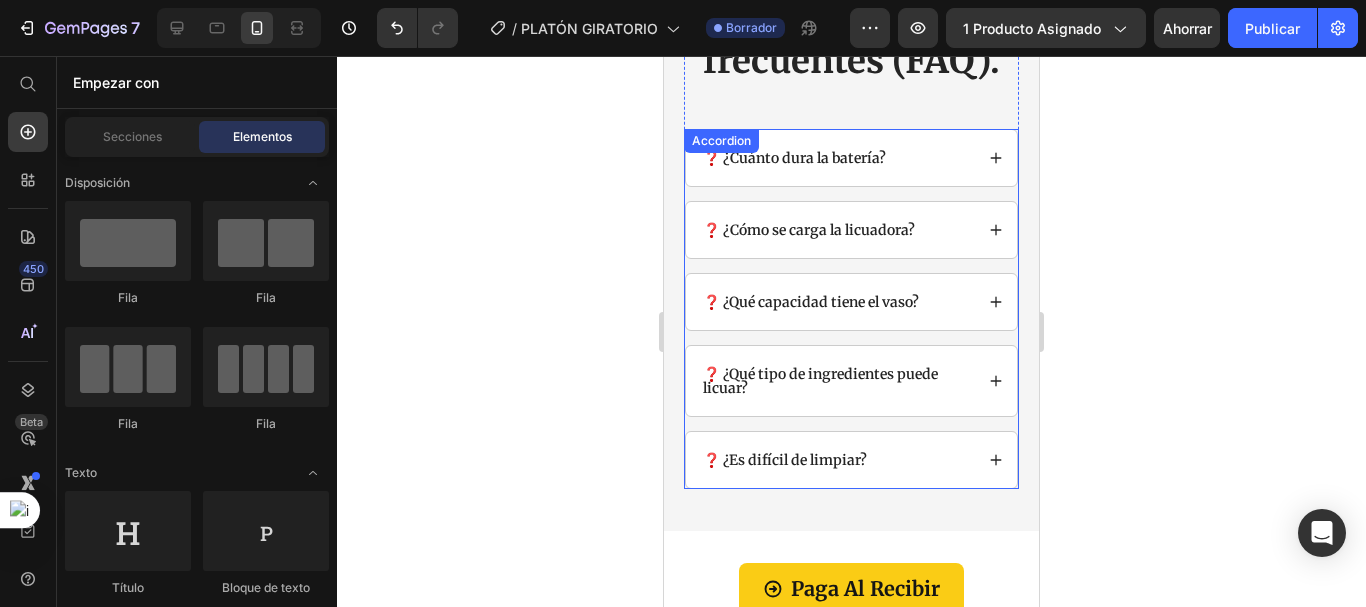 click on "❓ ¿Cuánto dura la batería?" at bounding box center (794, 158) 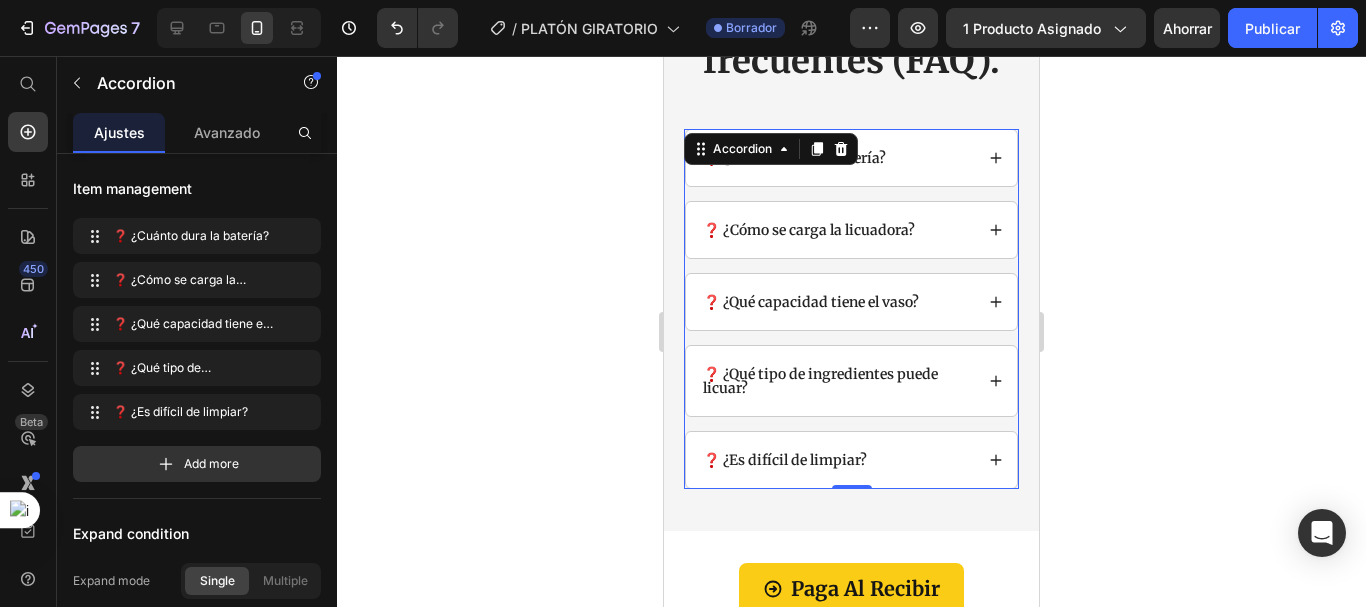 click on "❓ ¿Cuánto dura la batería?" at bounding box center (794, 158) 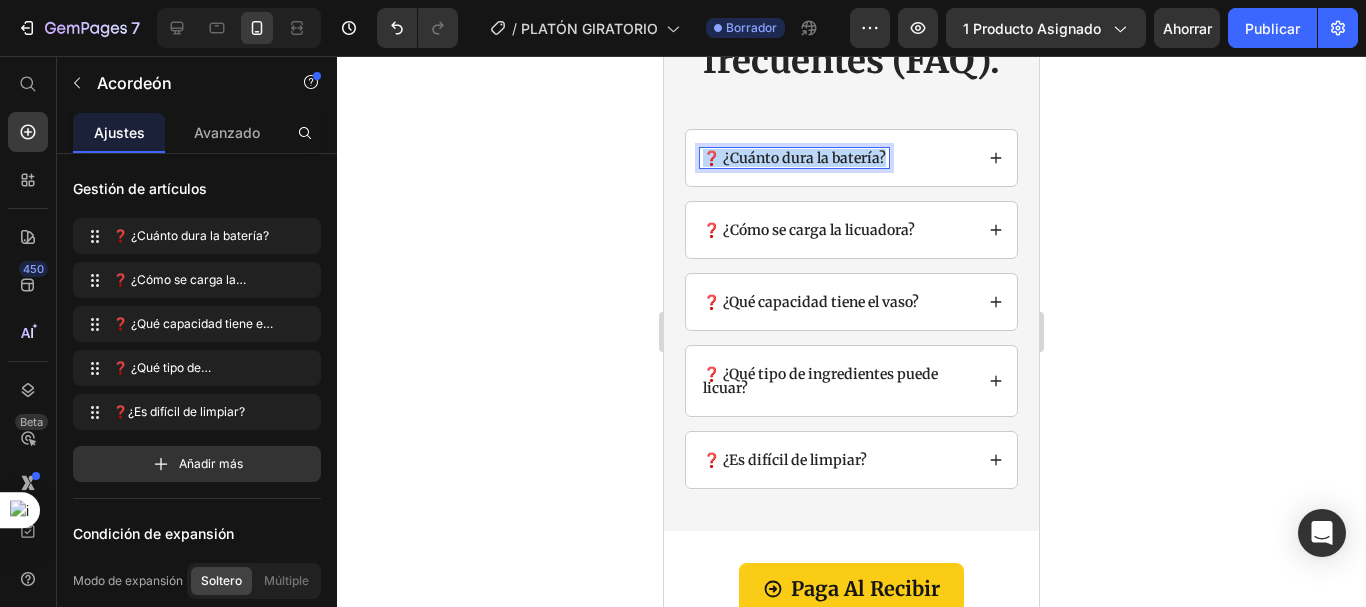drag, startPoint x: 881, startPoint y: 134, endPoint x: 697, endPoint y: 137, distance: 184.02446 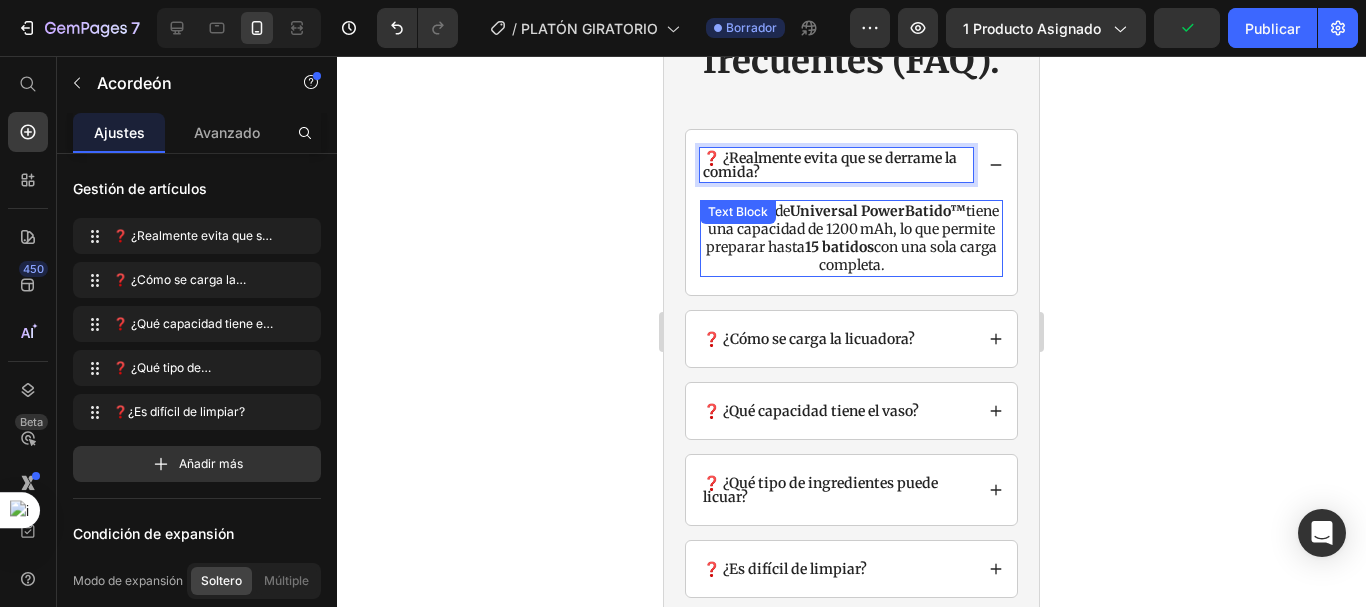 click on "La batería de  Universal PowerBatido™  tiene una capacidad de 1200 mAh, lo que permite preparar hasta  15 batidos  con una sola carga completa." at bounding box center [851, 238] 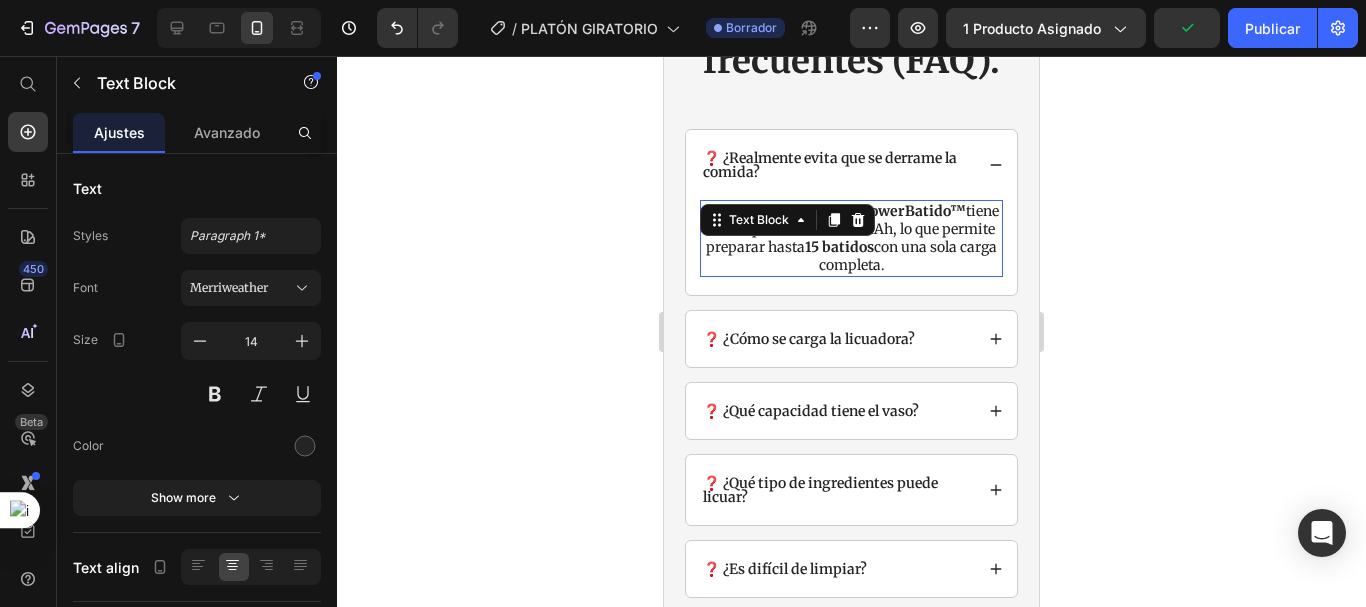 click on "La batería de  Universal PowerBatido™  tiene una capacidad de 1200 mAh, lo que permite preparar hasta  15 batidos  con una sola carga completa." at bounding box center (851, 238) 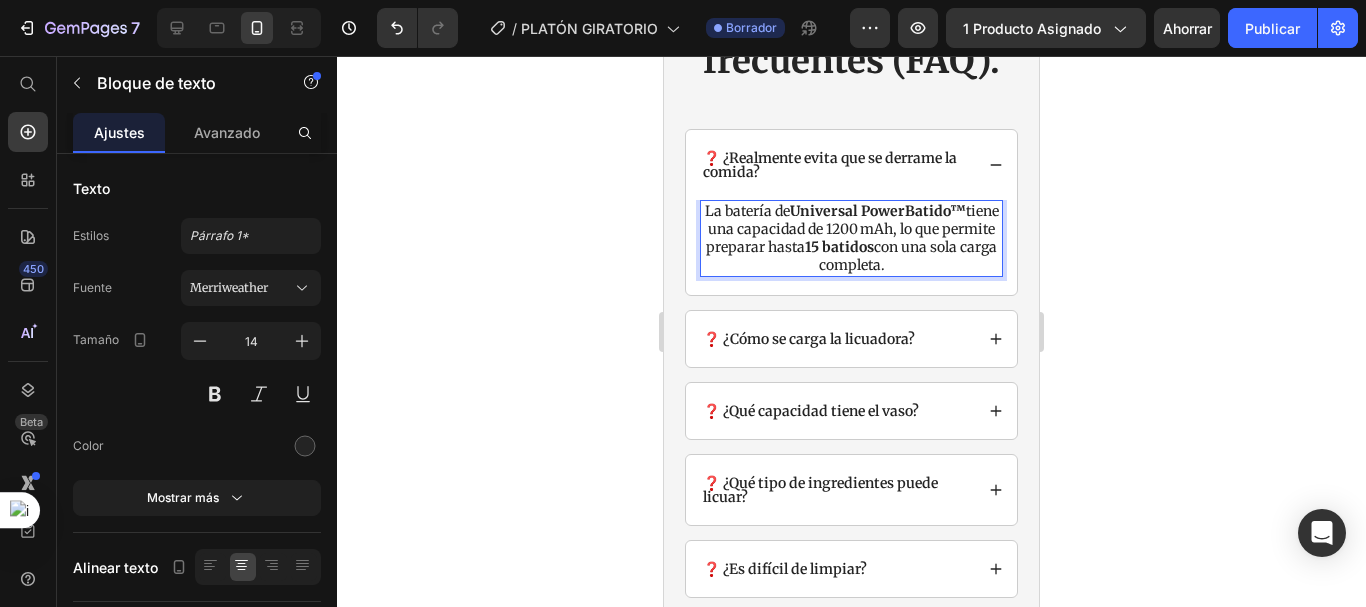 drag, startPoint x: 925, startPoint y: 244, endPoint x: 716, endPoint y: 187, distance: 216.63333 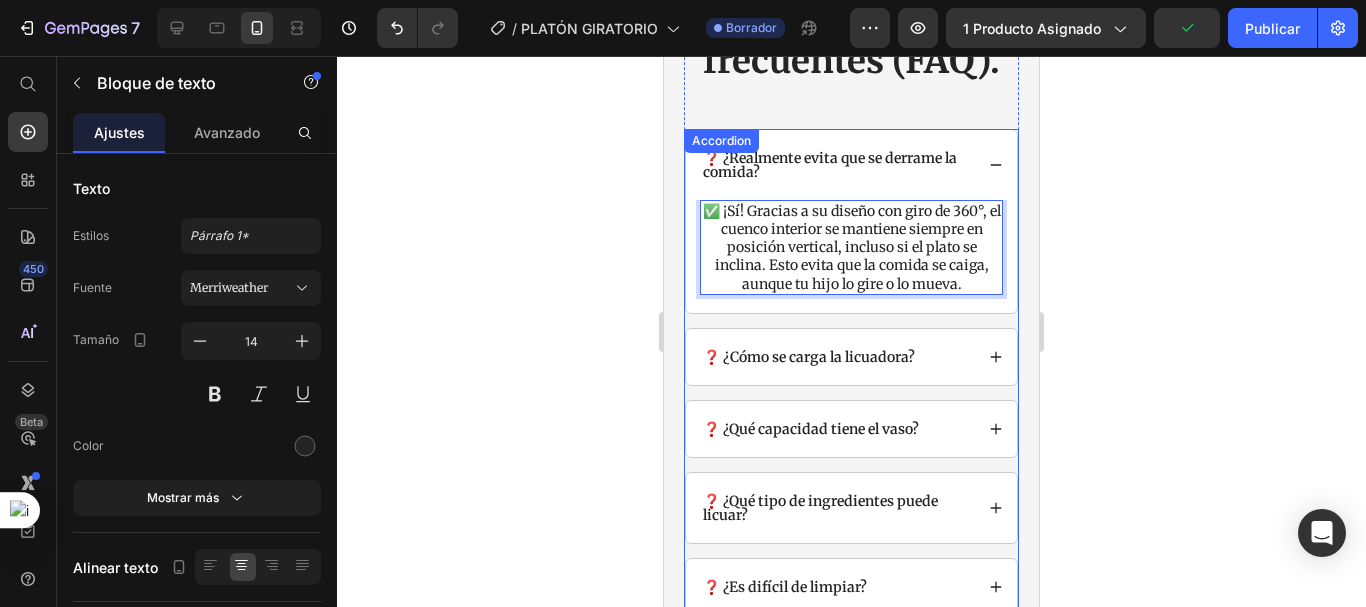 click on "❓ ¿Cómo se carga la licuadora?" at bounding box center (809, 357) 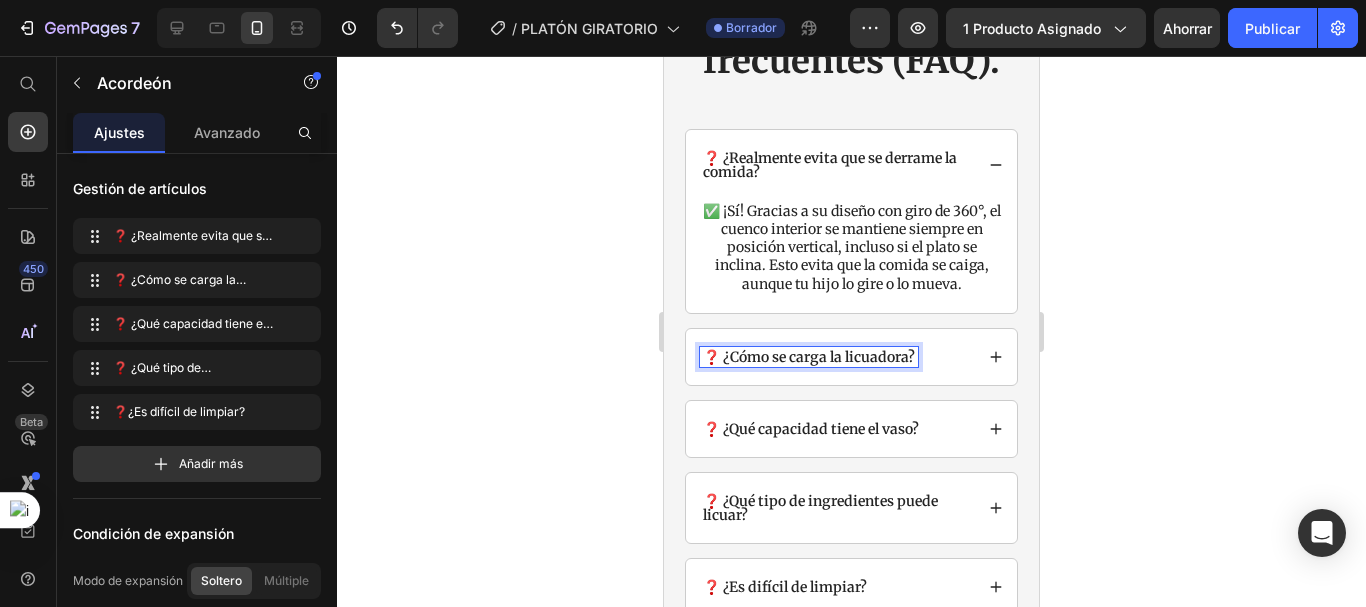 click on "❓ ¿Cómo se carga la licuadora?" at bounding box center [809, 357] 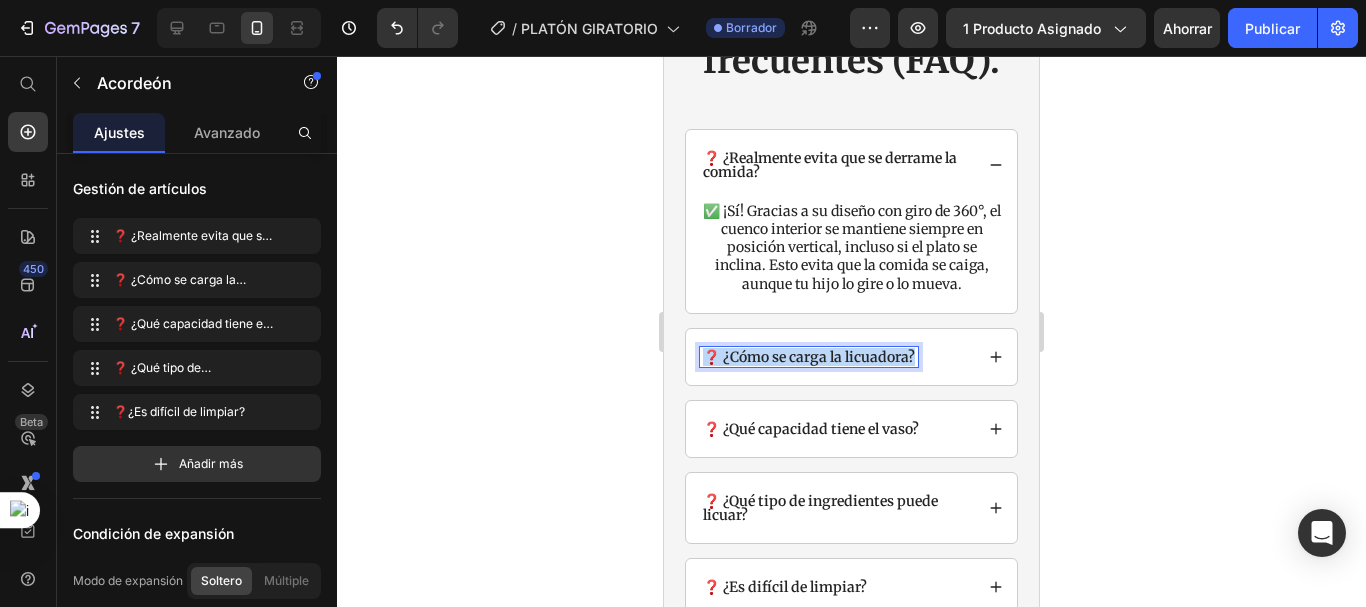 drag, startPoint x: 910, startPoint y: 334, endPoint x: 693, endPoint y: 339, distance: 217.0576 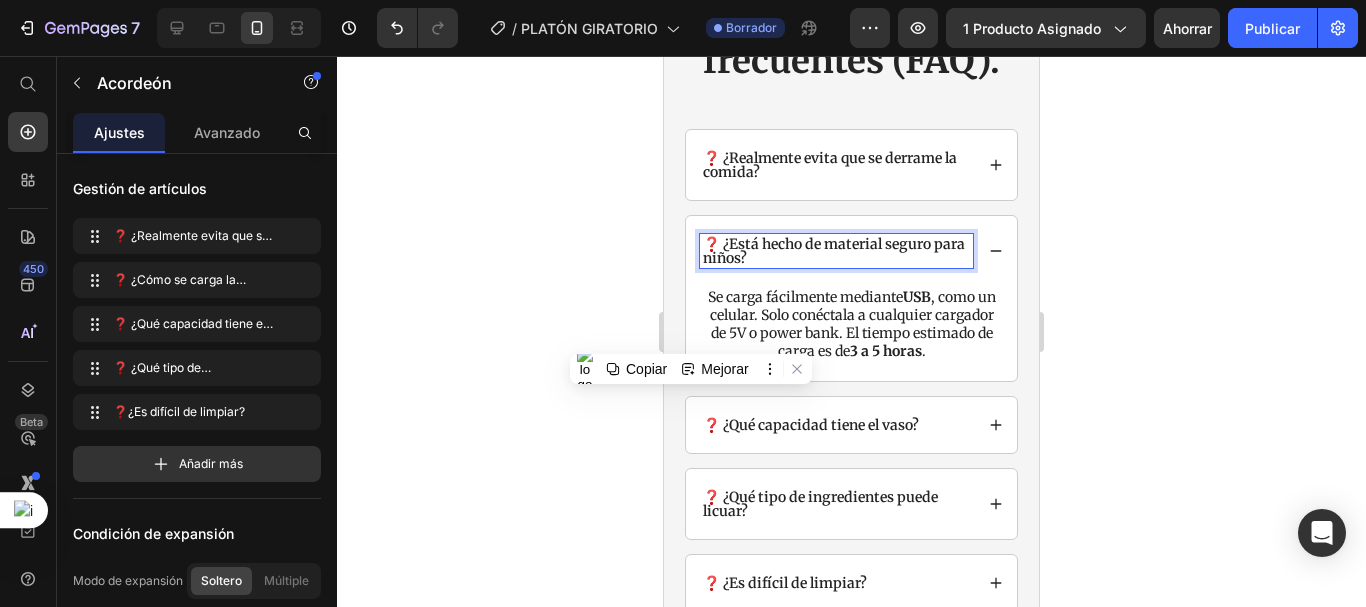scroll, scrollTop: 3951, scrollLeft: 0, axis: vertical 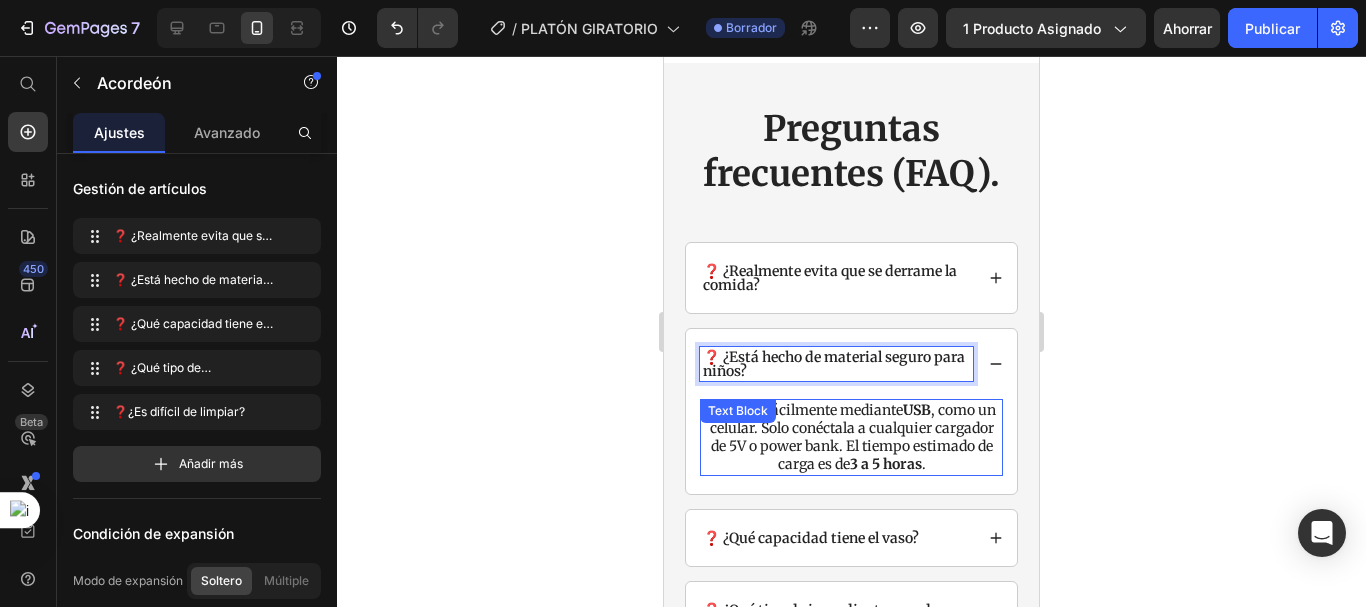 click on "Se carga fácilmente mediante  USB , como un celular. Solo conéctala a cualquier cargador de 5V o power bank. El tiempo estimado de carga es de  3 a 5 horas ." at bounding box center (851, 437) 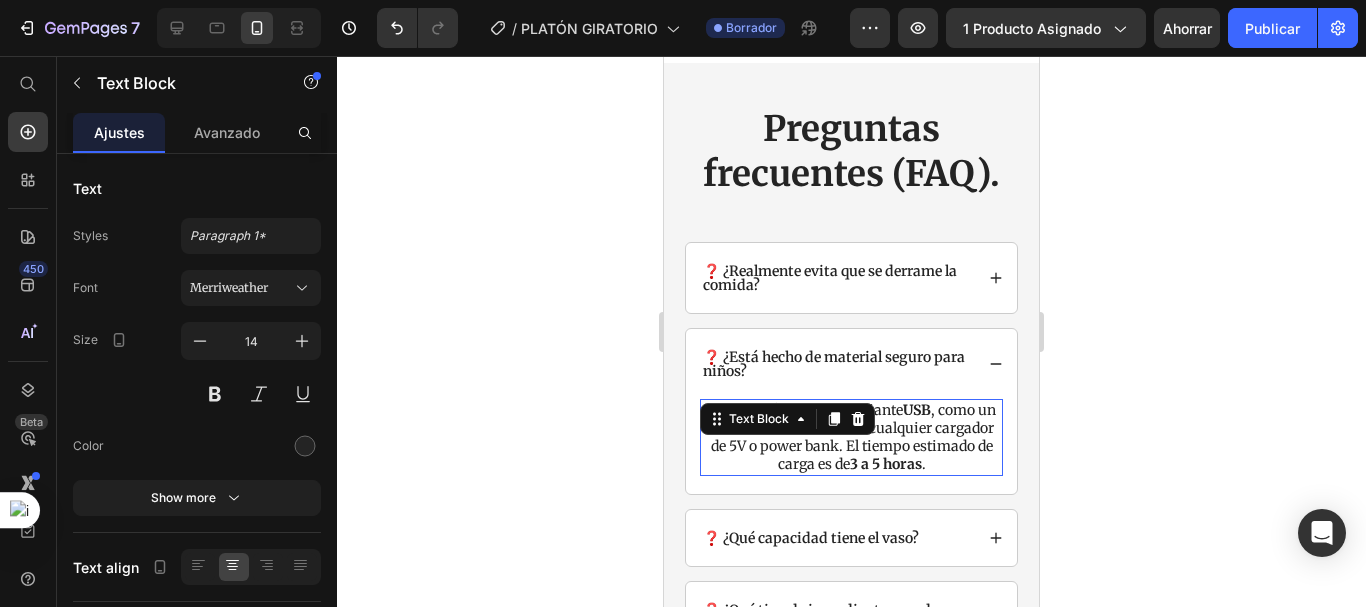 click on "Se carga fácilmente mediante  USB , como un celular. Solo conéctala a cualquier cargador de 5V o power bank. El tiempo estimado de carga es de  3 a 5 horas ." at bounding box center (851, 437) 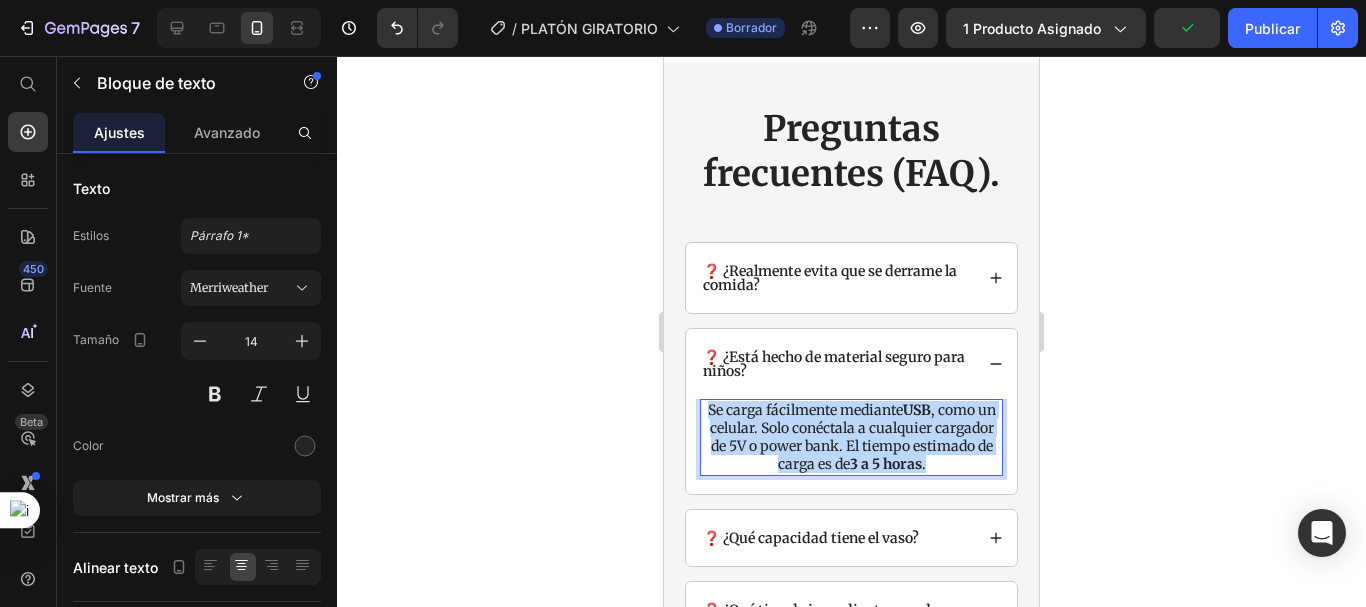 drag, startPoint x: 953, startPoint y: 434, endPoint x: 701, endPoint y: 395, distance: 255 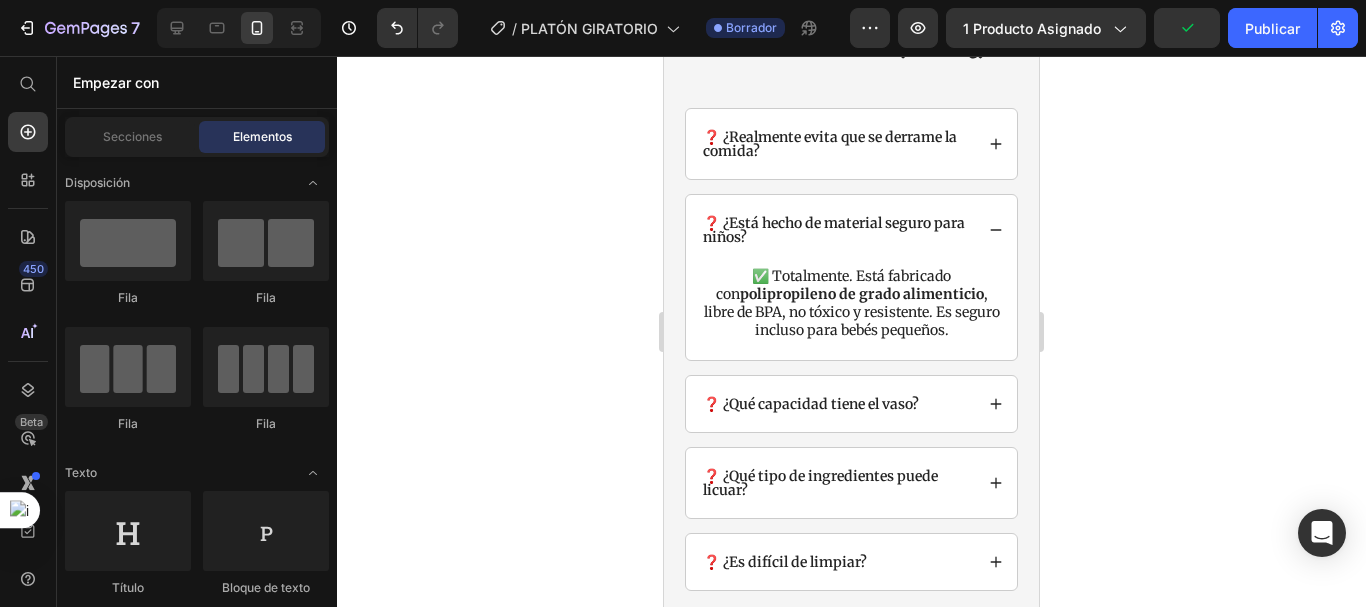 scroll, scrollTop: 4121, scrollLeft: 0, axis: vertical 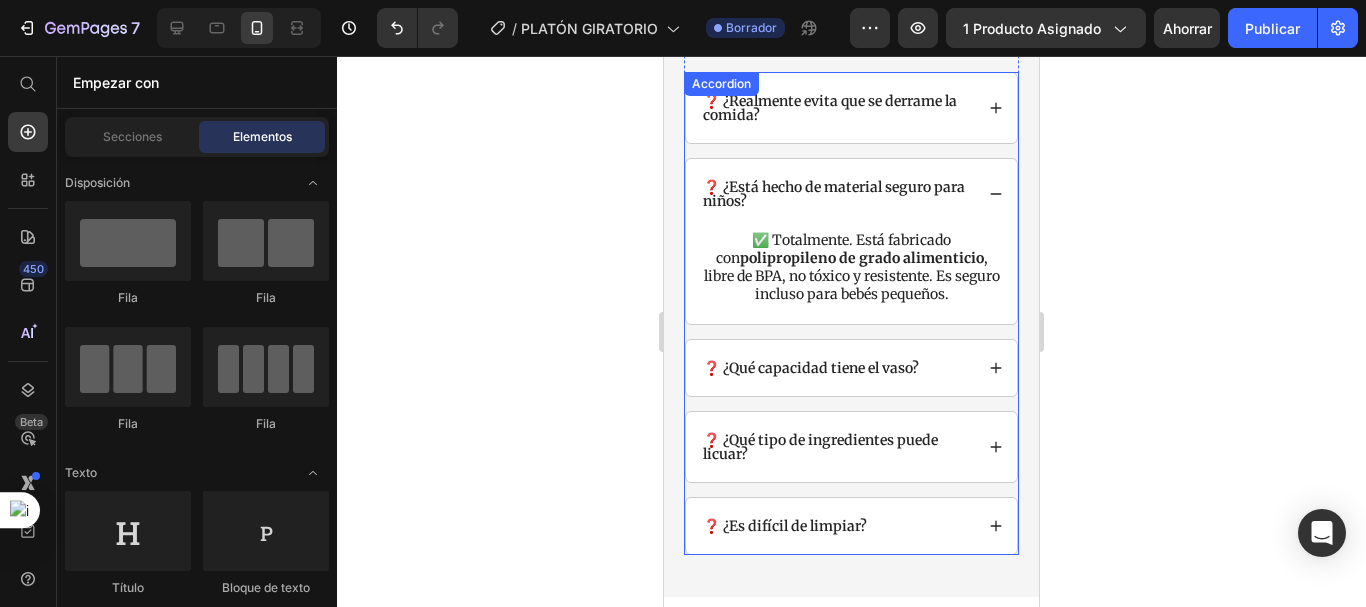 click on "❓ ¿Qué capacidad tiene el vaso?" at bounding box center [811, 368] 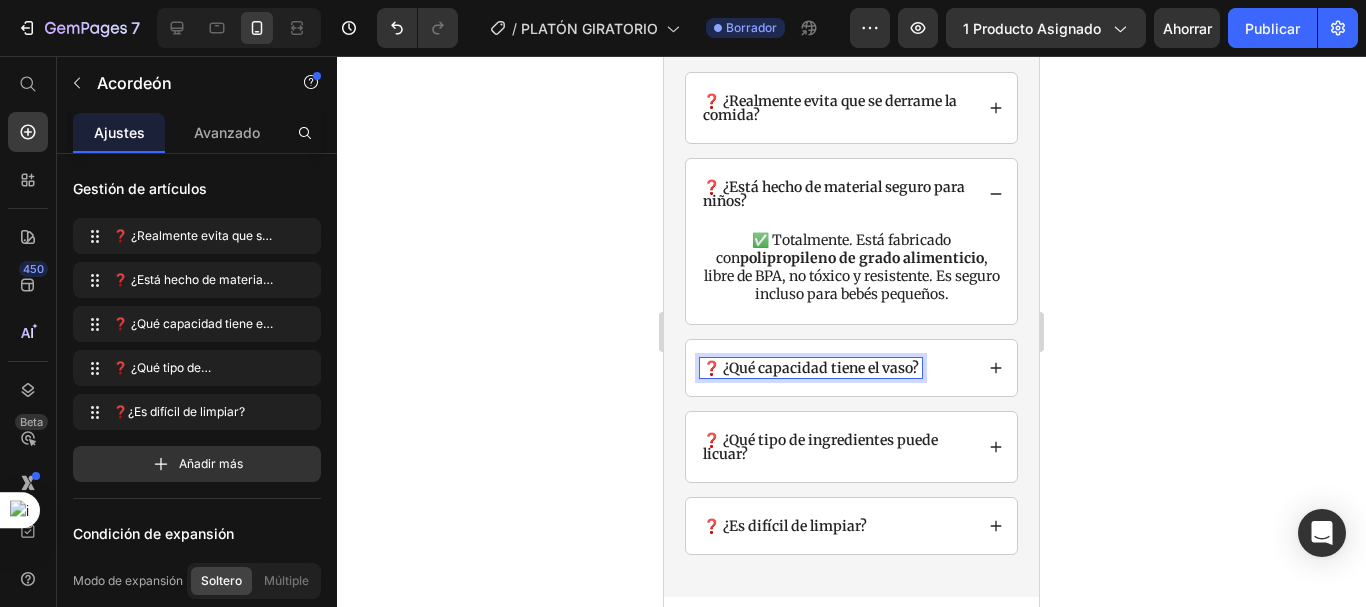 click on "❓ ¿Qué capacidad tiene el vaso?" at bounding box center (811, 368) 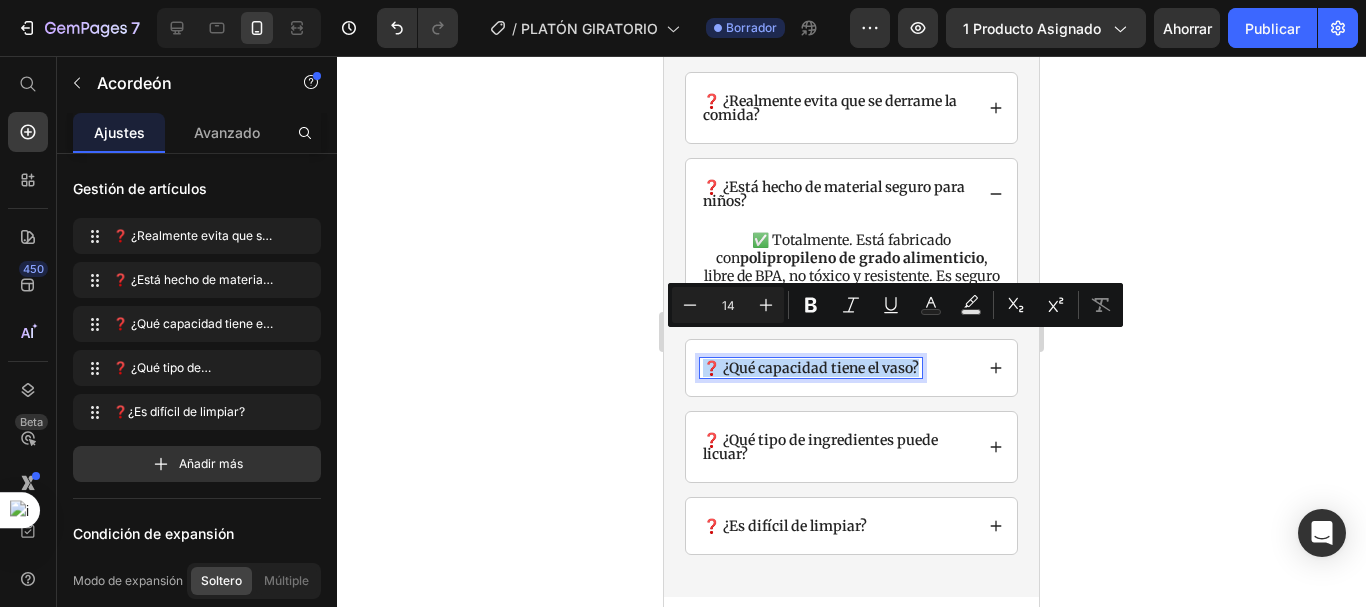 drag, startPoint x: 916, startPoint y: 346, endPoint x: 686, endPoint y: 344, distance: 230.0087 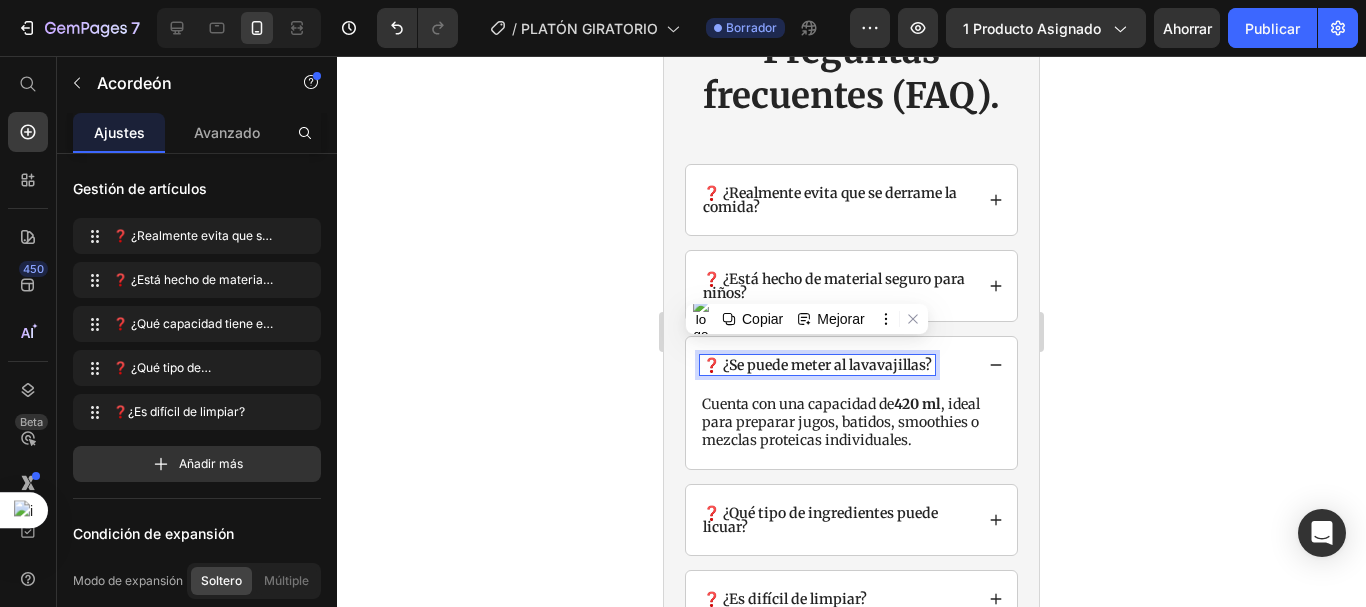 scroll, scrollTop: 4026, scrollLeft: 0, axis: vertical 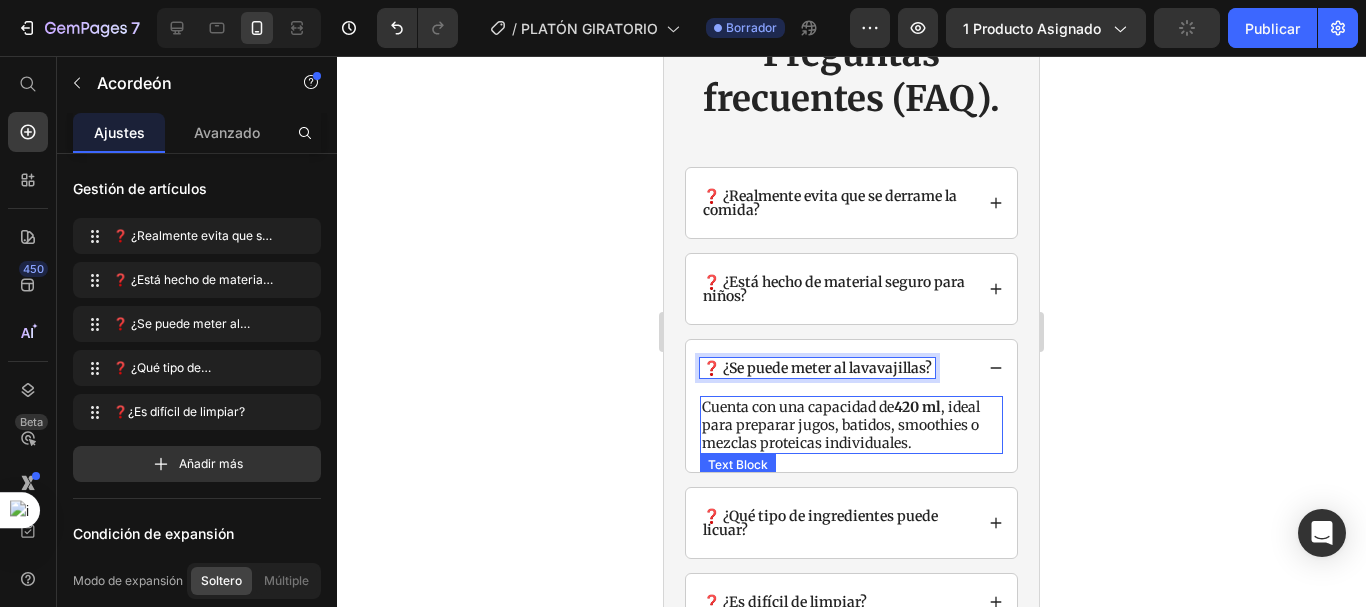 click on "Cuenta con una capacidad de  420 ml , ideal para preparar jugos, batidos, smoothies o mezclas proteicas individuales." at bounding box center (851, 425) 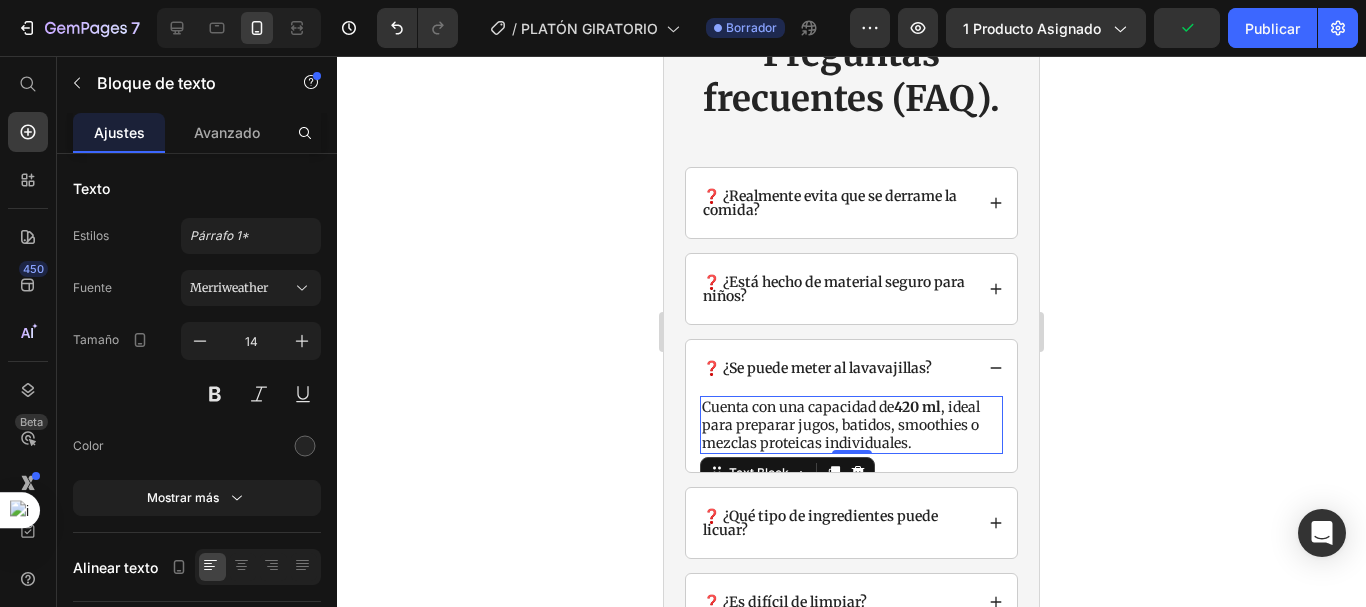 click on "Cuenta con una capacidad de  420 ml , ideal para preparar jugos, batidos, smoothies o mezclas proteicas individuales." at bounding box center [851, 425] 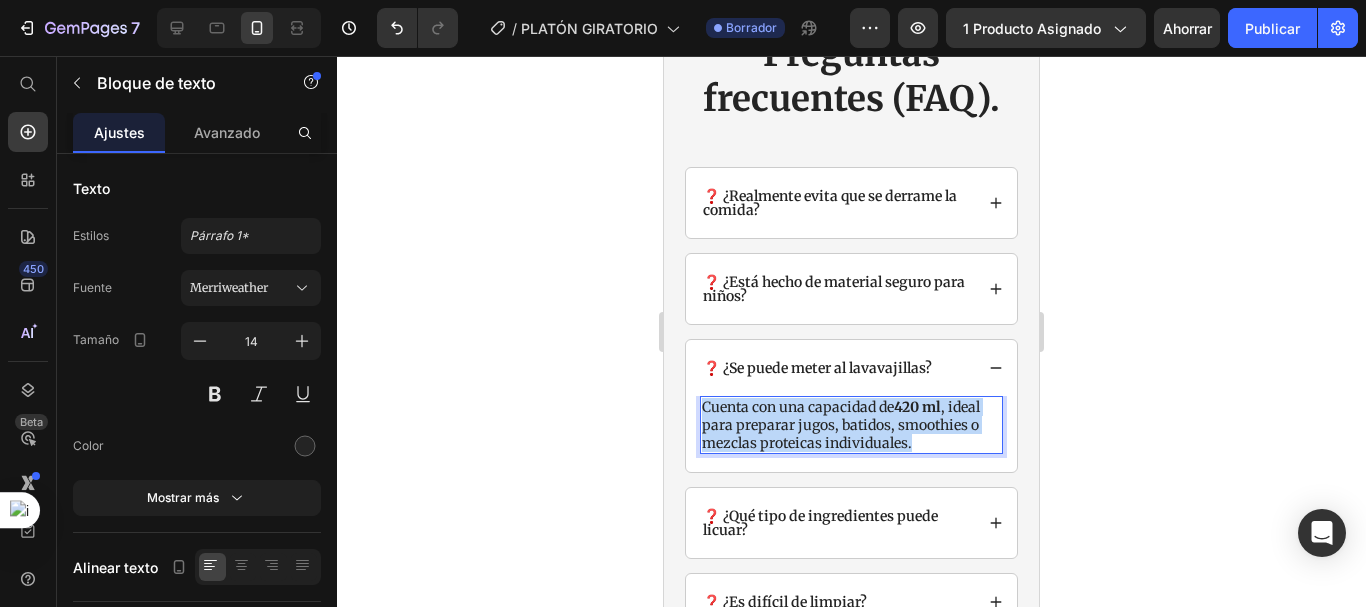 drag, startPoint x: 918, startPoint y: 418, endPoint x: 700, endPoint y: 385, distance: 220.48357 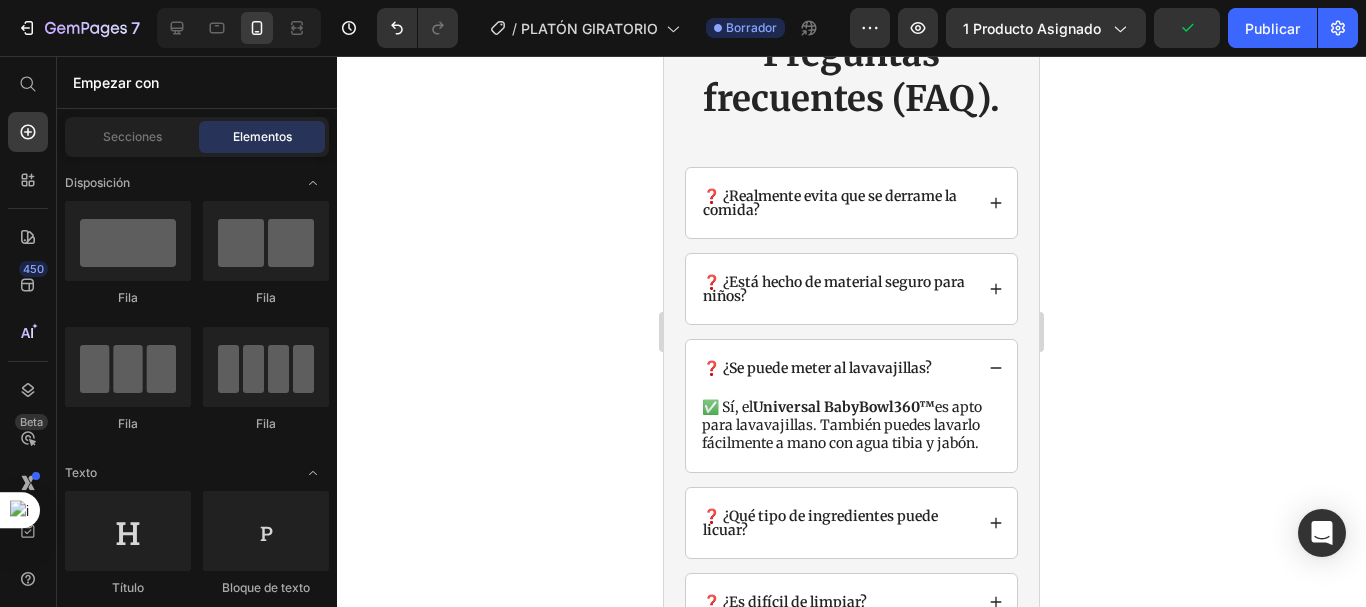scroll, scrollTop: 4184, scrollLeft: 0, axis: vertical 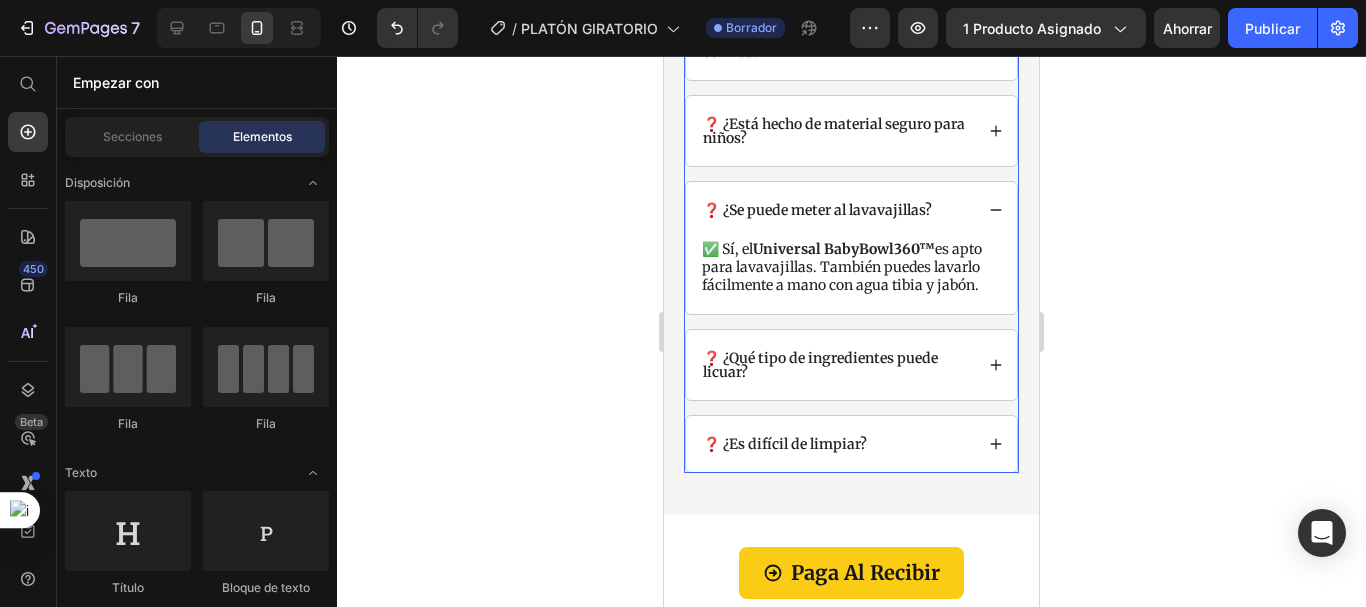 click on "❓ ¿Qué tipo de ingredientes puede licuar?" at bounding box center [836, 365] 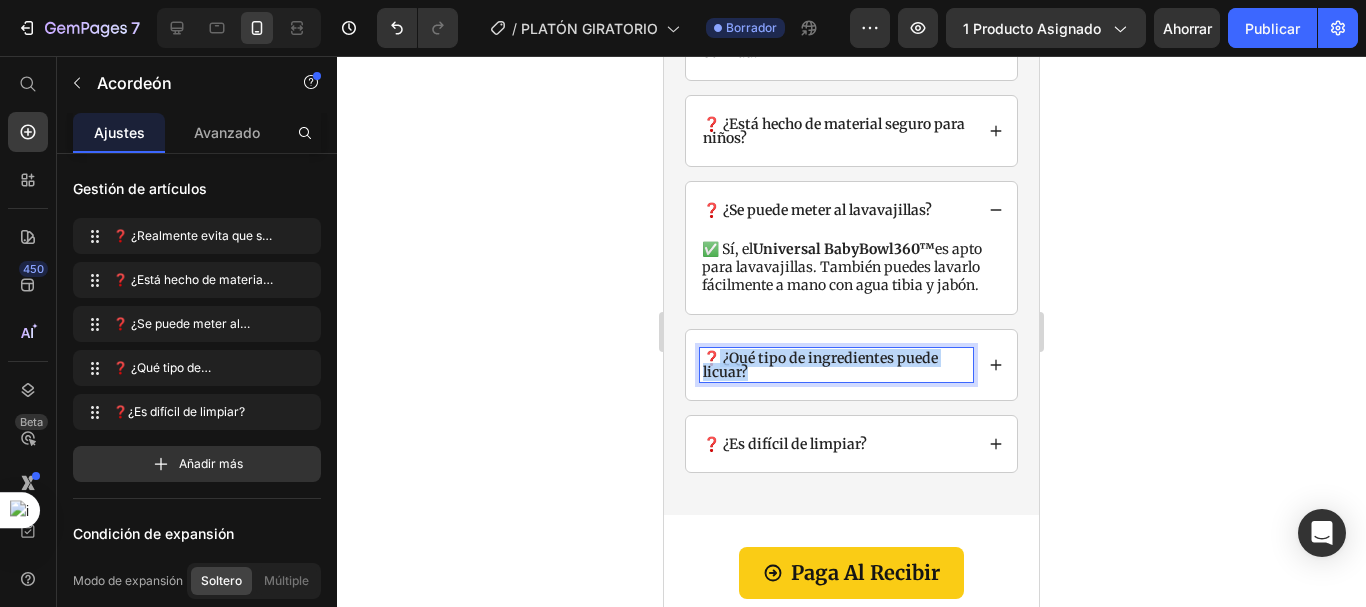 drag, startPoint x: 759, startPoint y: 370, endPoint x: 710, endPoint y: 355, distance: 51.24451 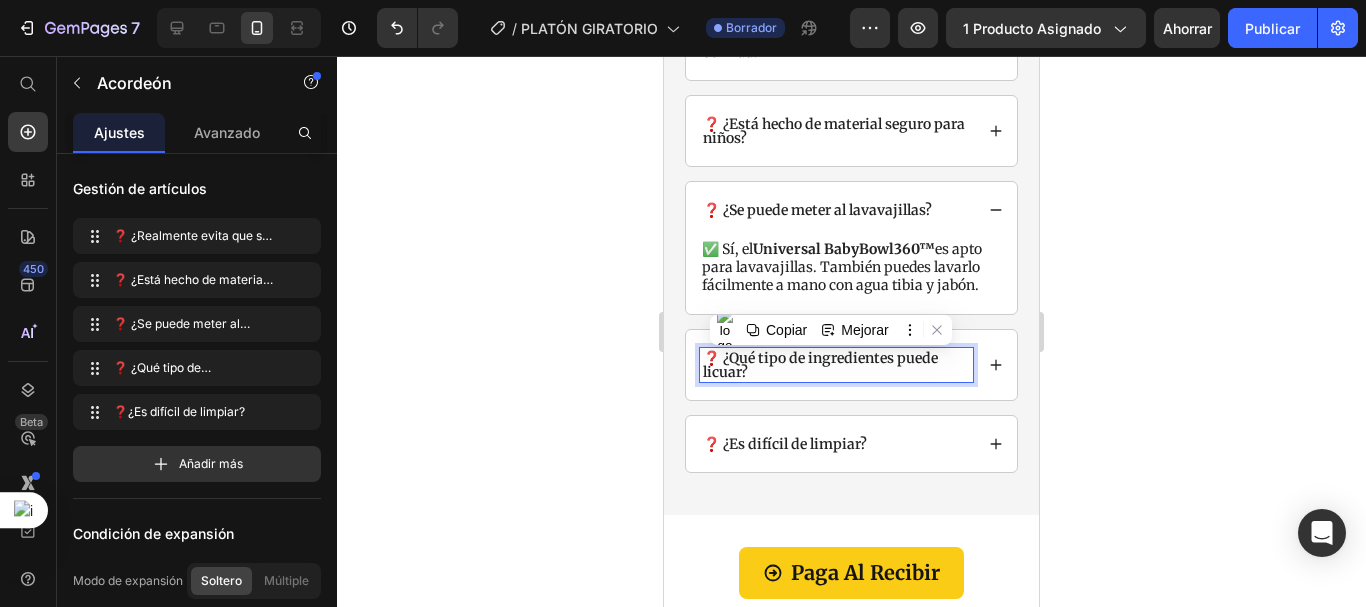 click on "❓ ¿Qué tipo de ingredientes puede licuar?" at bounding box center (836, 365) 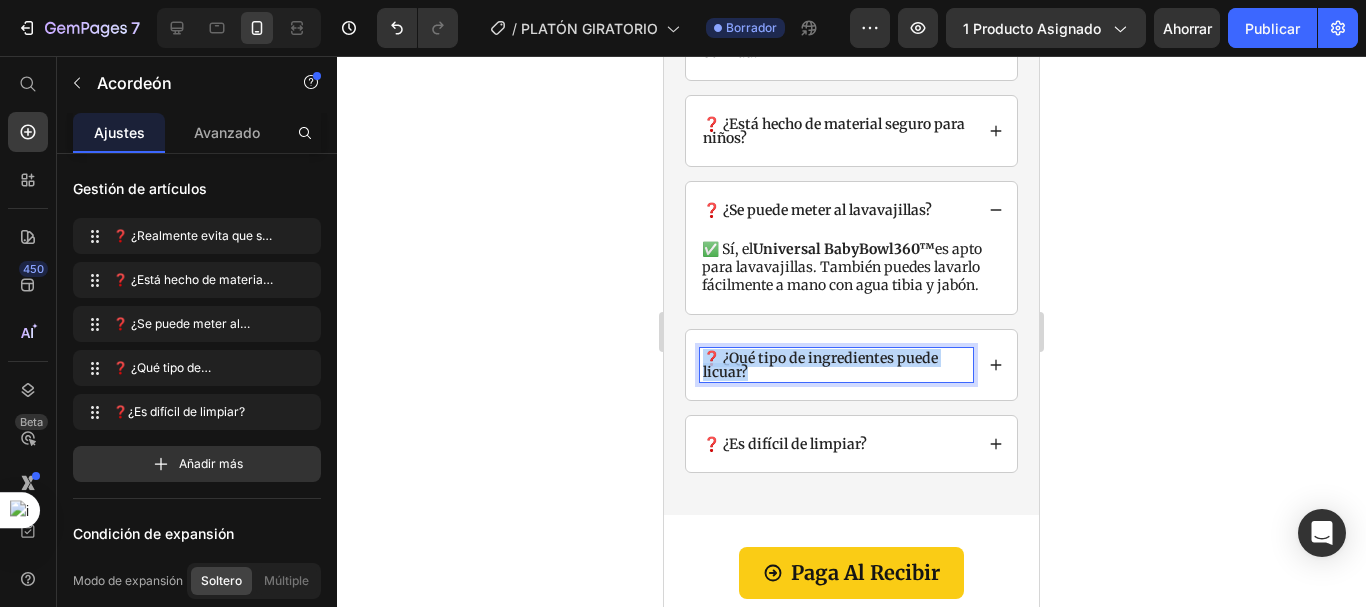 drag, startPoint x: 704, startPoint y: 352, endPoint x: 754, endPoint y: 383, distance: 58.830265 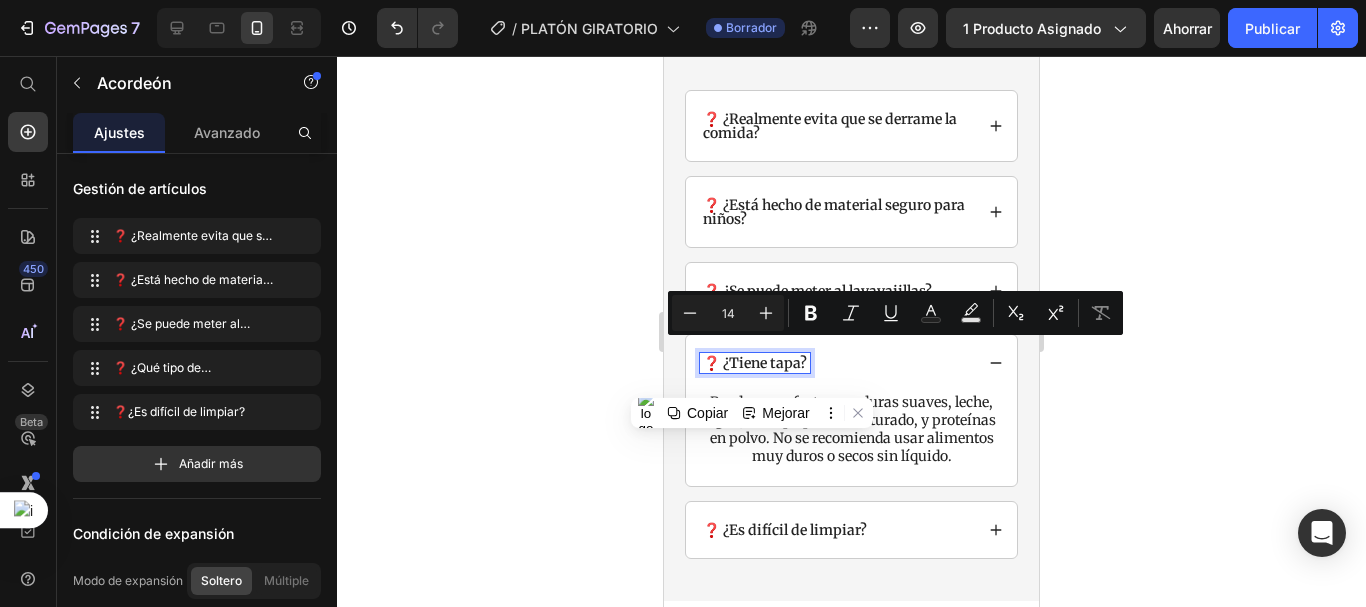 scroll, scrollTop: 4089, scrollLeft: 0, axis: vertical 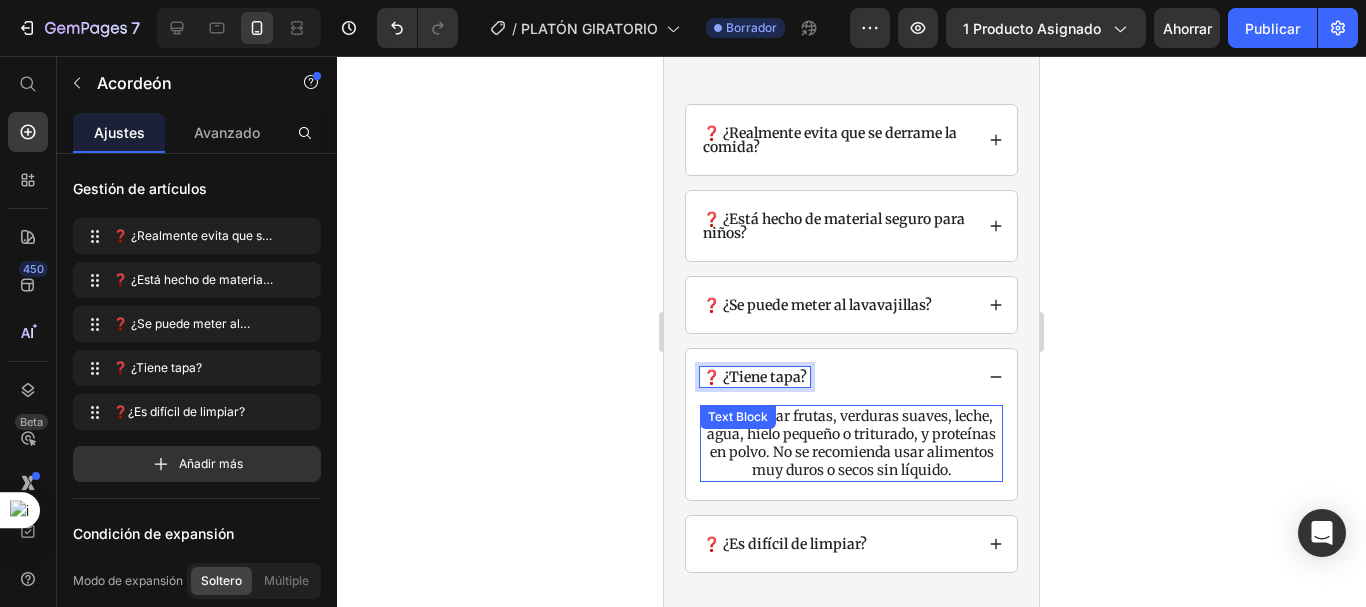drag, startPoint x: 833, startPoint y: 424, endPoint x: 992, endPoint y: 434, distance: 159.31415 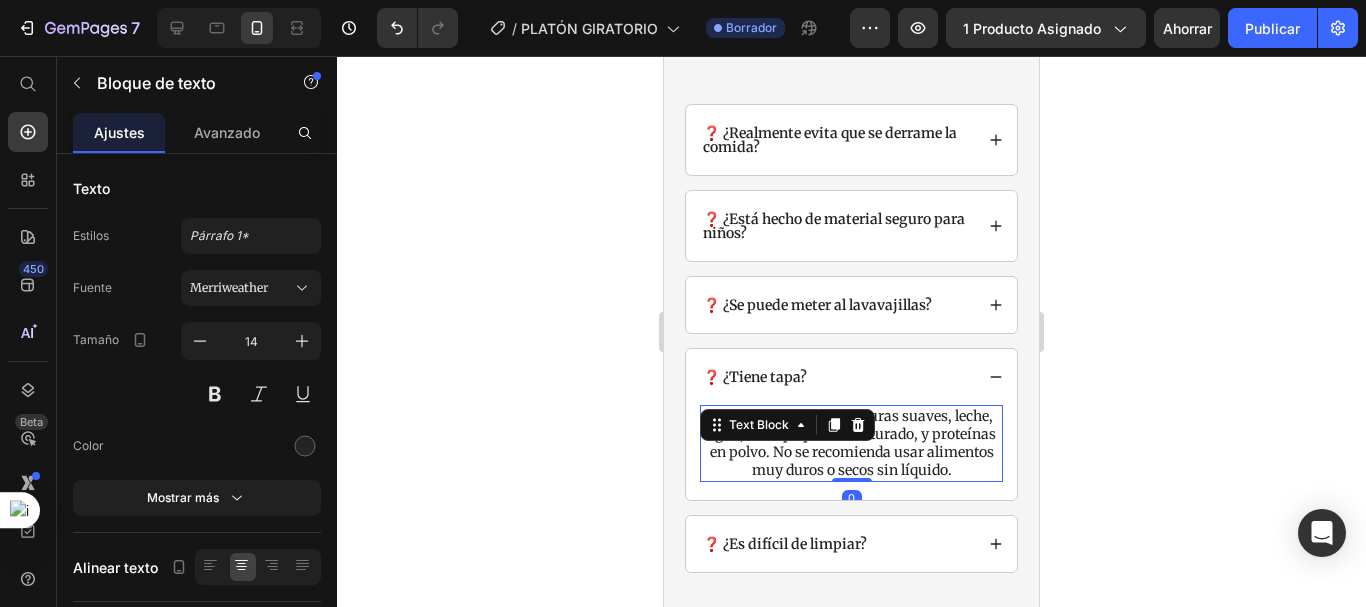 click on "Puedes usar frutas, verduras suaves, leche, agua, hielo pequeño o triturado, y proteínas en polvo. No se recomienda usar alimentos muy duros o secos sin líquido." at bounding box center [851, 443] 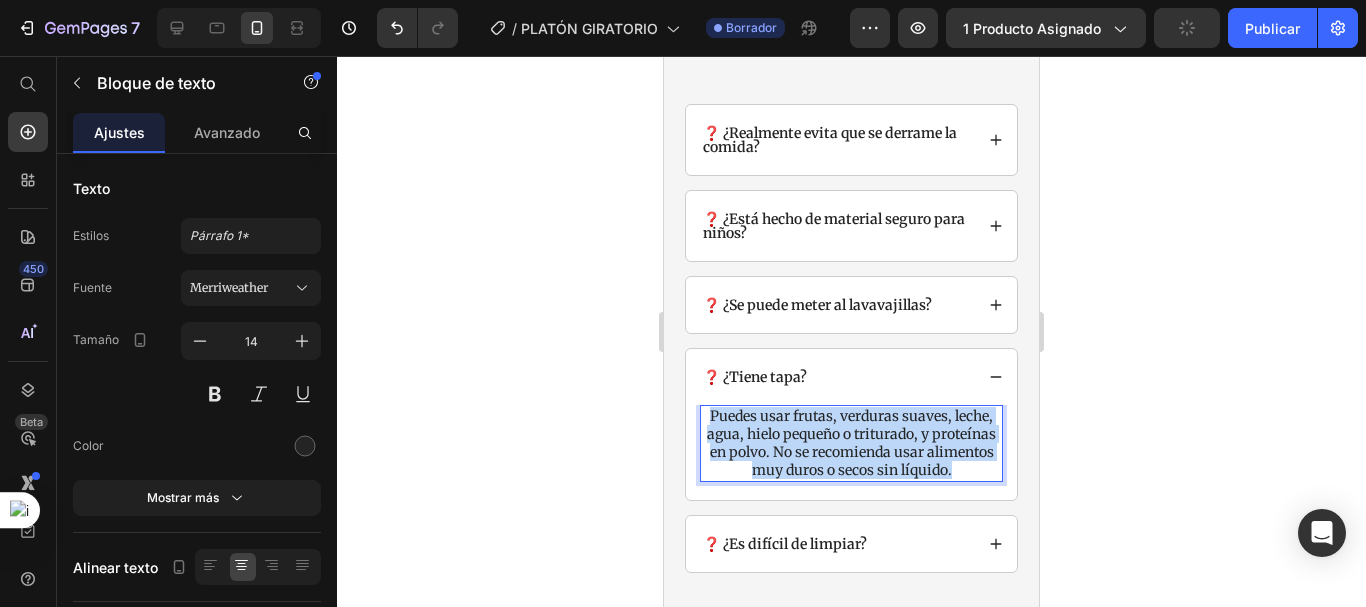 drag, startPoint x: 979, startPoint y: 448, endPoint x: 722, endPoint y: 396, distance: 262.20795 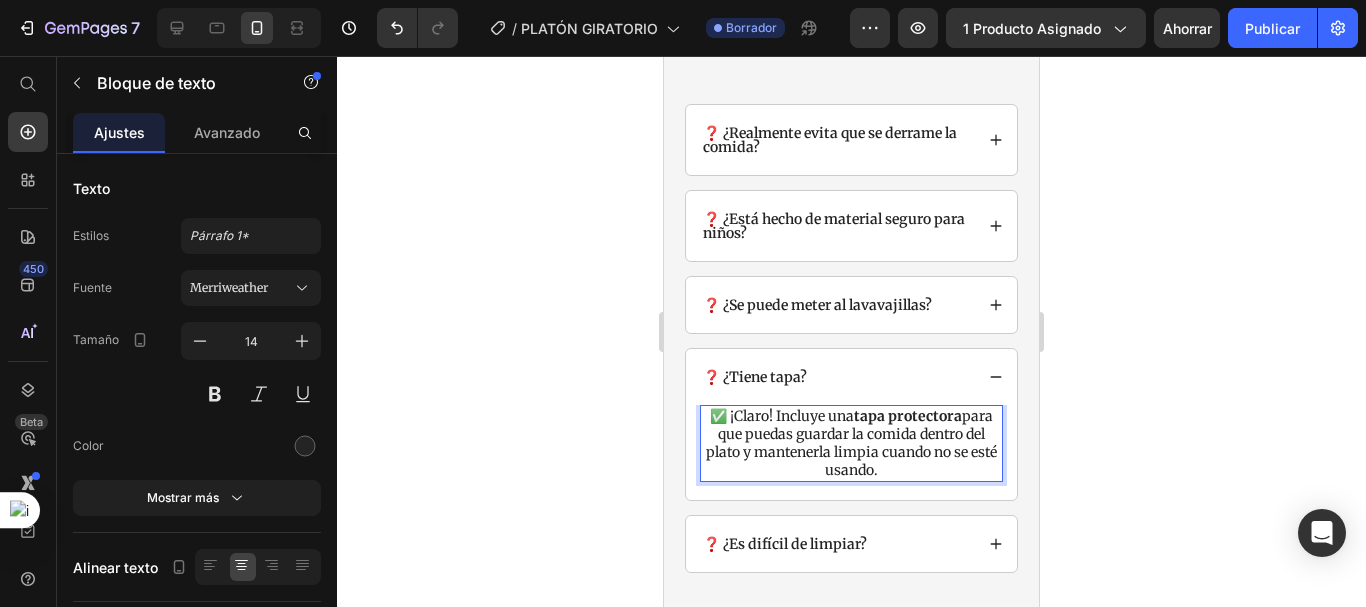 scroll, scrollTop: 4162, scrollLeft: 0, axis: vertical 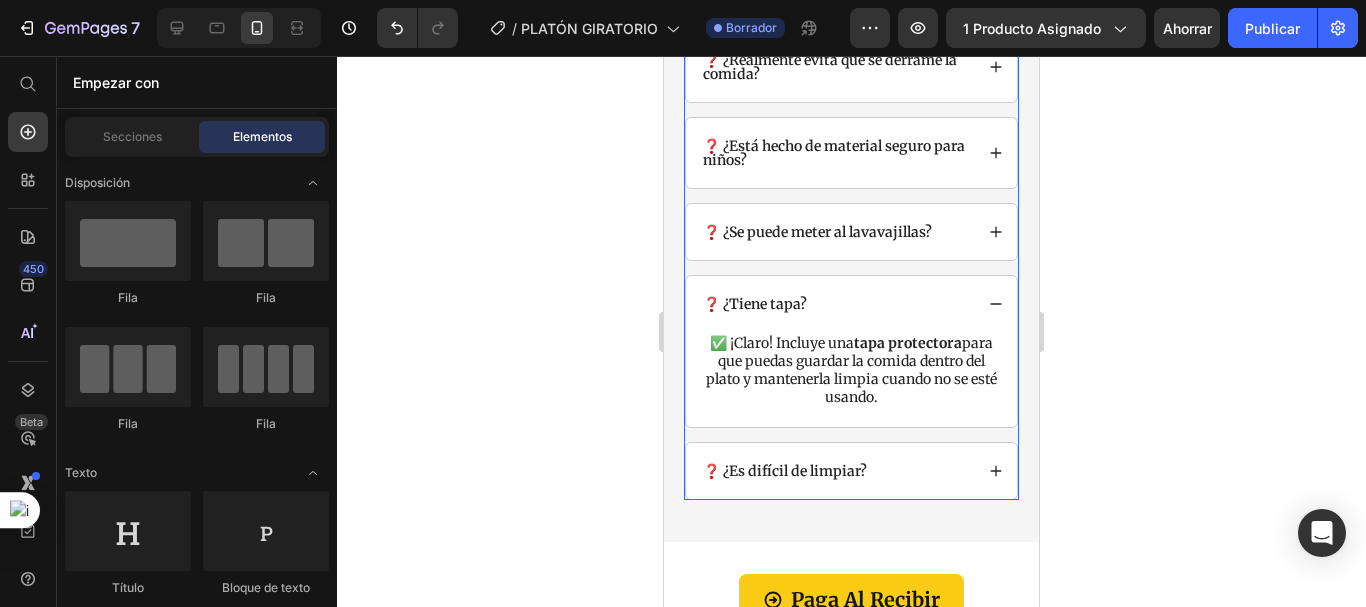 click on "❓ ¿Es difícil de limpiar?" at bounding box center [785, 471] 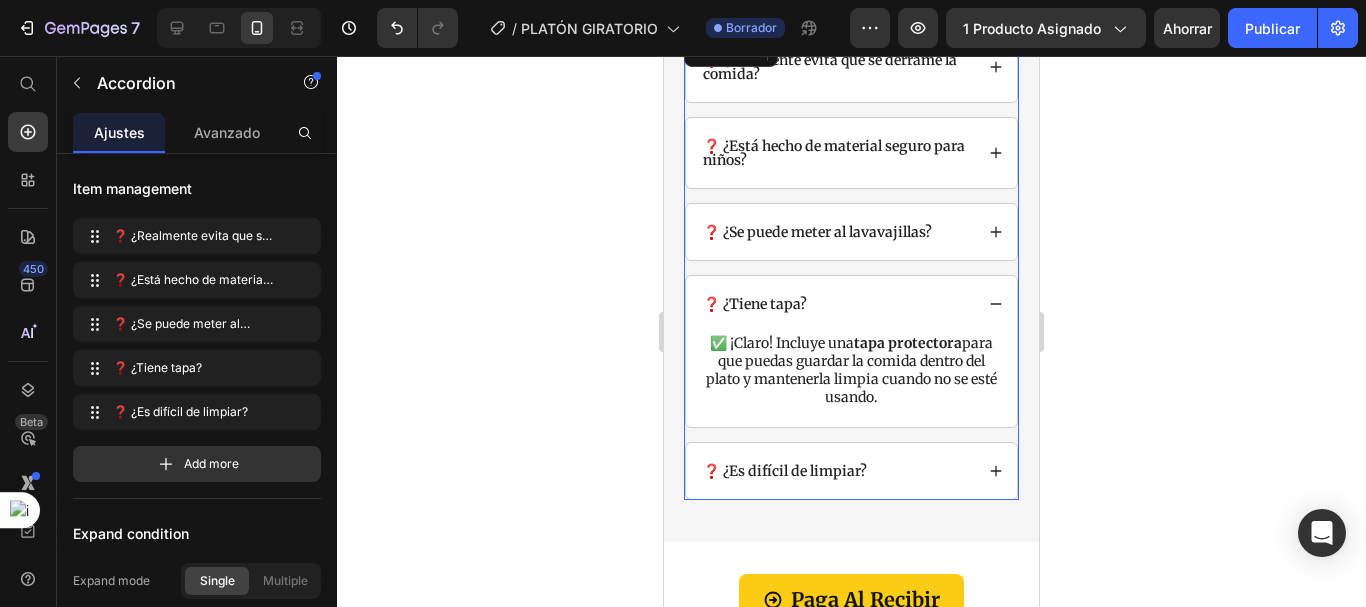 scroll, scrollTop: 4211, scrollLeft: 0, axis: vertical 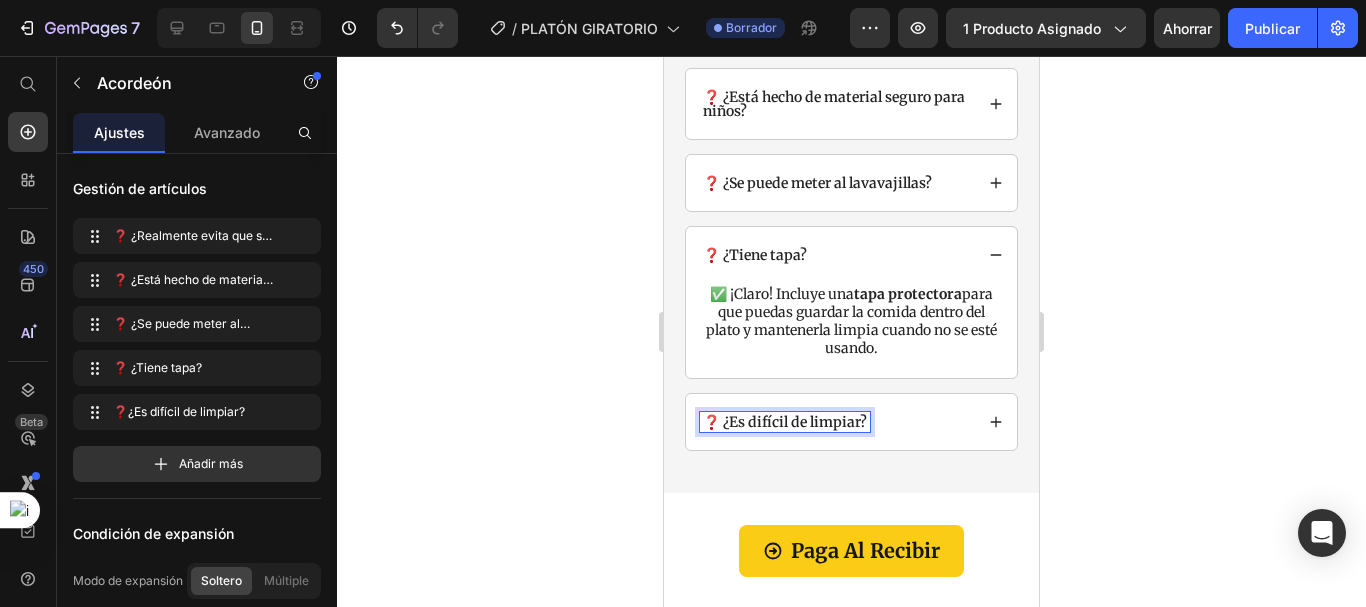click on "❓ ¿Es difícil de limpiar?" at bounding box center (785, 422) 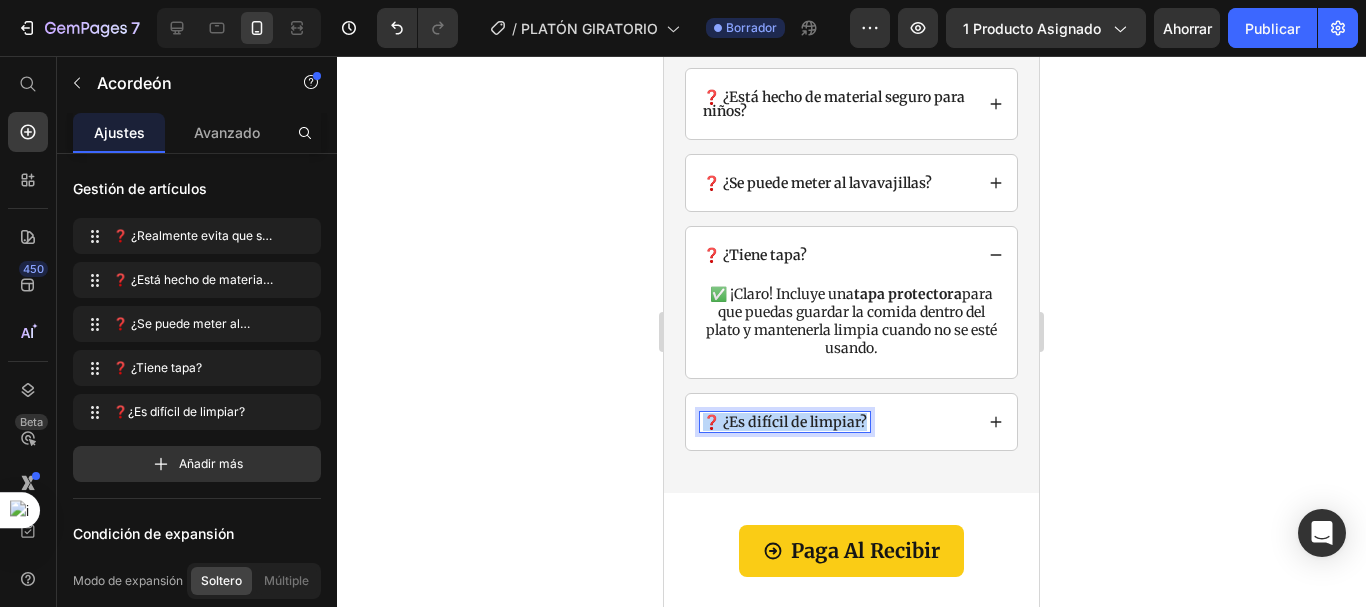 drag, startPoint x: 863, startPoint y: 398, endPoint x: 701, endPoint y: 401, distance: 162.02777 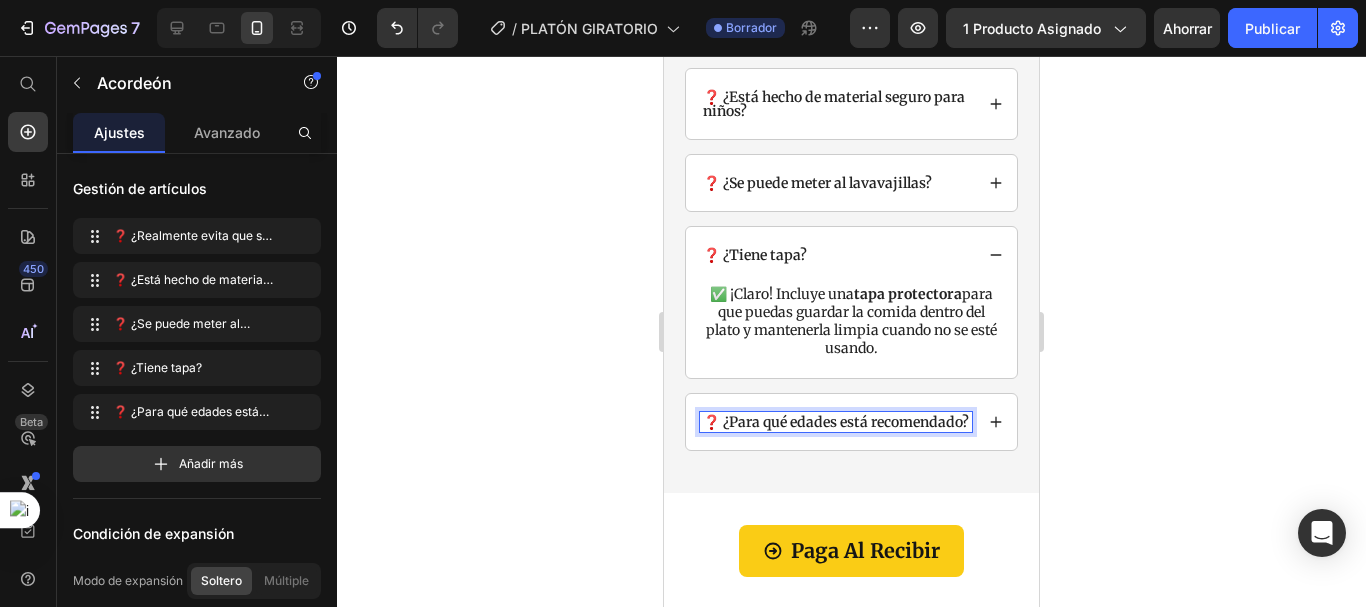 click on "❓ ¿Para qué edades está recomendado?" at bounding box center [851, 422] 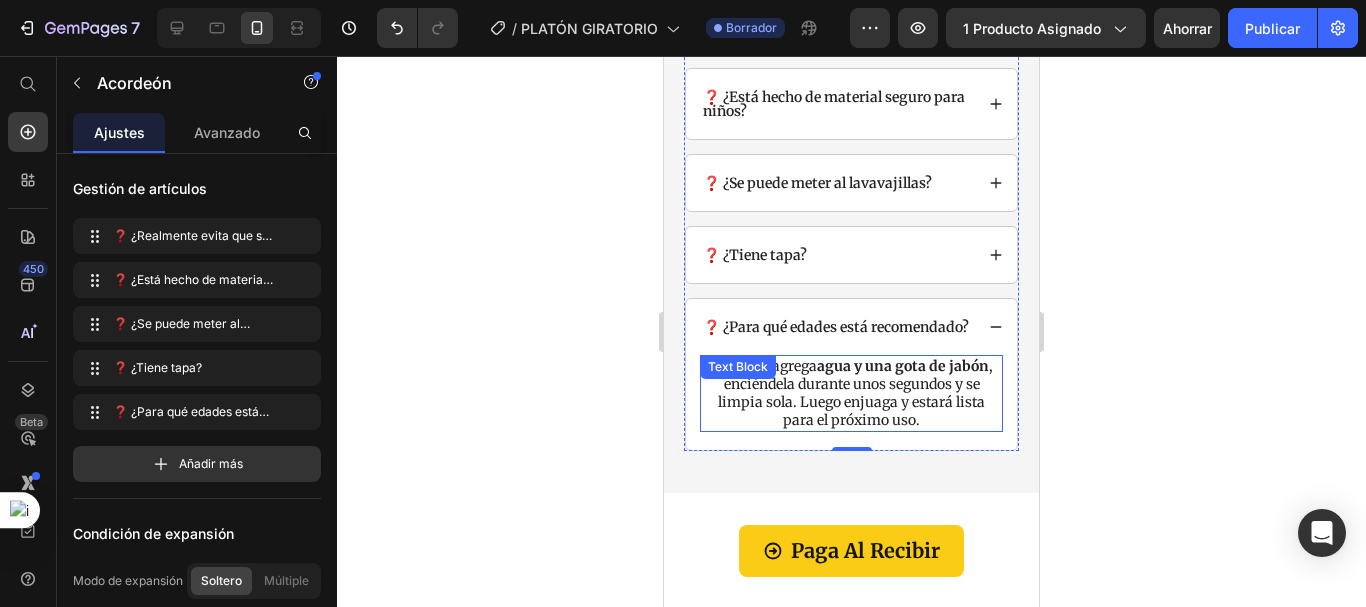 click on "¡No! Solo agrega  agua y una gota de jabón , enciéndela durante unos segundos y se limpia sola. Luego enjuaga y estará lista para el próximo uso." at bounding box center [851, 393] 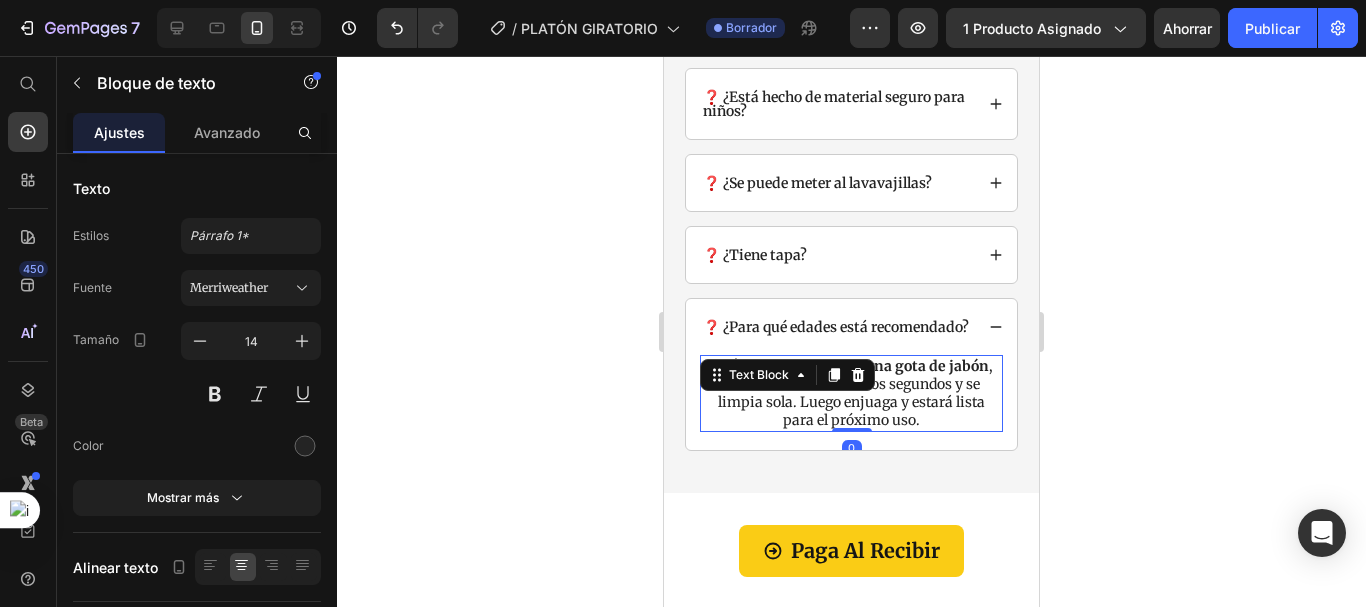 click on "¡No! Solo agrega  agua y una gota de jabón , enciéndela durante unos segundos y se limpia sola. Luego enjuaga y estará lista para el próximo uso." at bounding box center [851, 393] 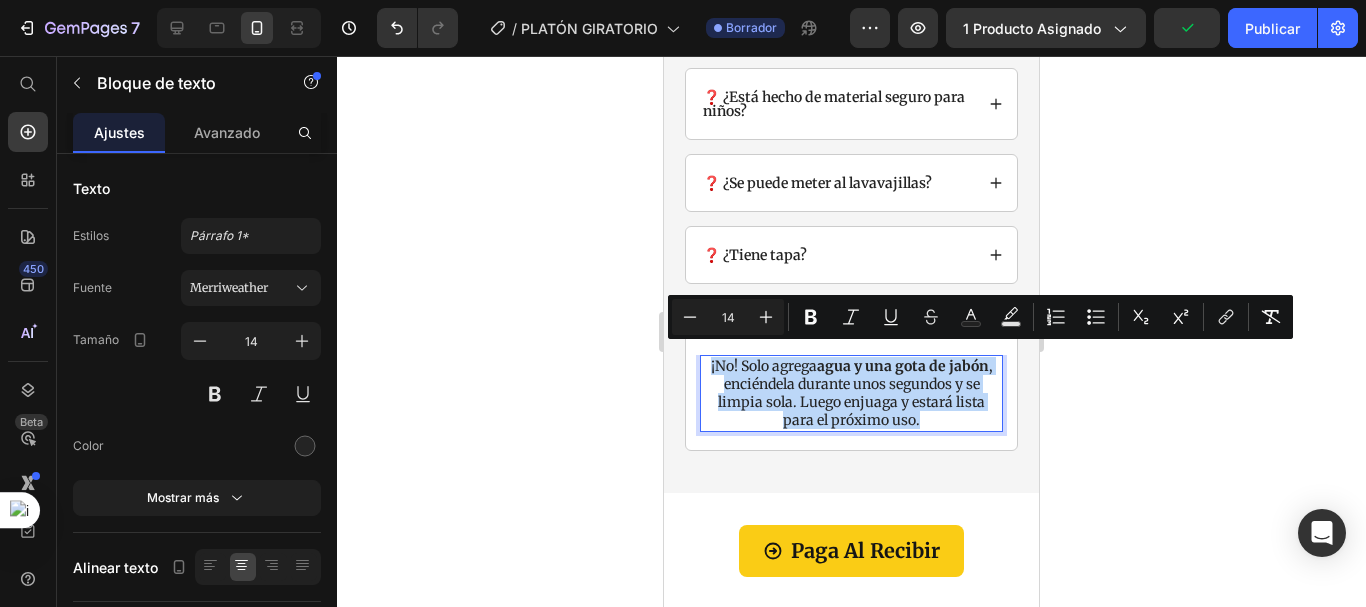drag, startPoint x: 943, startPoint y: 411, endPoint x: 723, endPoint y: 356, distance: 226.77081 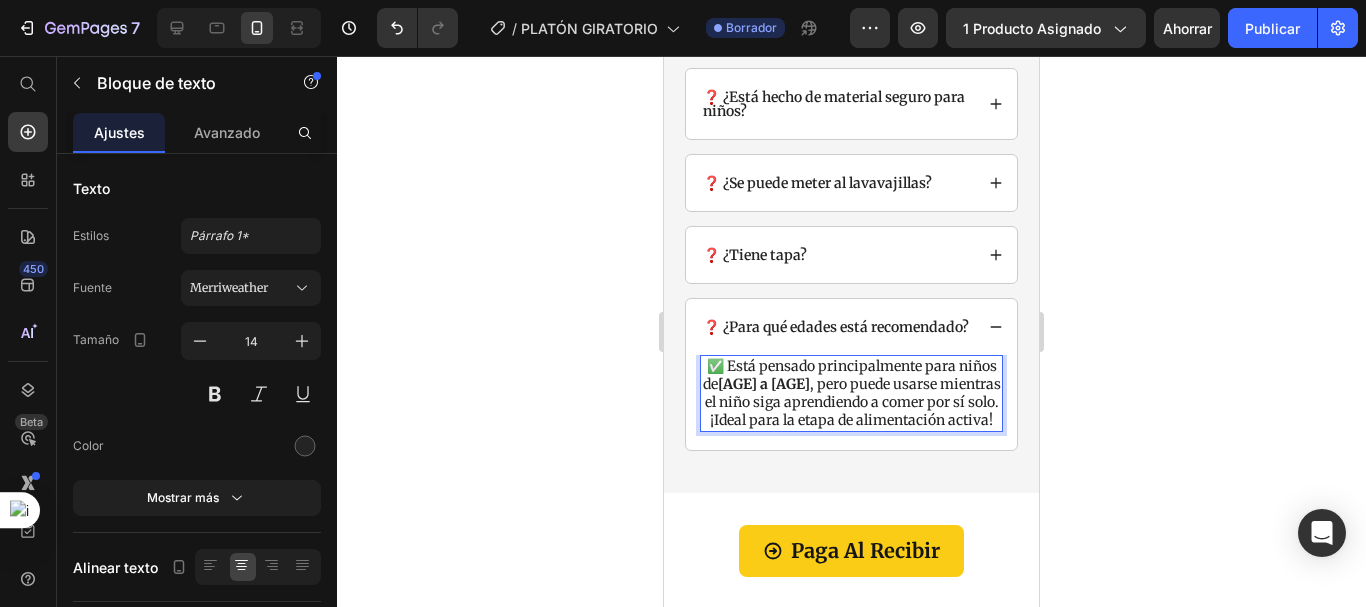 click 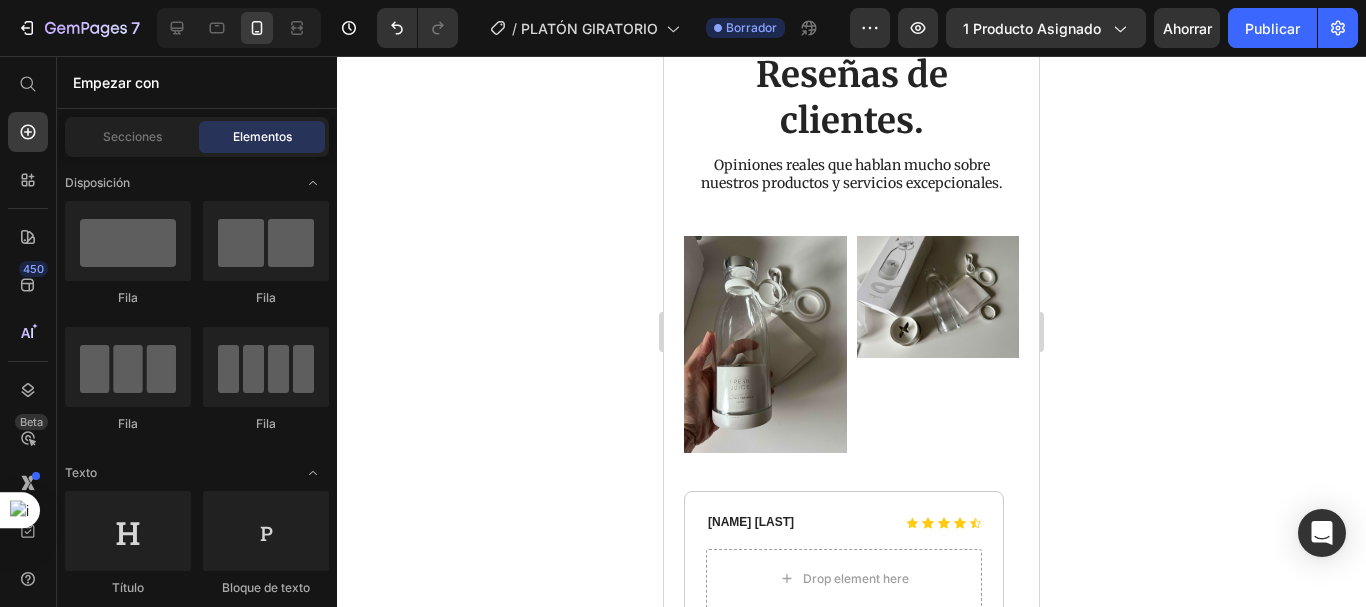 scroll, scrollTop: 4837, scrollLeft: 0, axis: vertical 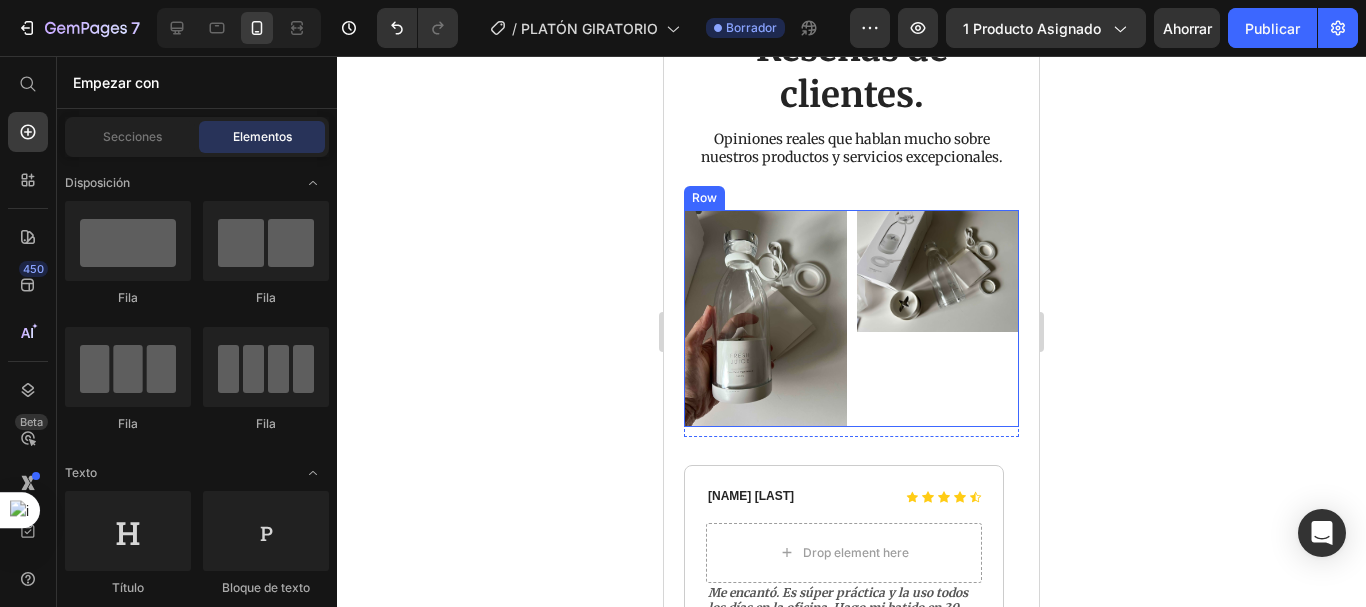 click on "Image" at bounding box center [938, 318] 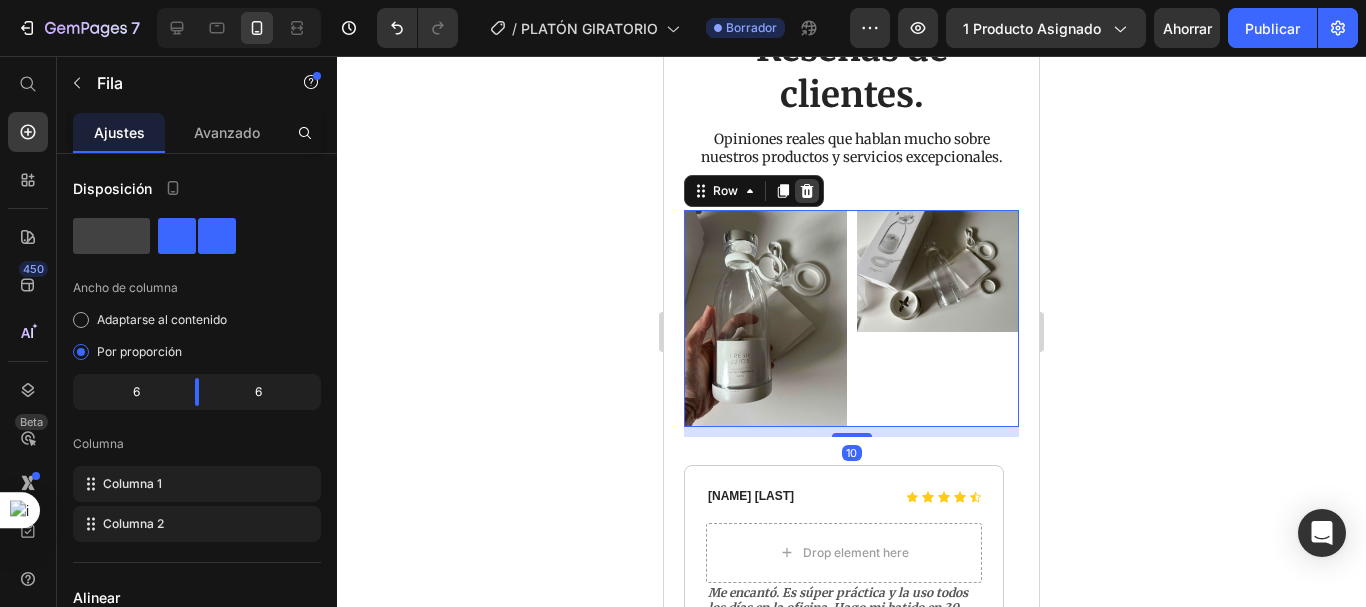 click at bounding box center (807, 191) 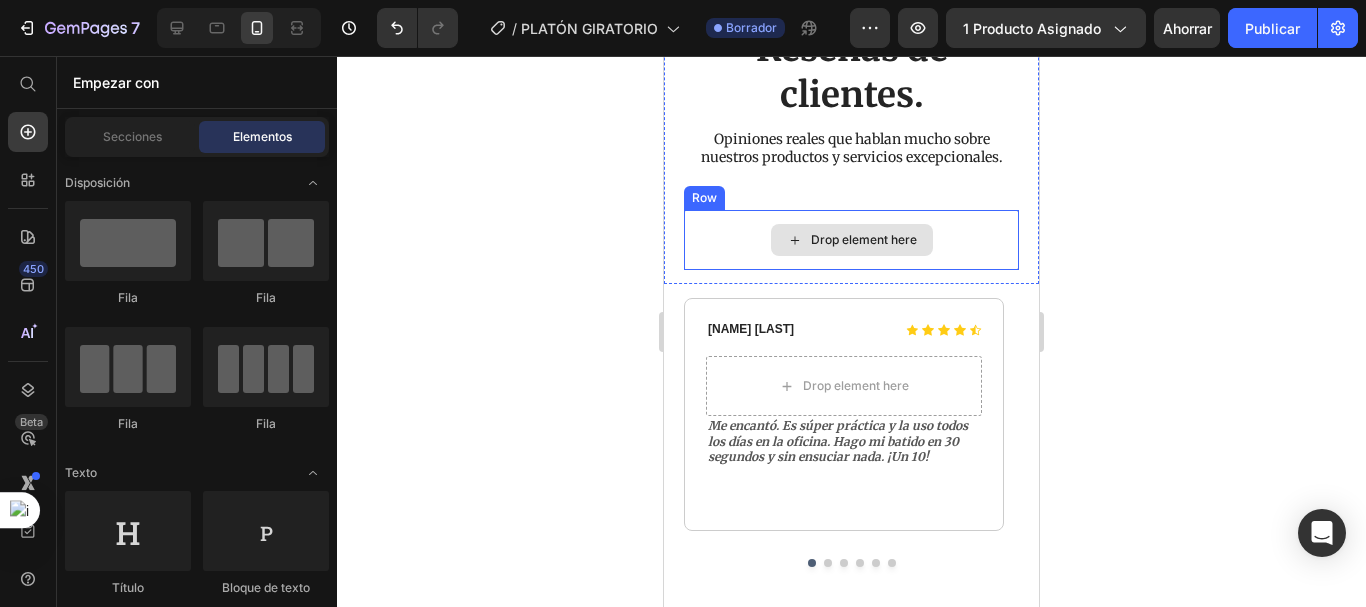 click on "Drop element here" at bounding box center [851, 240] 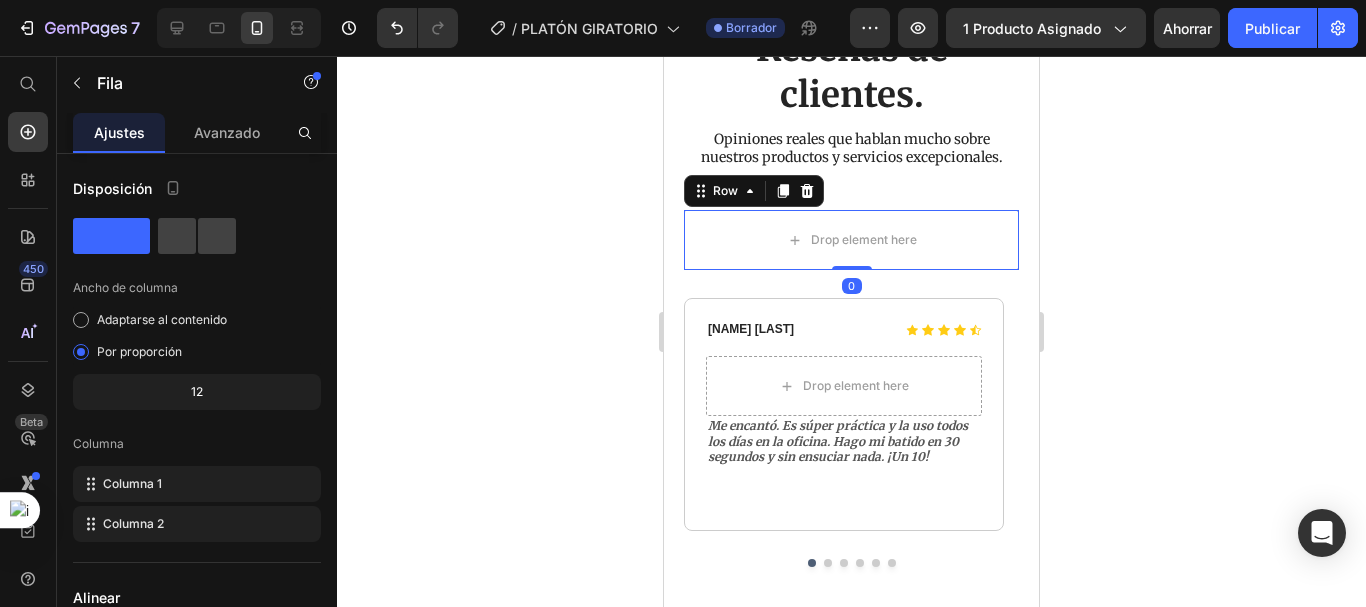 click 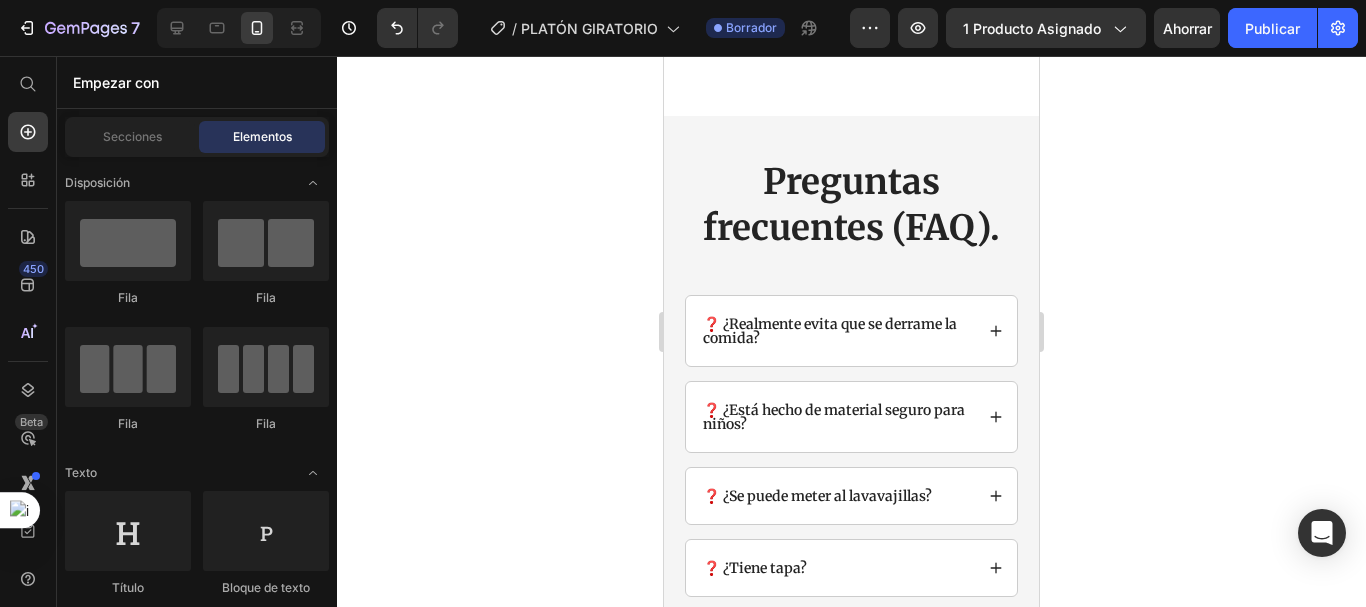 scroll, scrollTop: 4625, scrollLeft: 0, axis: vertical 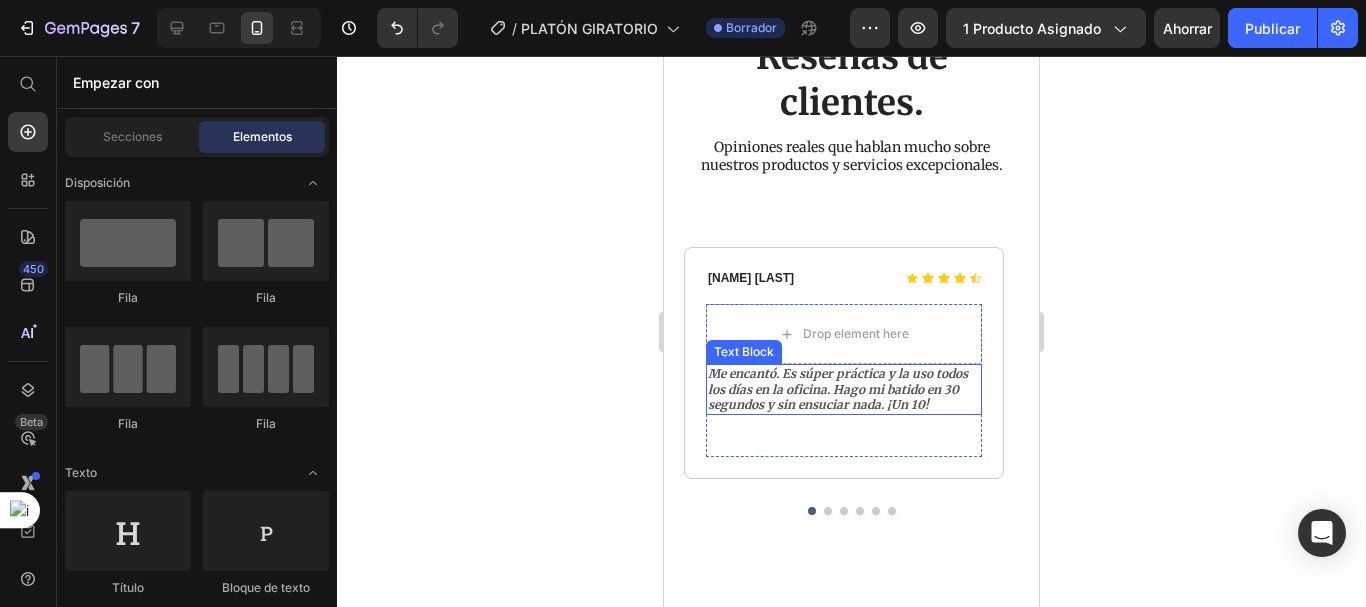 click on "Me encantó. Es súper práctica y la uso todos los días en la oficina. Hago mi batido en 30 segundos y sin ensuciar nada. ¡Un 10!" at bounding box center (838, 389) 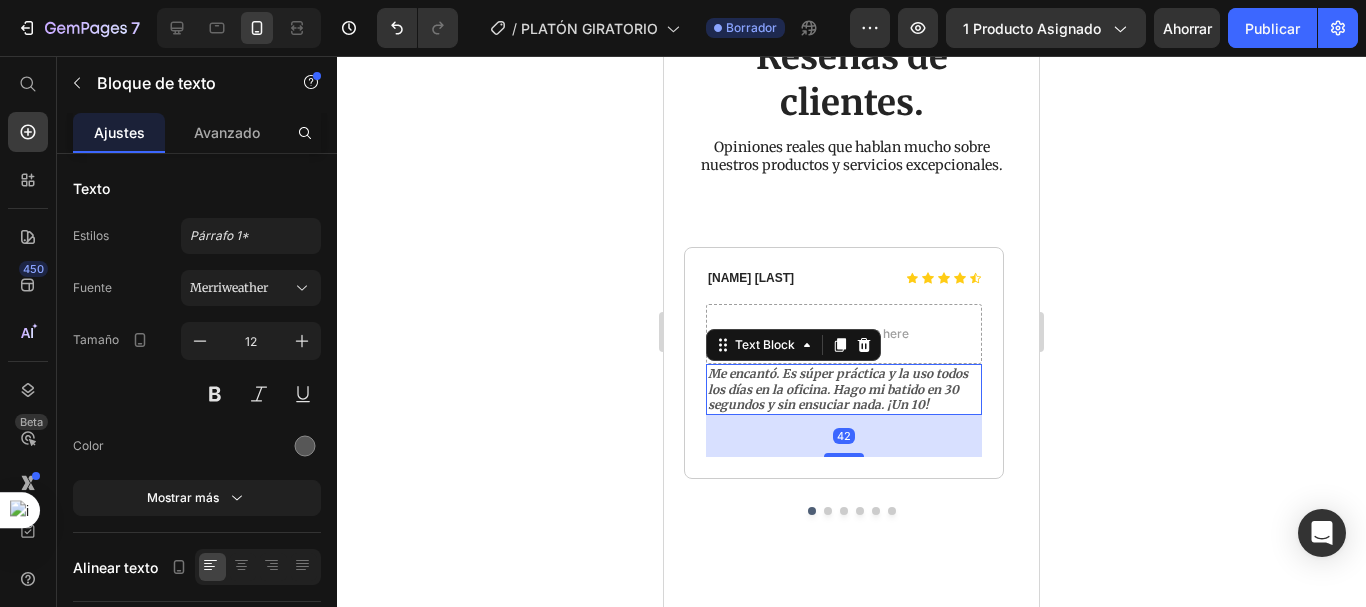 click on "Me encantó. Es súper práctica y la uso todos los días en la oficina. Hago mi batido en 30 segundos y sin ensuciar nada. ¡Un 10!" at bounding box center (844, 389) 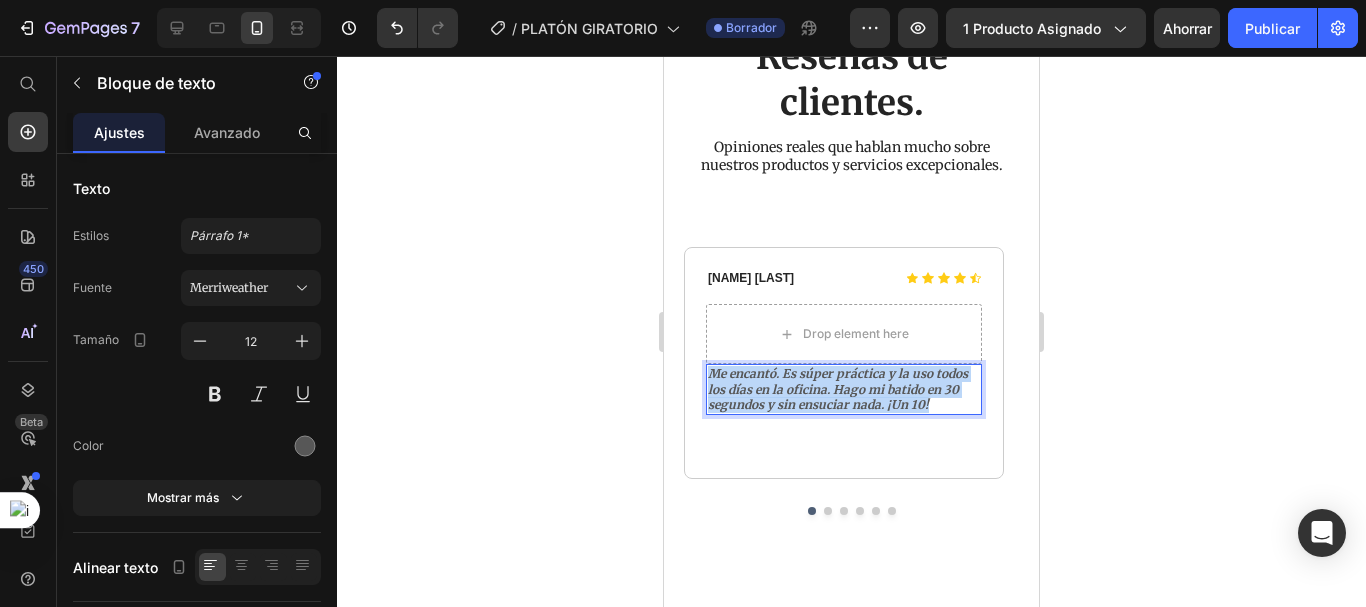 drag, startPoint x: 941, startPoint y: 420, endPoint x: 711, endPoint y: 390, distance: 231.94827 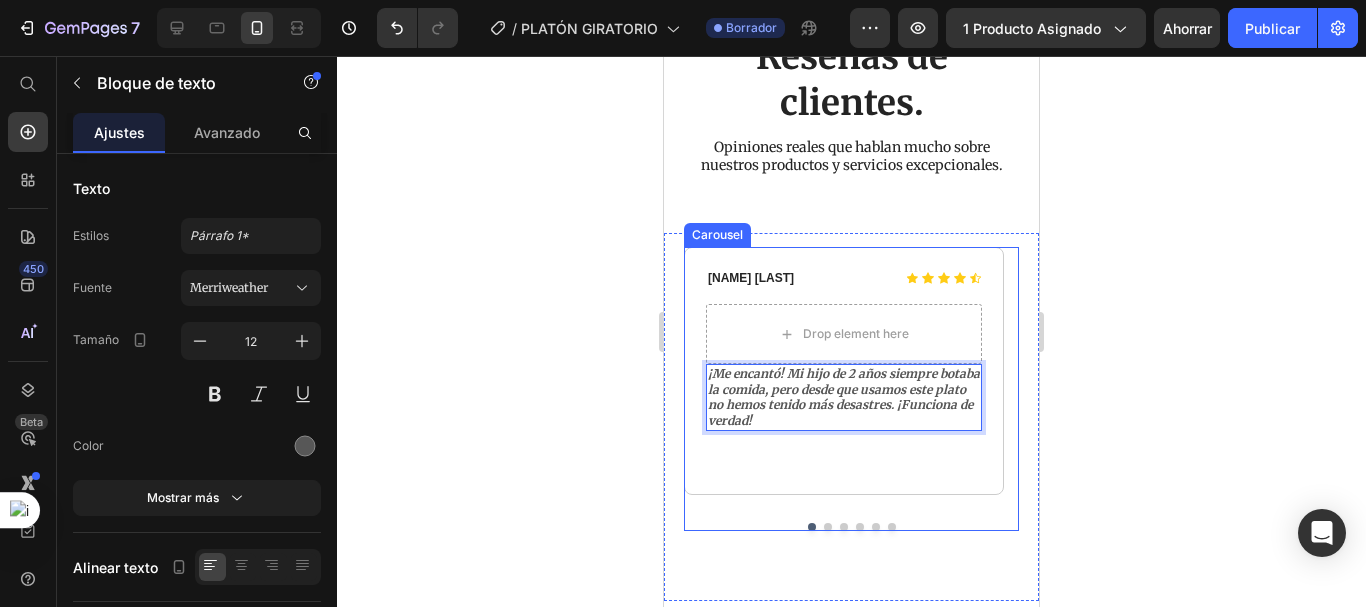 click at bounding box center (828, 527) 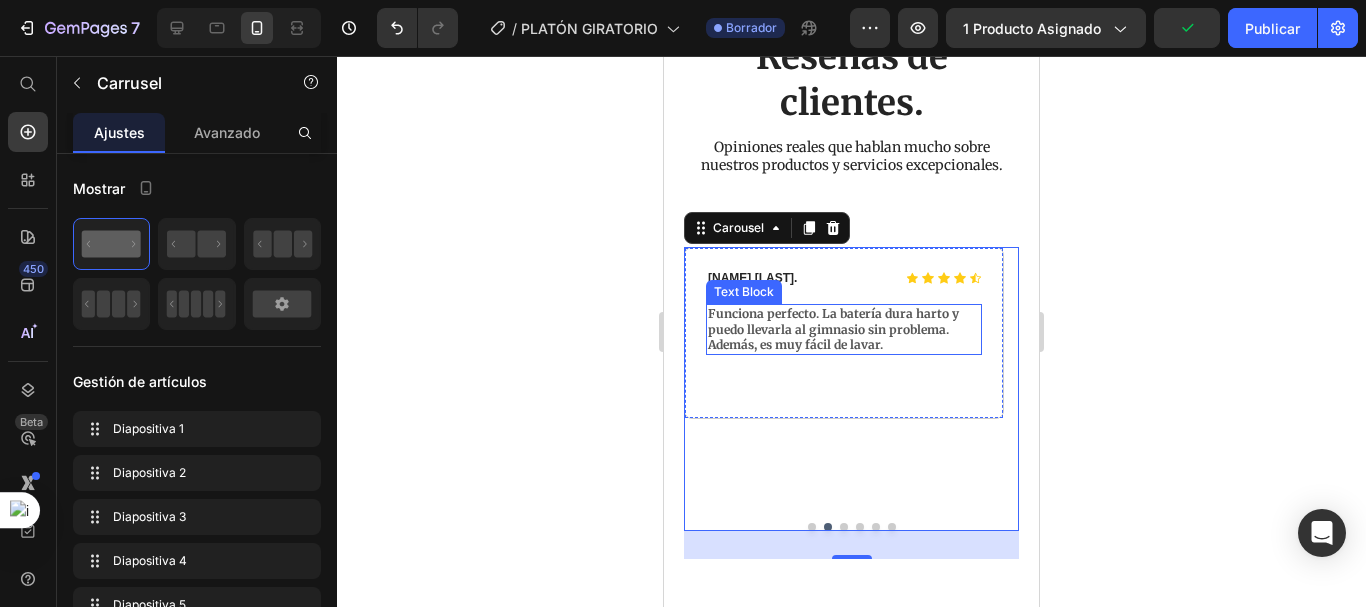 click on "Funciona perfecto. La batería dura harto y puedo llevarla al gimnasio sin problema. Además, es muy fácil de lavar." at bounding box center (833, 329) 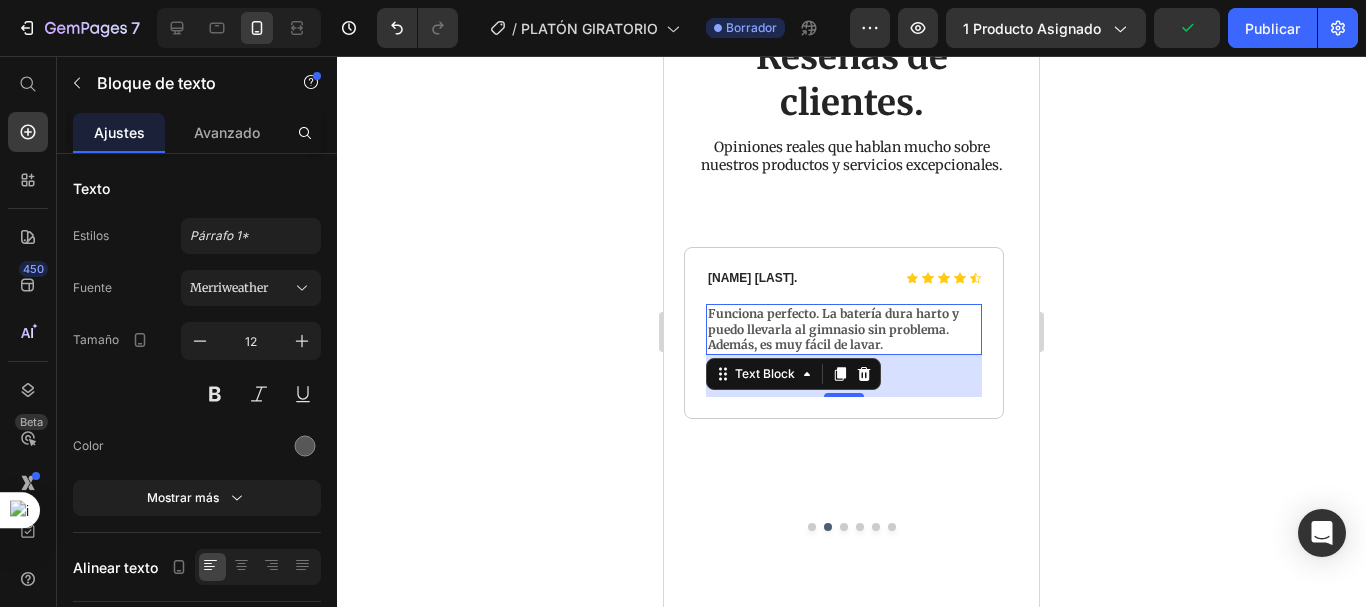 click on "Funciona perfecto. La batería dura harto y puedo llevarla al gimnasio sin problema. Además, es muy fácil de lavar." at bounding box center [844, 329] 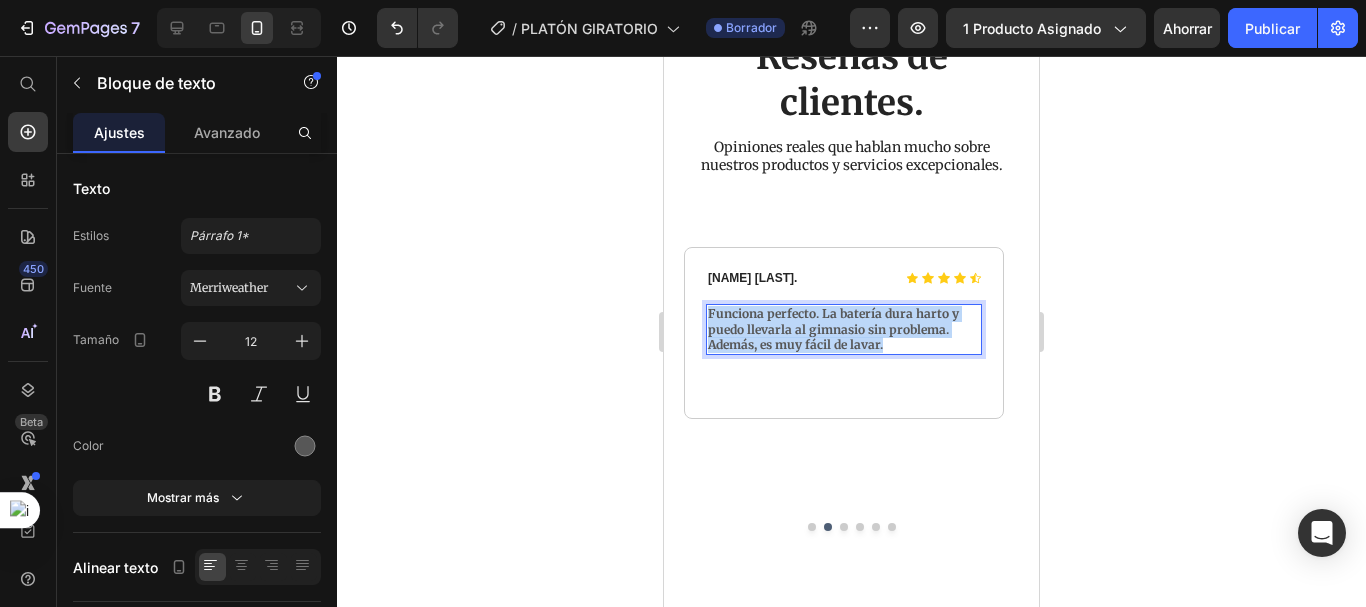 drag, startPoint x: 901, startPoint y: 360, endPoint x: 708, endPoint y: 331, distance: 195.1666 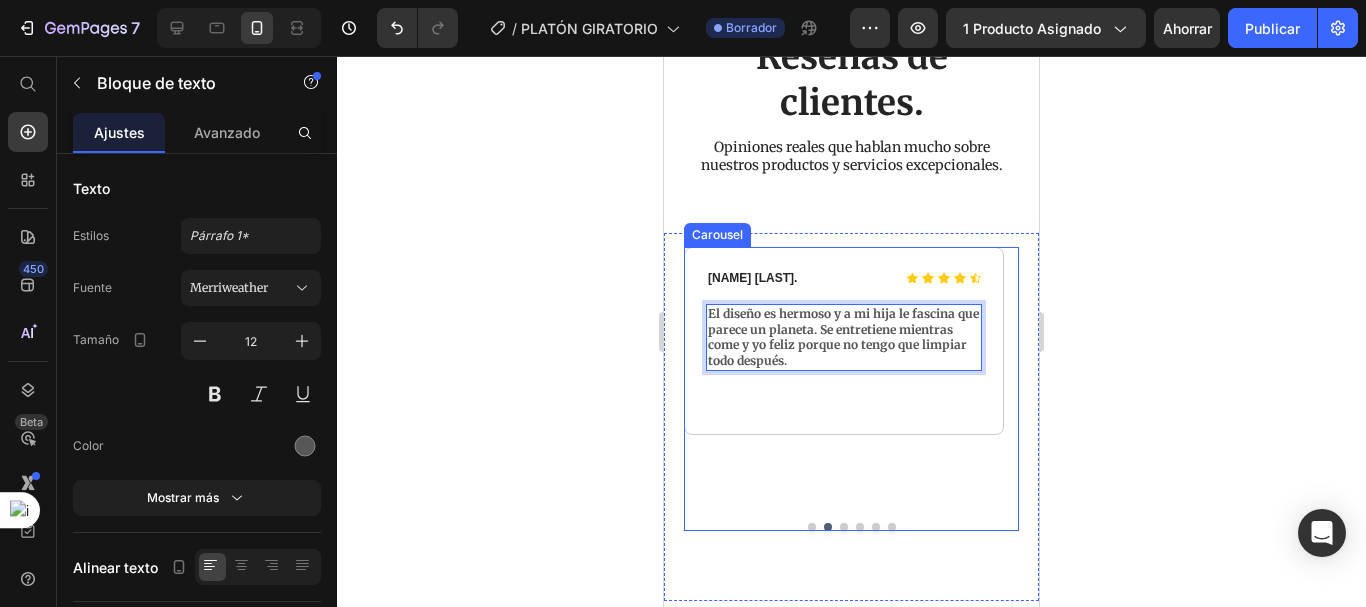 click at bounding box center (844, 527) 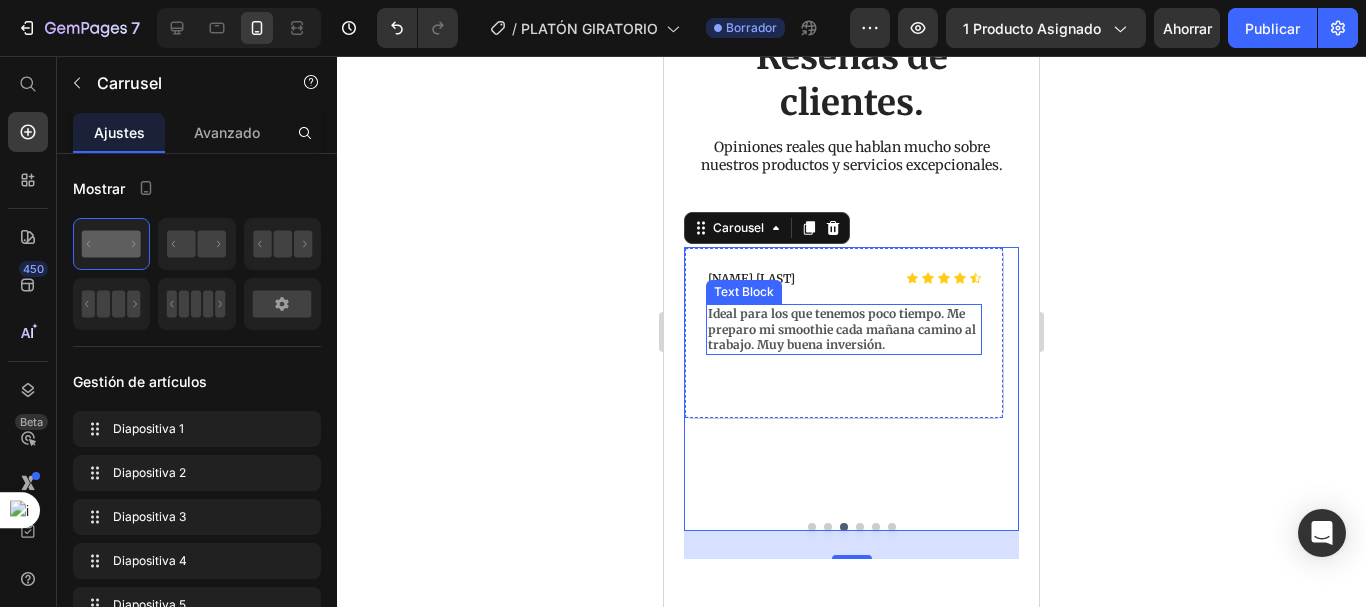 click on "Ideal para los que tenemos poco tiempo. Me preparo mi smoothie cada mañana camino al trabajo. Muy buena inversión." at bounding box center (844, 329) 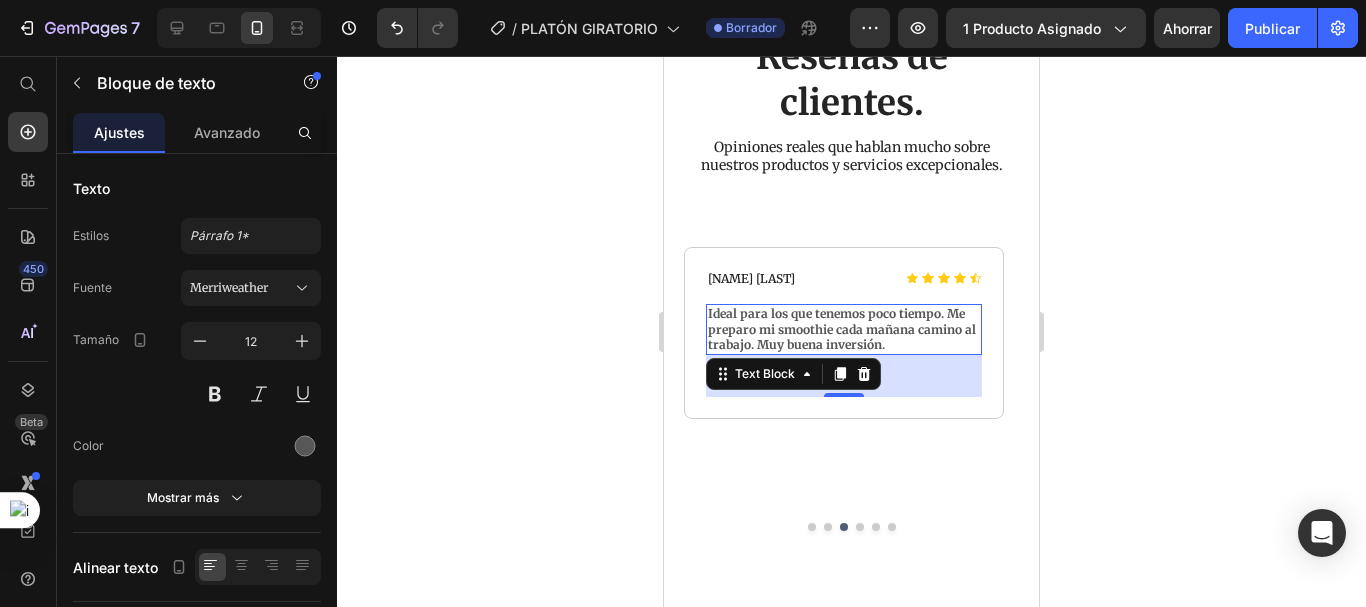 click on "Ideal para los que tenemos poco tiempo. Me preparo mi smoothie cada mañana camino al trabajo. Muy buena inversión." at bounding box center (844, 329) 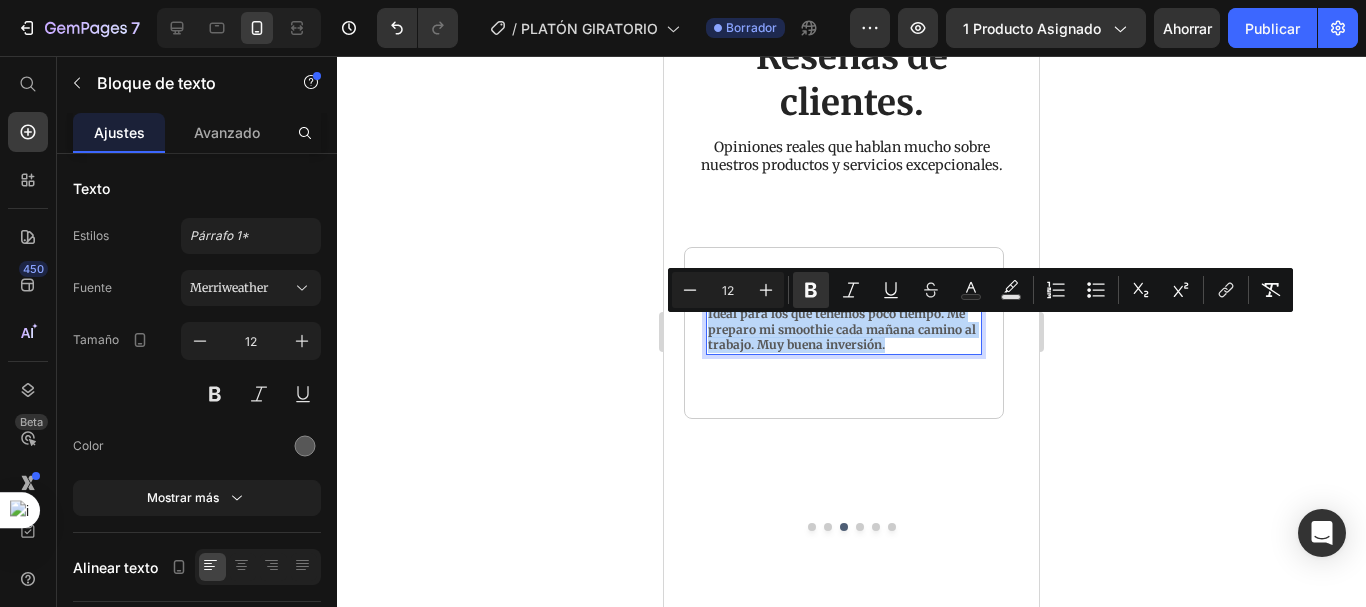 drag, startPoint x: 894, startPoint y: 361, endPoint x: 708, endPoint y: 328, distance: 188.90474 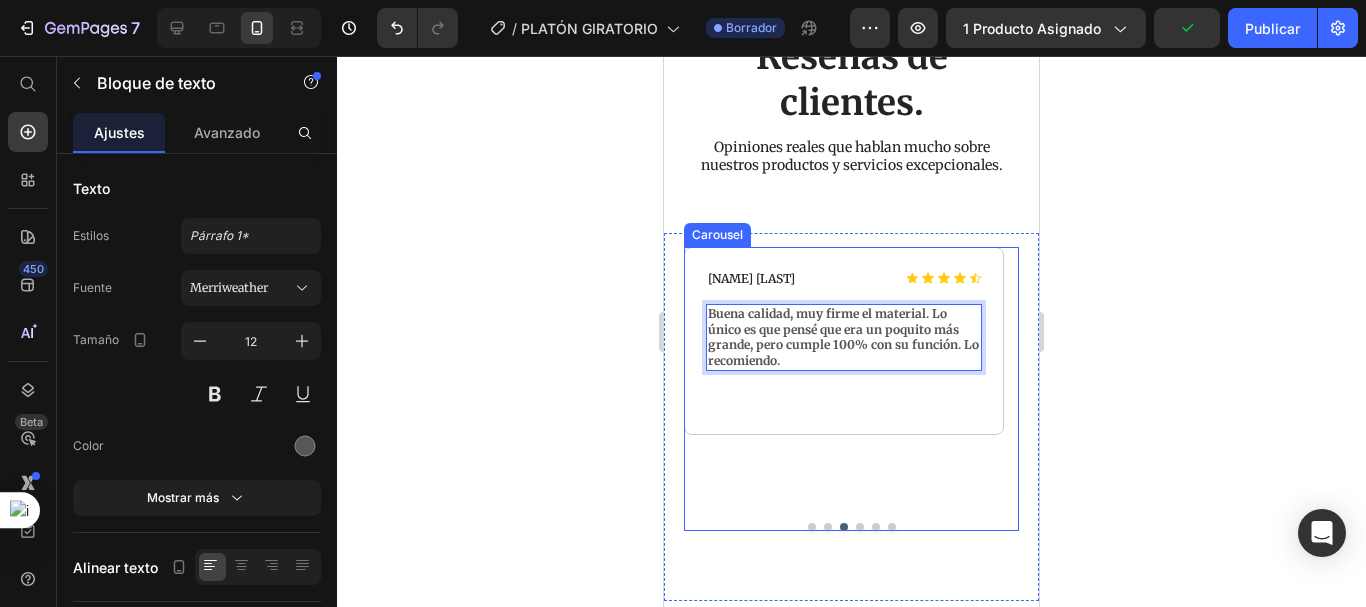 click at bounding box center [860, 527] 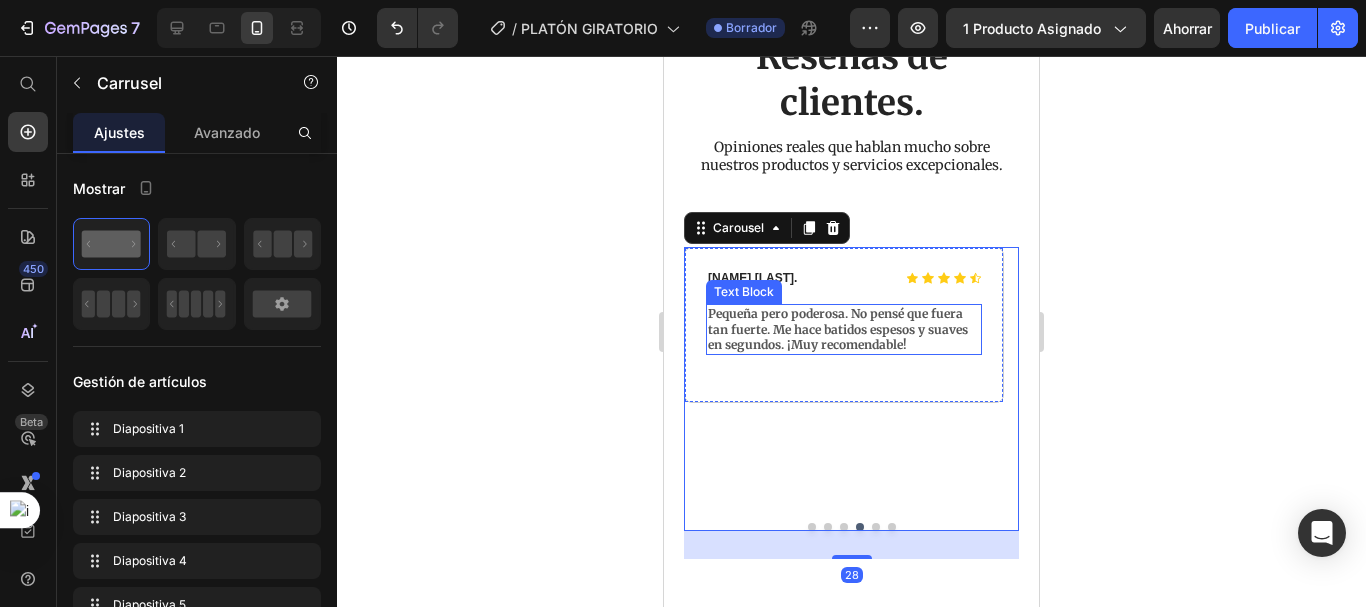 click on "Pequeña pero poderosa. No pensé que fuera tan fuerte. Me hace batidos espesos y suaves en segundos. ¡Muy recomendable!" at bounding box center (838, 329) 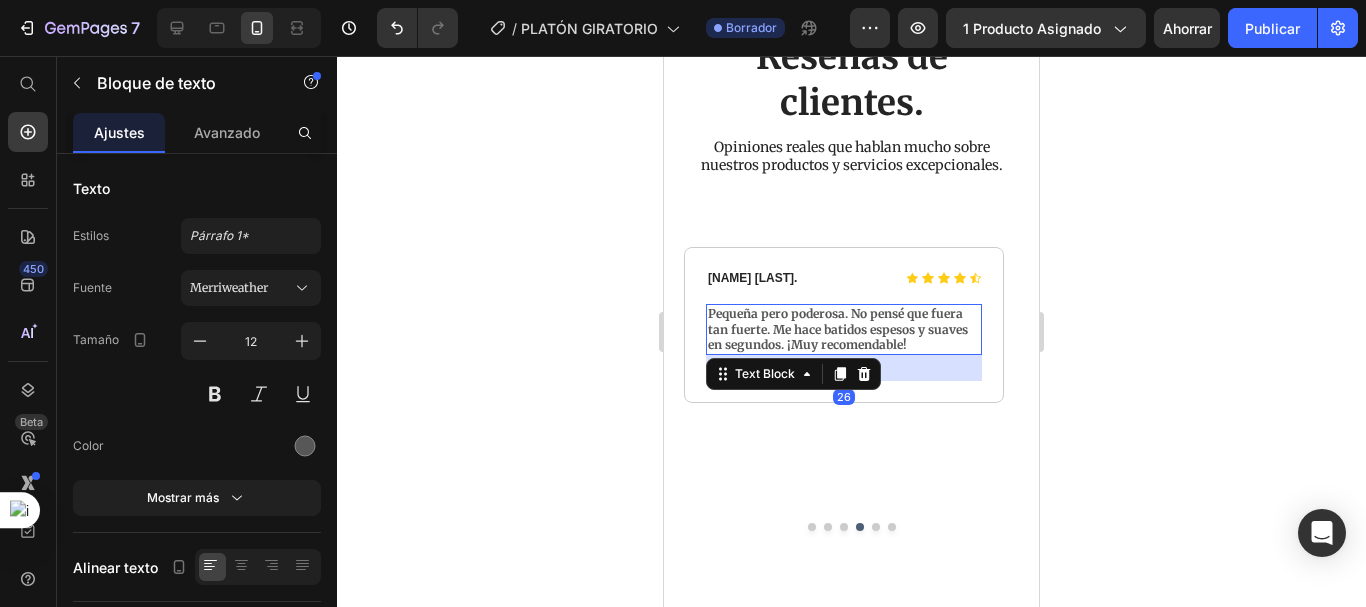 click on "Pequeña pero poderosa. No pensé que fuera tan fuerte. Me hace batidos espesos y suaves en segundos. ¡Muy recomendable!" at bounding box center (844, 329) 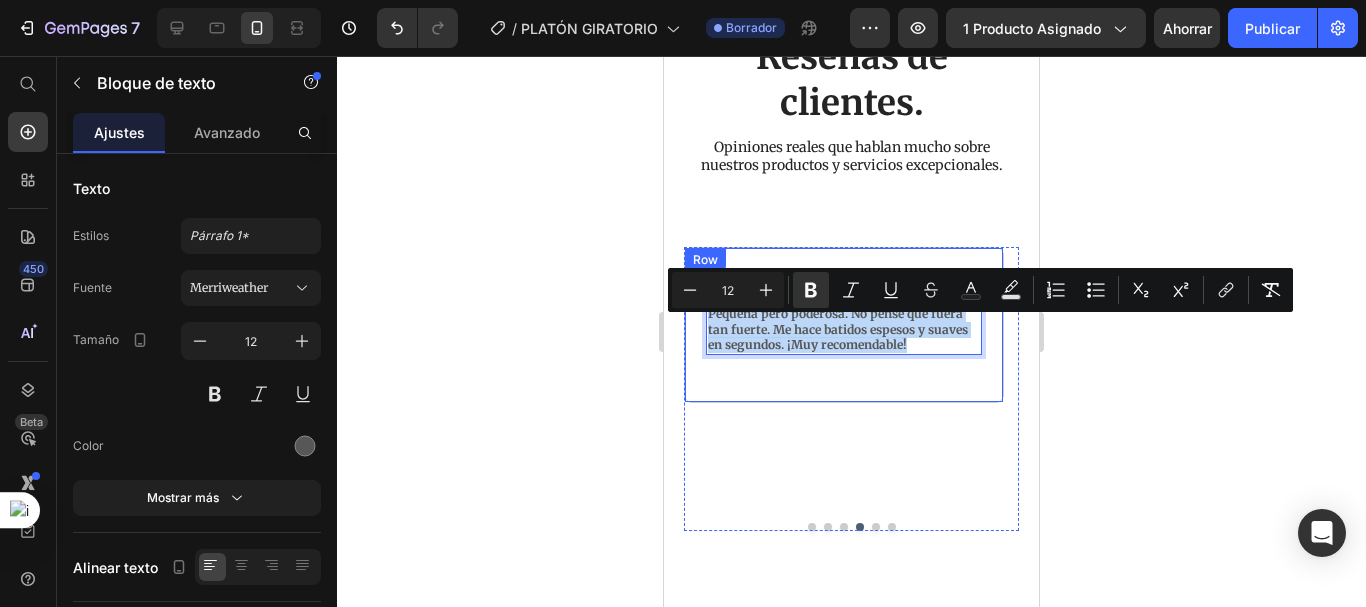 drag, startPoint x: 923, startPoint y: 358, endPoint x: 701, endPoint y: 331, distance: 223.63586 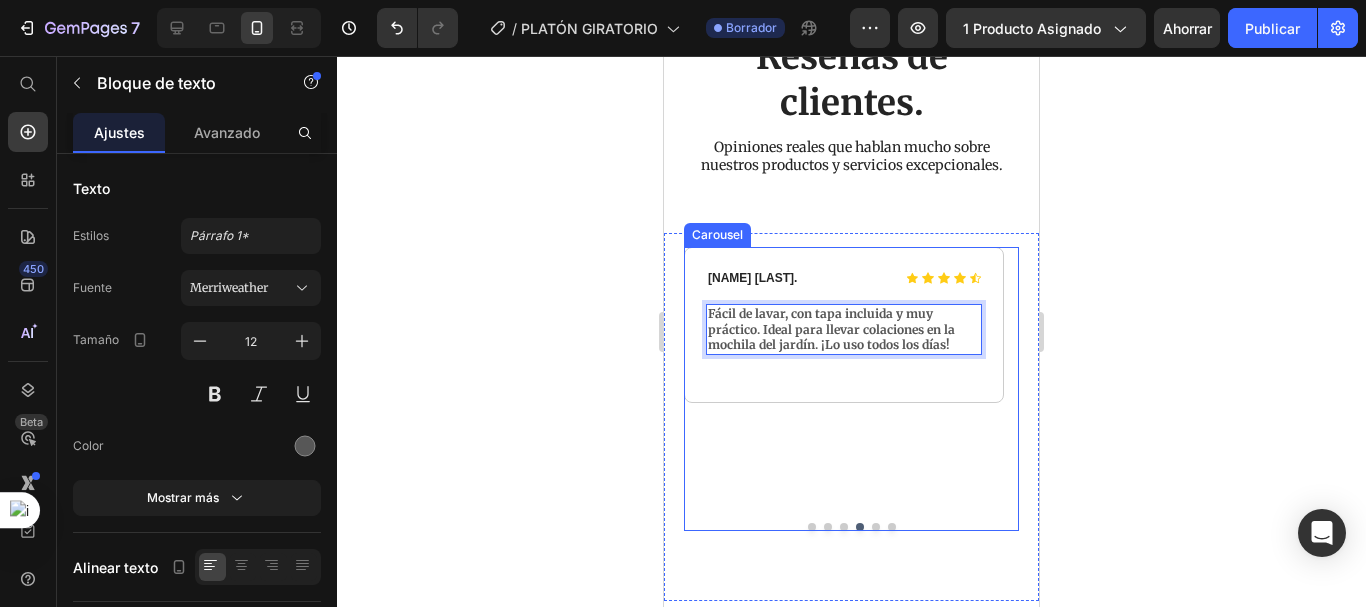click at bounding box center [876, 527] 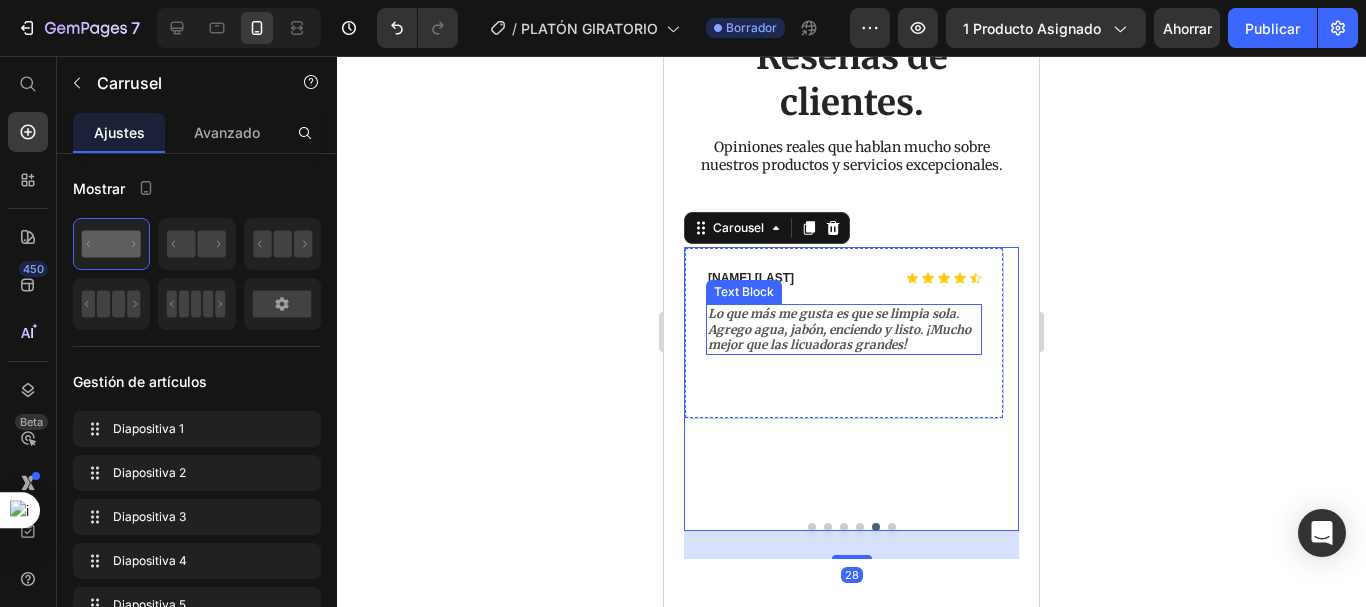 click on "Lo que más me gusta es que se limpia sola. Agrego agua, jabón, enciendo y listo. ¡Mucho mejor que las licuadoras grandes!" at bounding box center [839, 329] 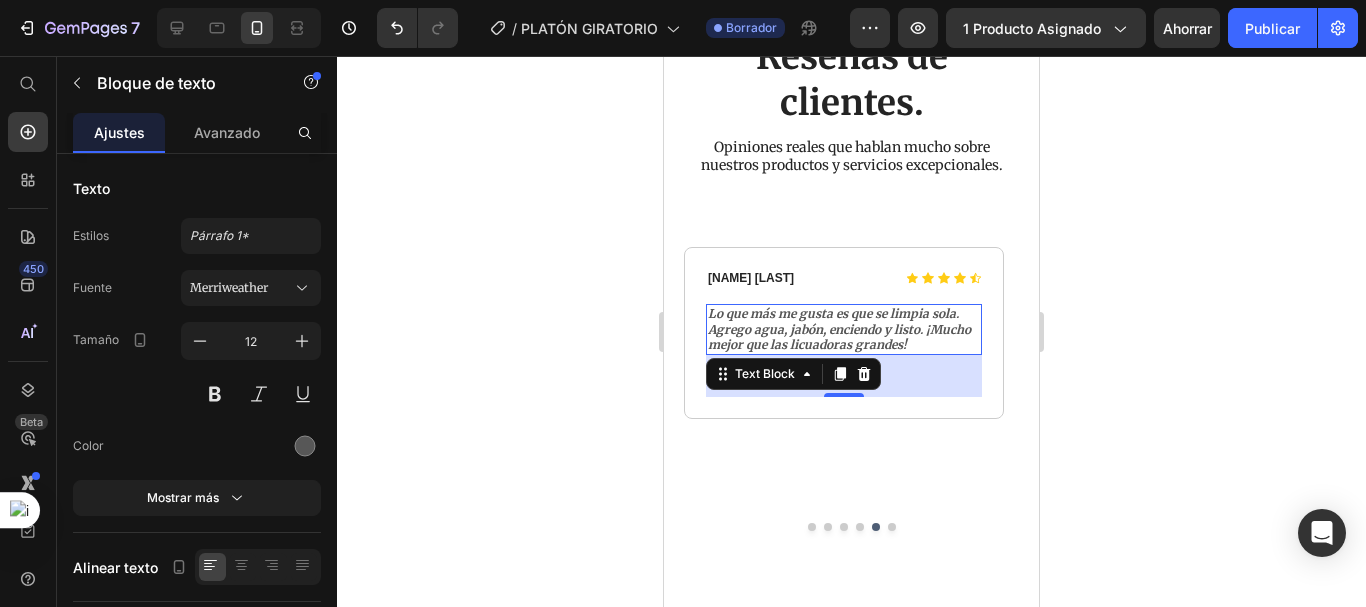 click on "Lo que más me gusta es que se limpia sola. Agrego agua, jabón, enciendo y listo. ¡Mucho mejor que las licuadoras grandes!" at bounding box center (844, 329) 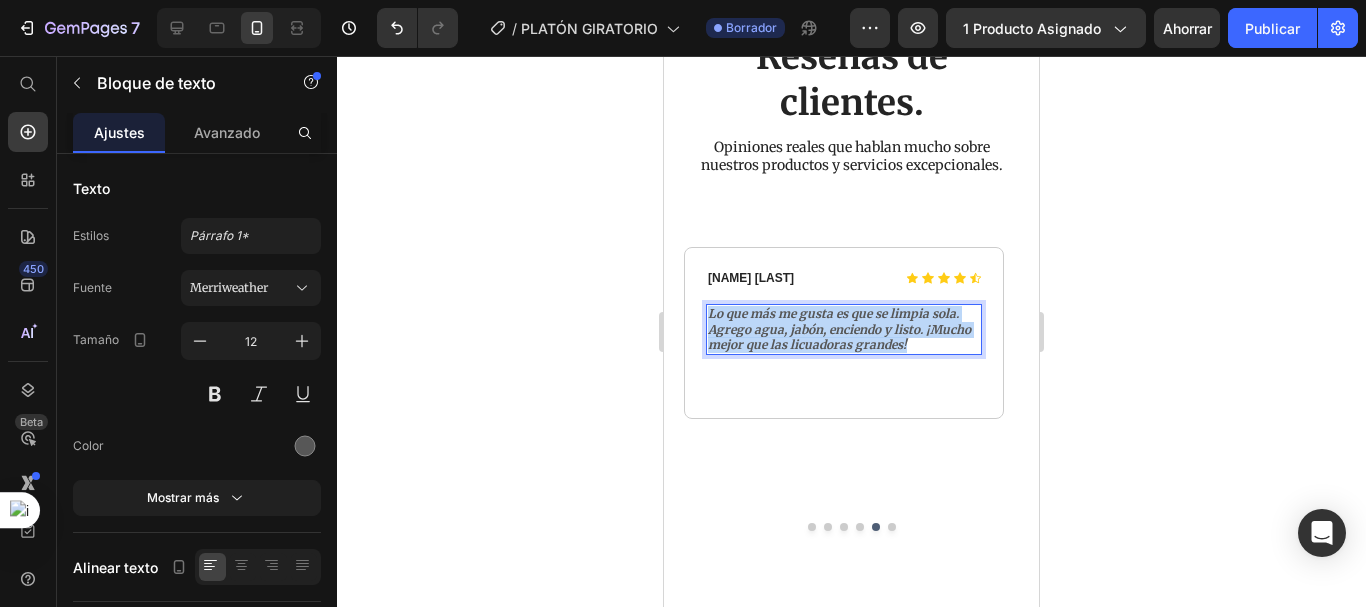 drag, startPoint x: 920, startPoint y: 359, endPoint x: 708, endPoint y: 329, distance: 214.11212 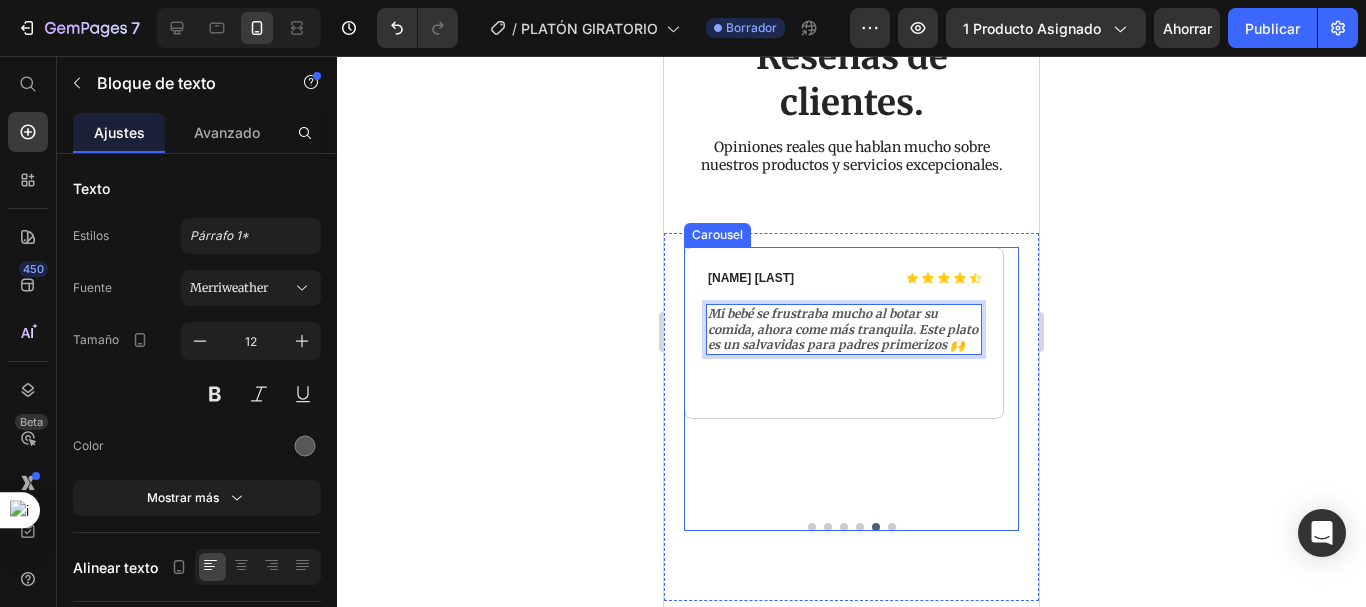 click at bounding box center (892, 527) 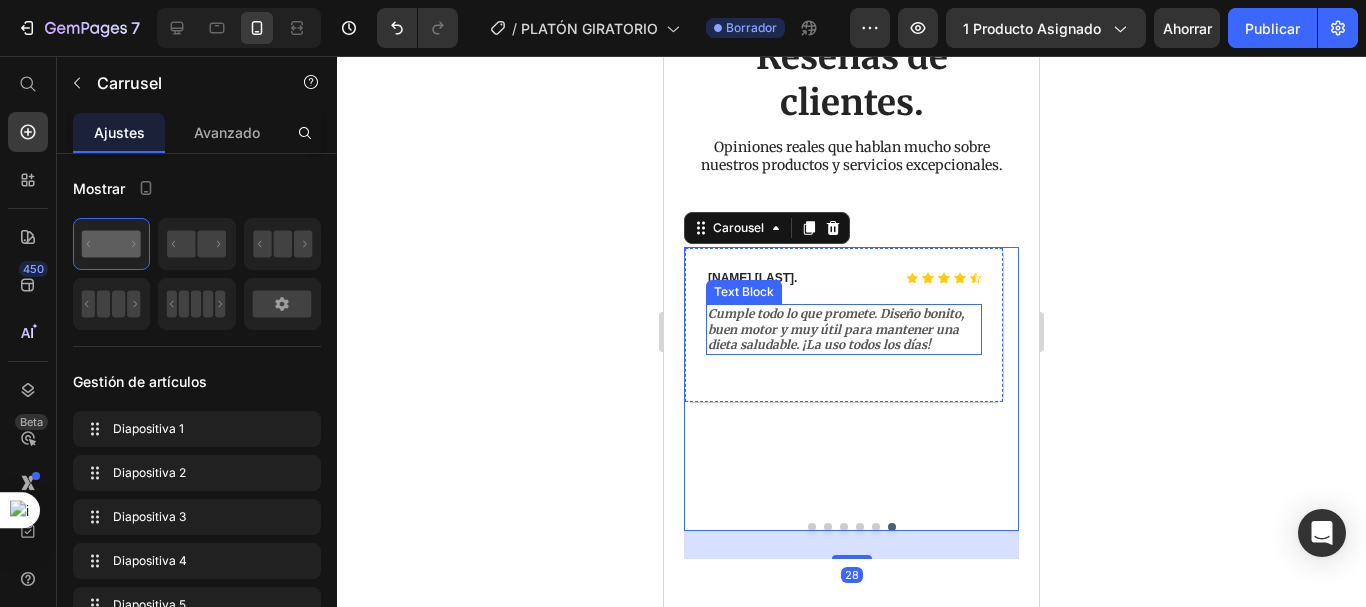 click on "Cumple todo lo que promete. Diseño bonito, buen motor y muy útil para mantener una dieta saludable. ¡La uso todos los días!" at bounding box center [836, 329] 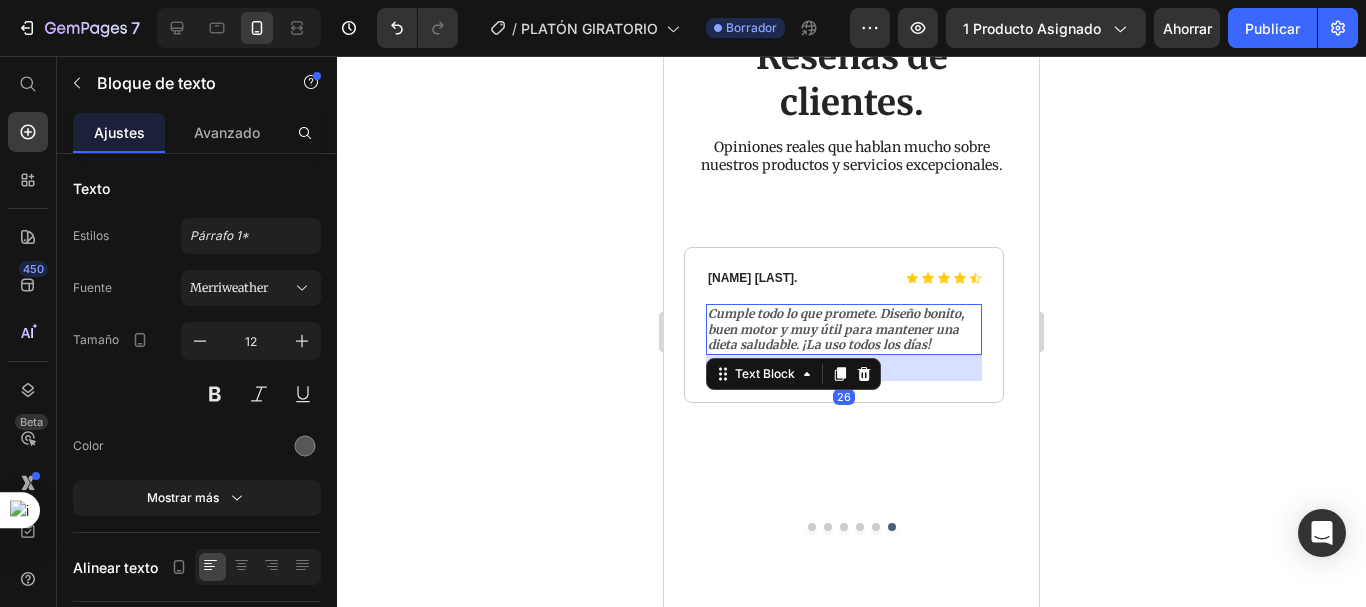 click on "Cumple todo lo que promete. Diseño bonito, buen motor y muy útil para mantener una dieta saludable. ¡La uso todos los días!" at bounding box center (844, 329) 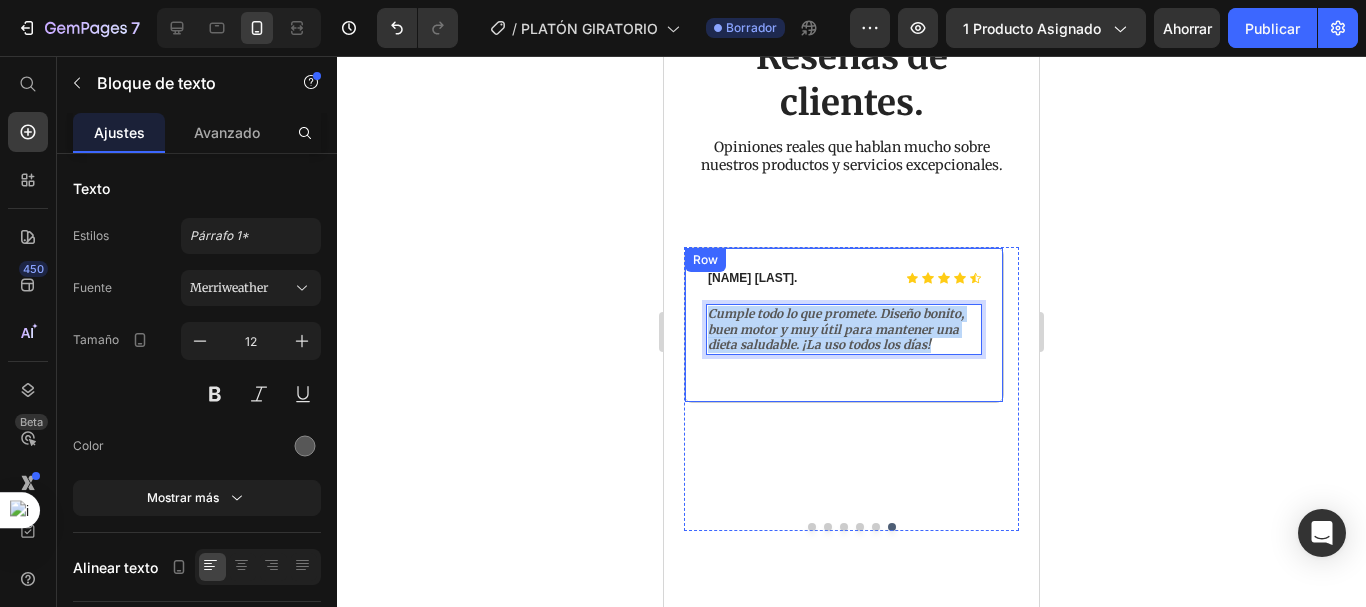 drag, startPoint x: 949, startPoint y: 357, endPoint x: 705, endPoint y: 331, distance: 245.38133 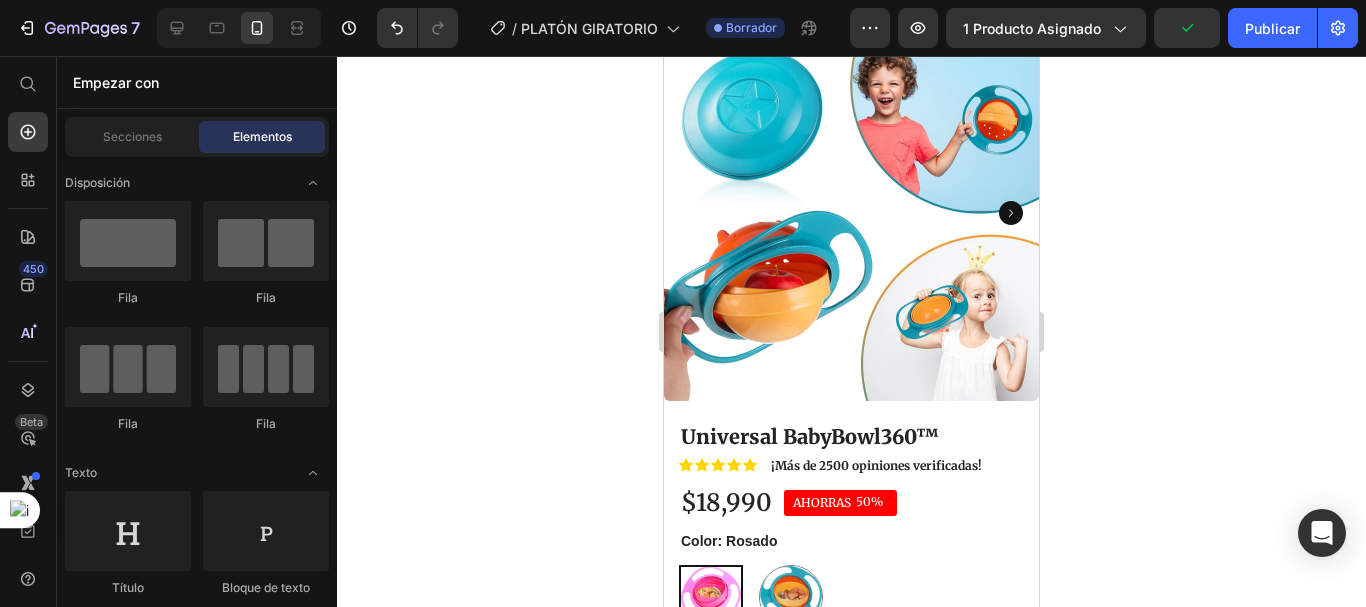 scroll, scrollTop: 79, scrollLeft: 0, axis: vertical 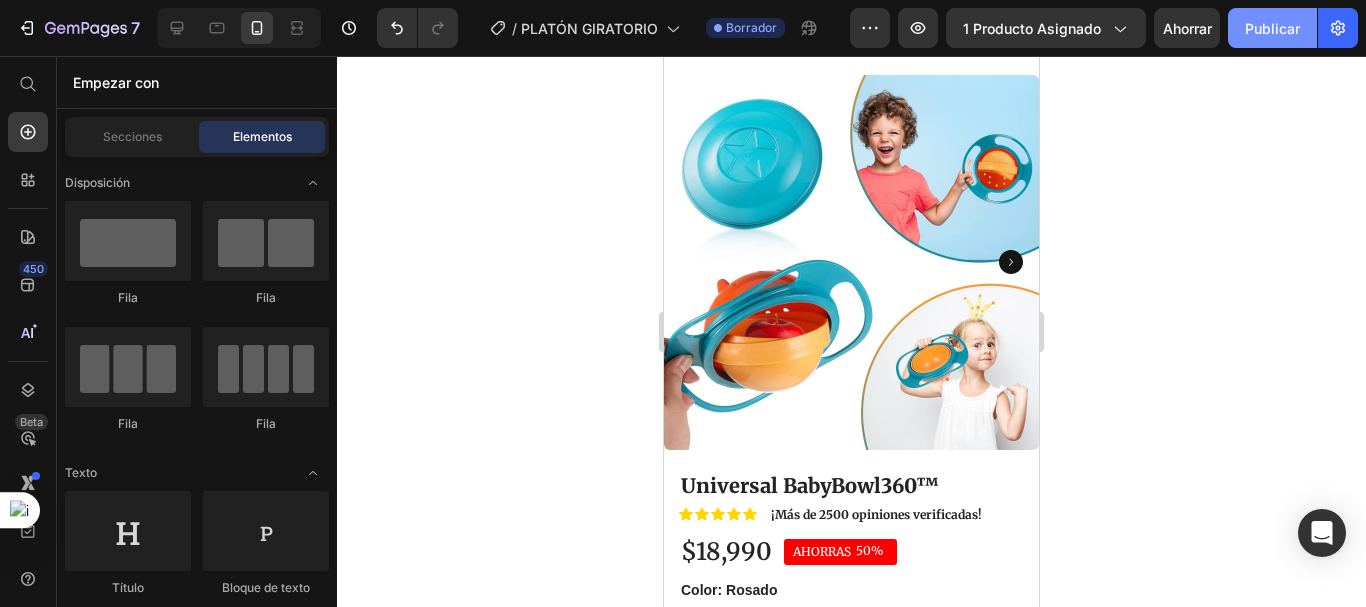 click on "Publicar" 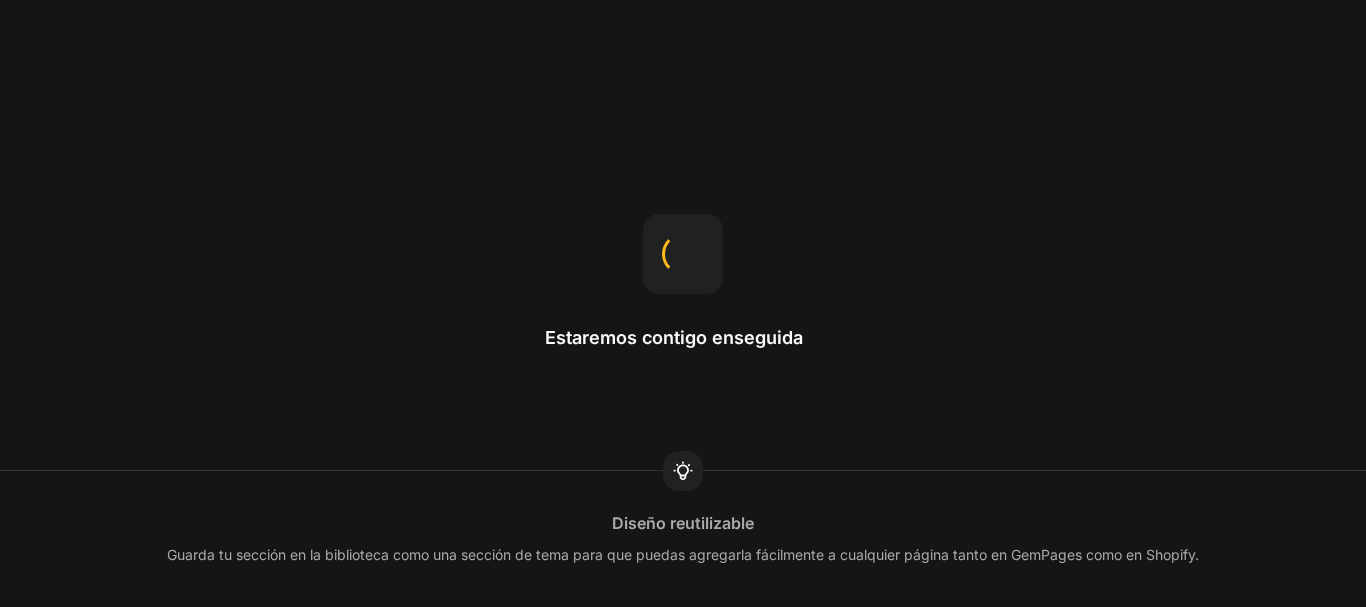 scroll, scrollTop: 0, scrollLeft: 0, axis: both 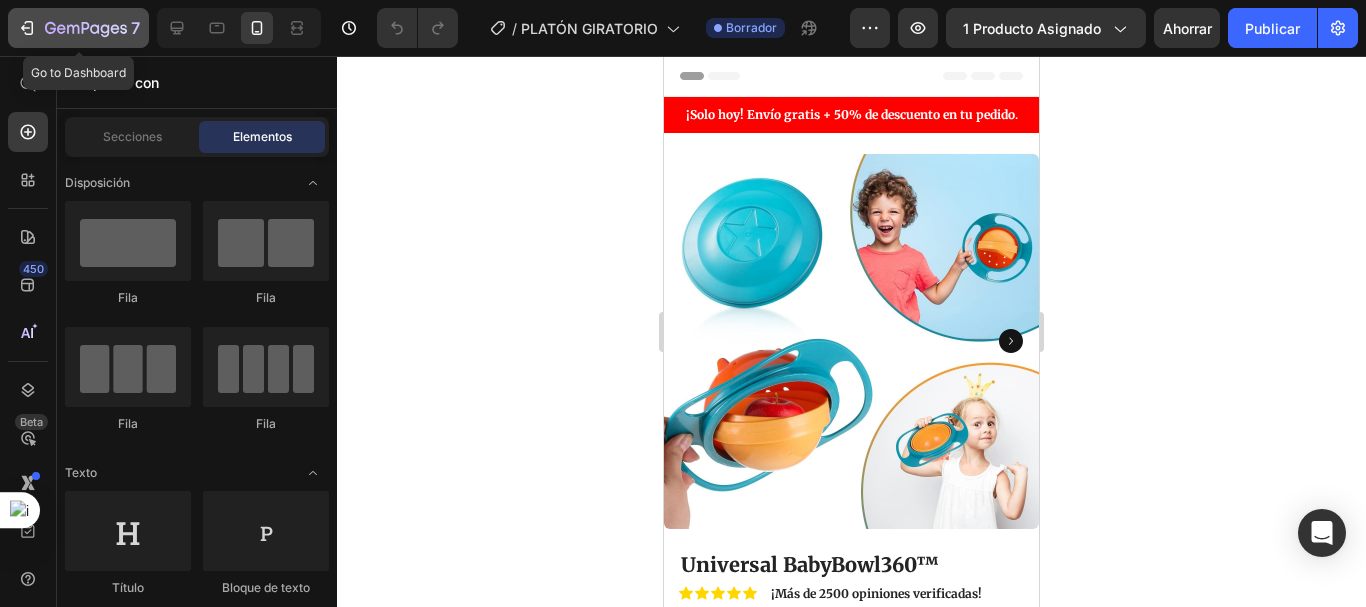click 